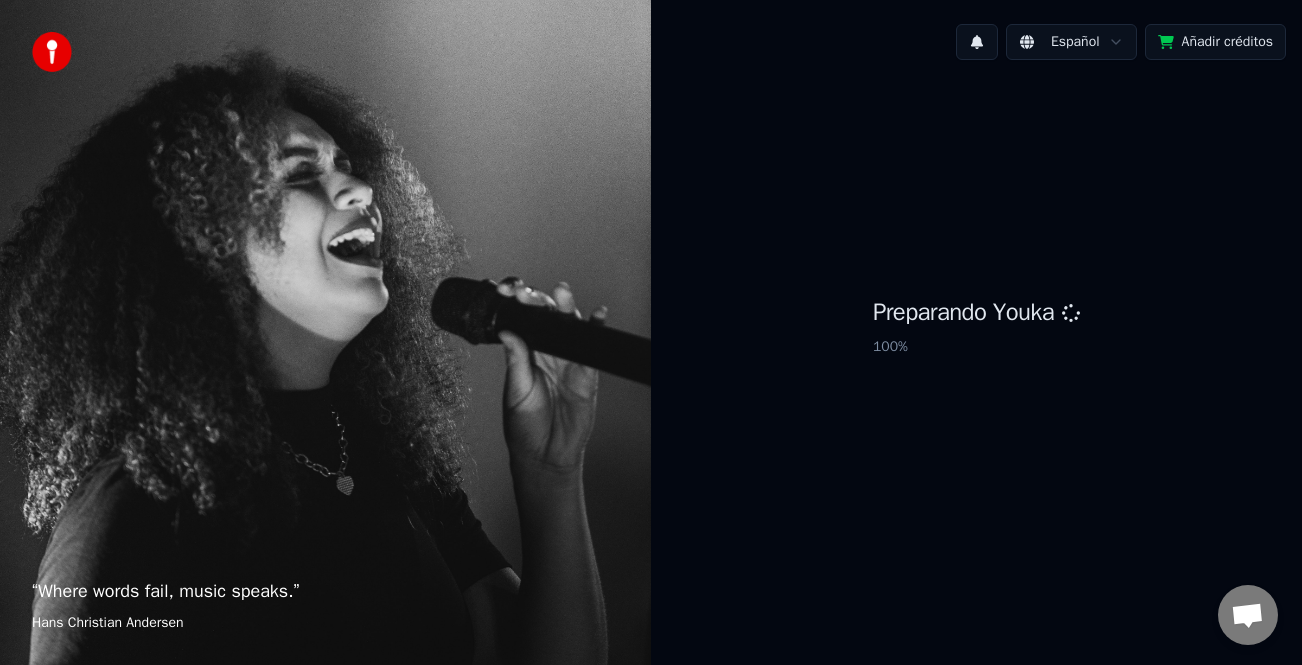 scroll, scrollTop: 0, scrollLeft: 0, axis: both 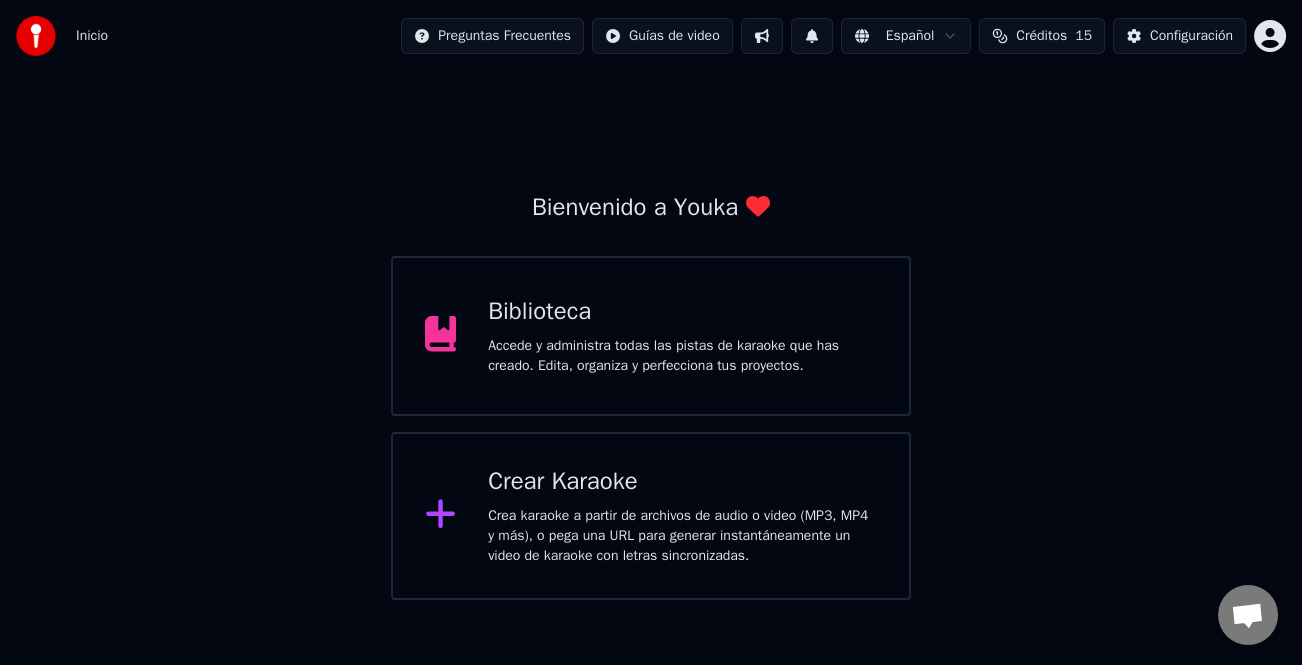 click on "Crea karaoke a partir de archivos de audio o video (MP3, MP4 y más), o pega una URL para generar instantáneamente un video de karaoke con letras sincronizadas." at bounding box center [682, 536] 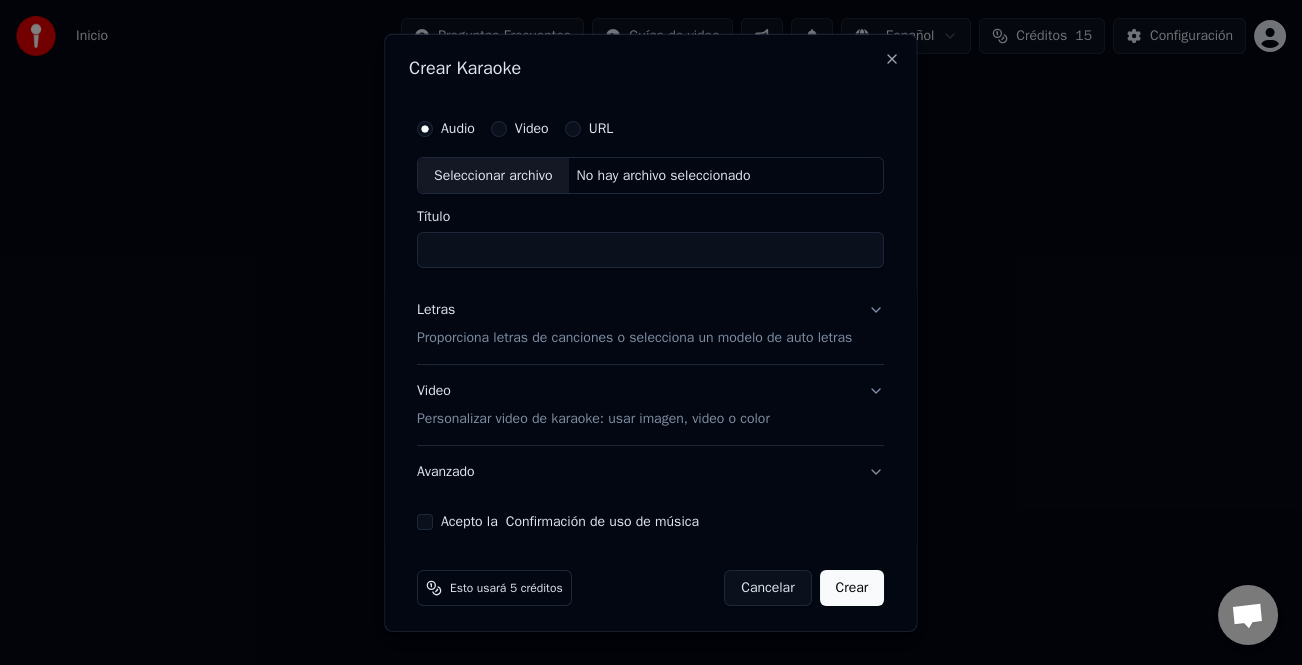 drag, startPoint x: 418, startPoint y: 300, endPoint x: 418, endPoint y: 313, distance: 13 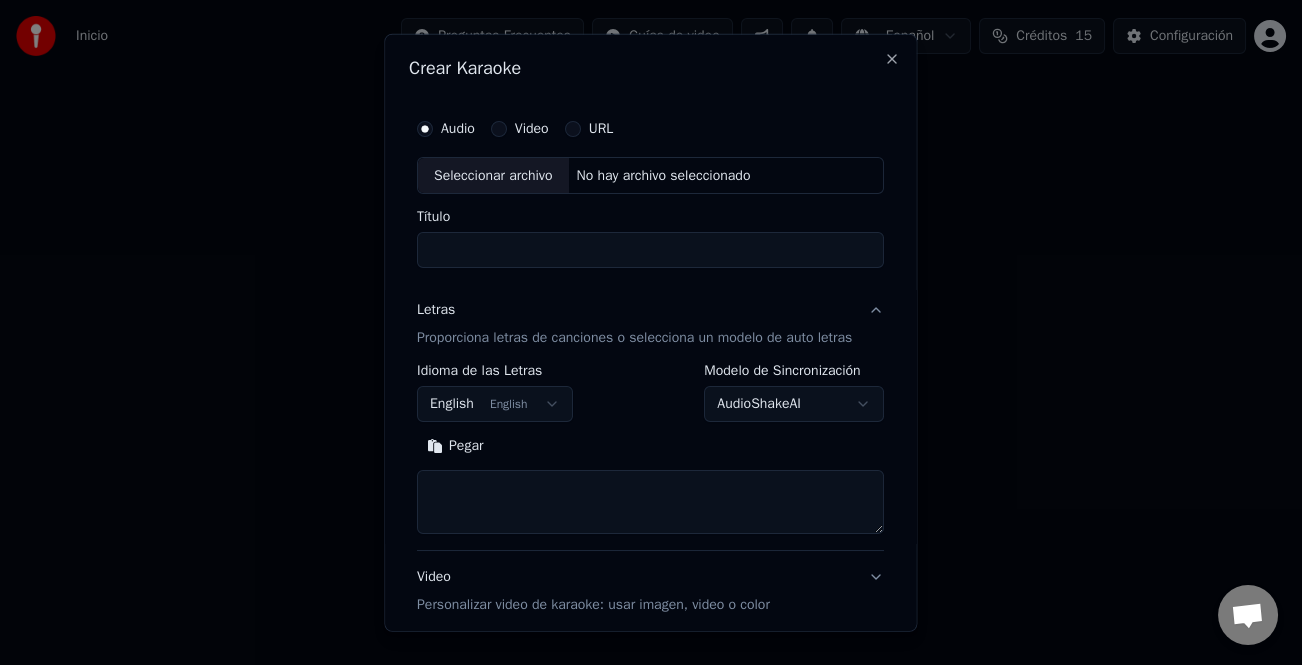 click on "Pegar" at bounding box center (455, 446) 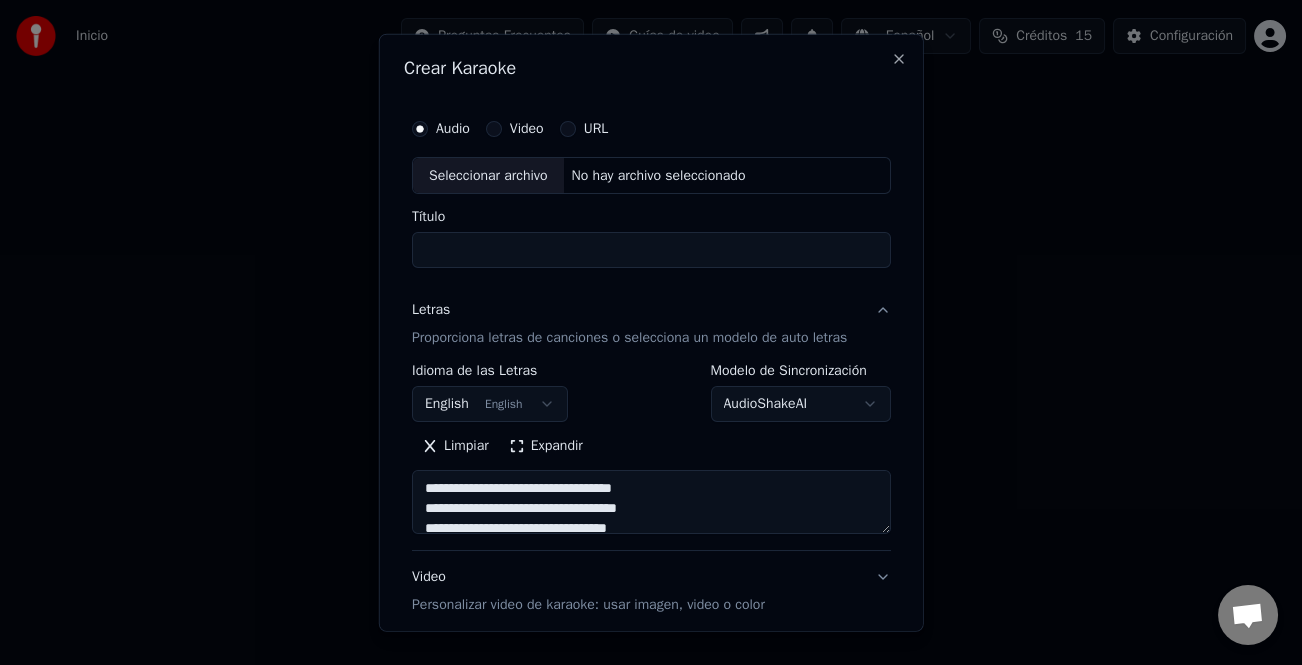 click on "Expandir" at bounding box center (545, 446) 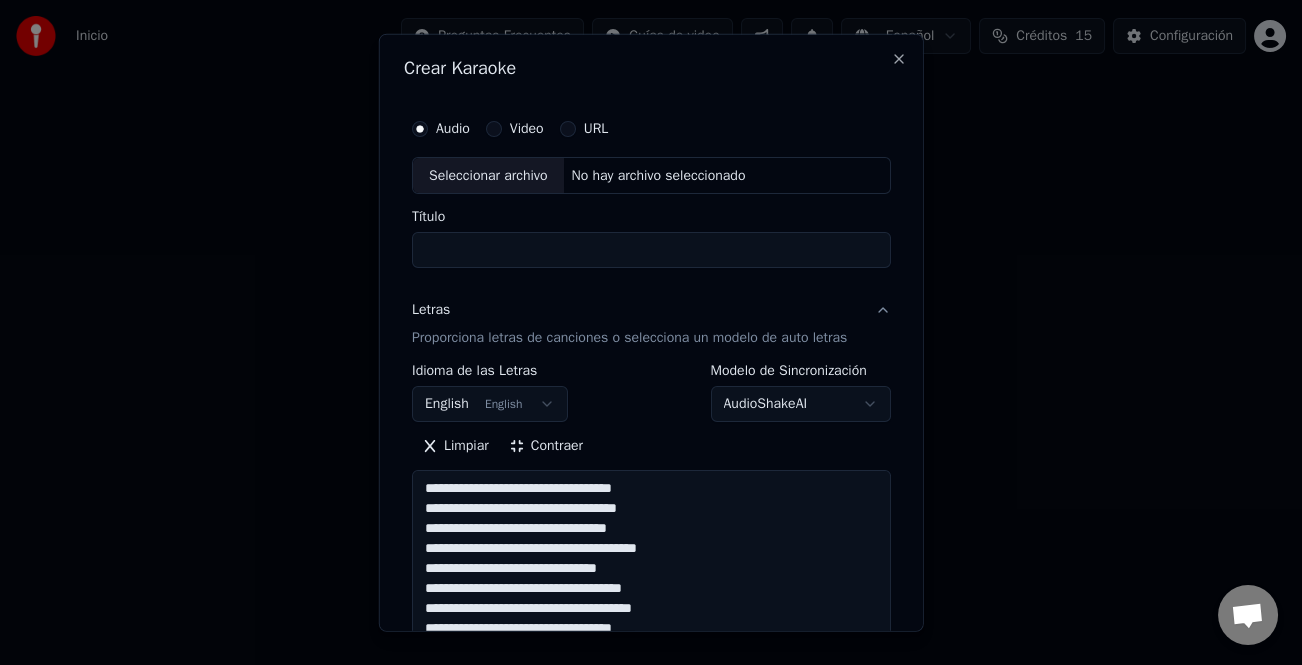 click on "Seleccionar archivo" at bounding box center (488, 175) 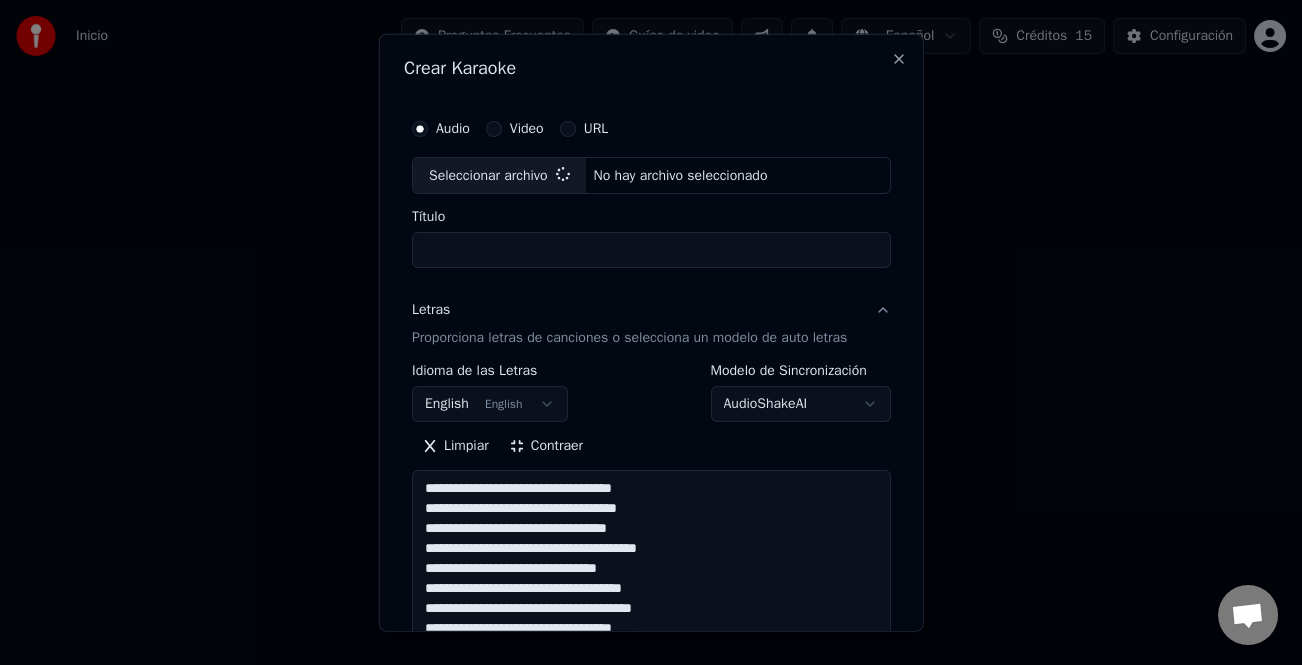 type on "**********" 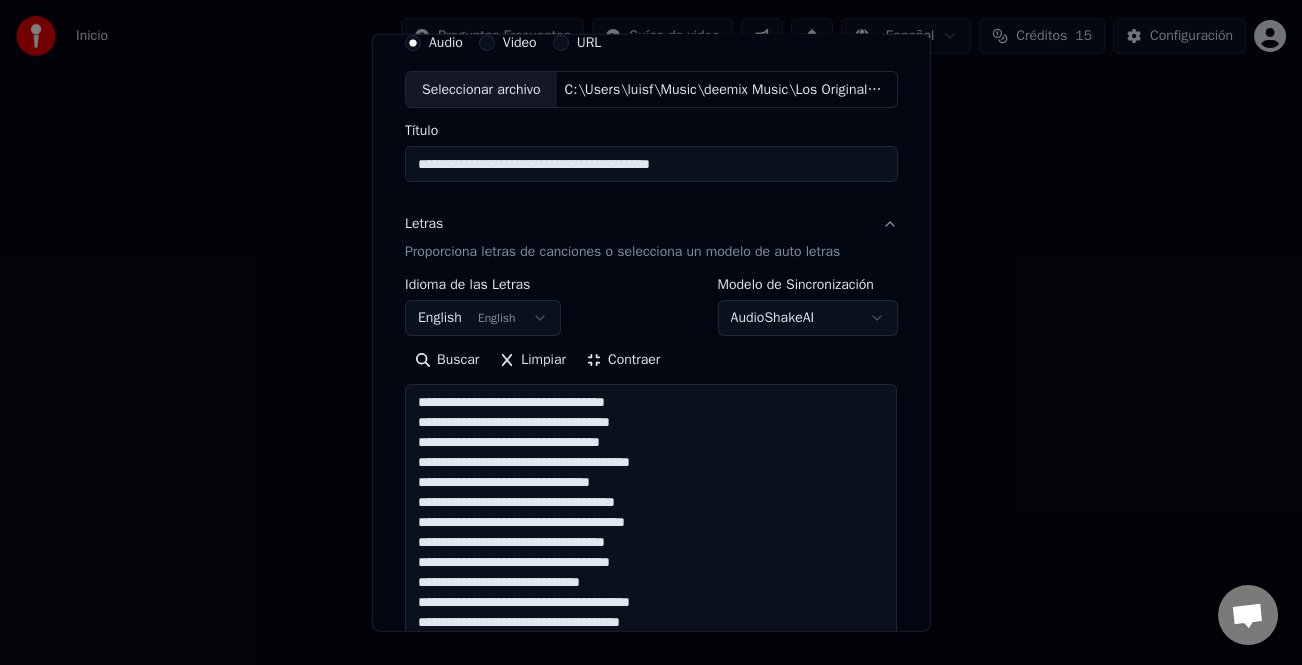 scroll, scrollTop: 200, scrollLeft: 0, axis: vertical 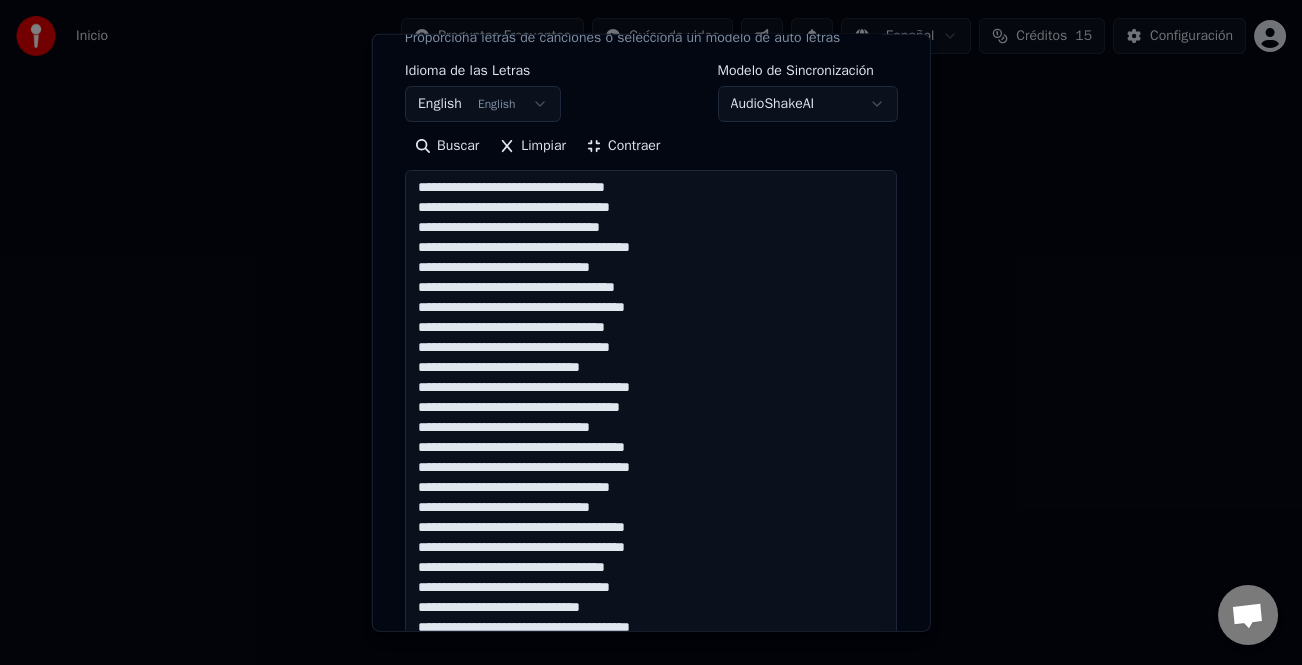 click on "**********" at bounding box center [651, 418] 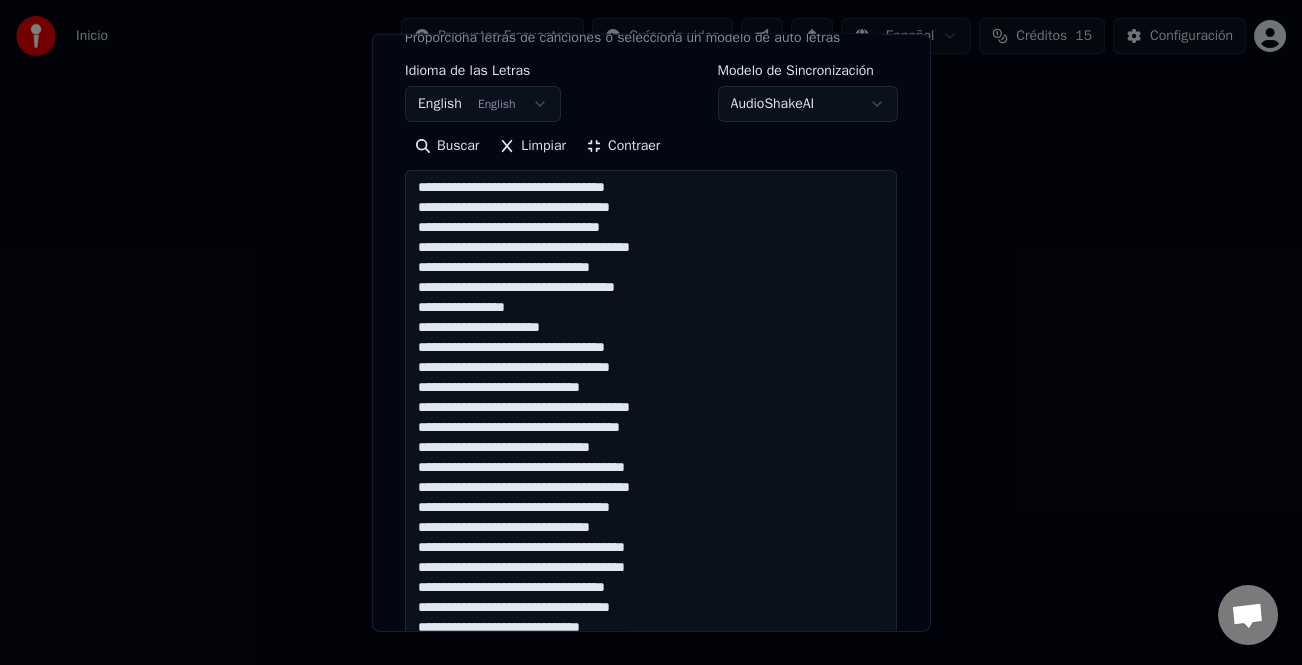 drag, startPoint x: 611, startPoint y: 325, endPoint x: 600, endPoint y: 329, distance: 11.7046995 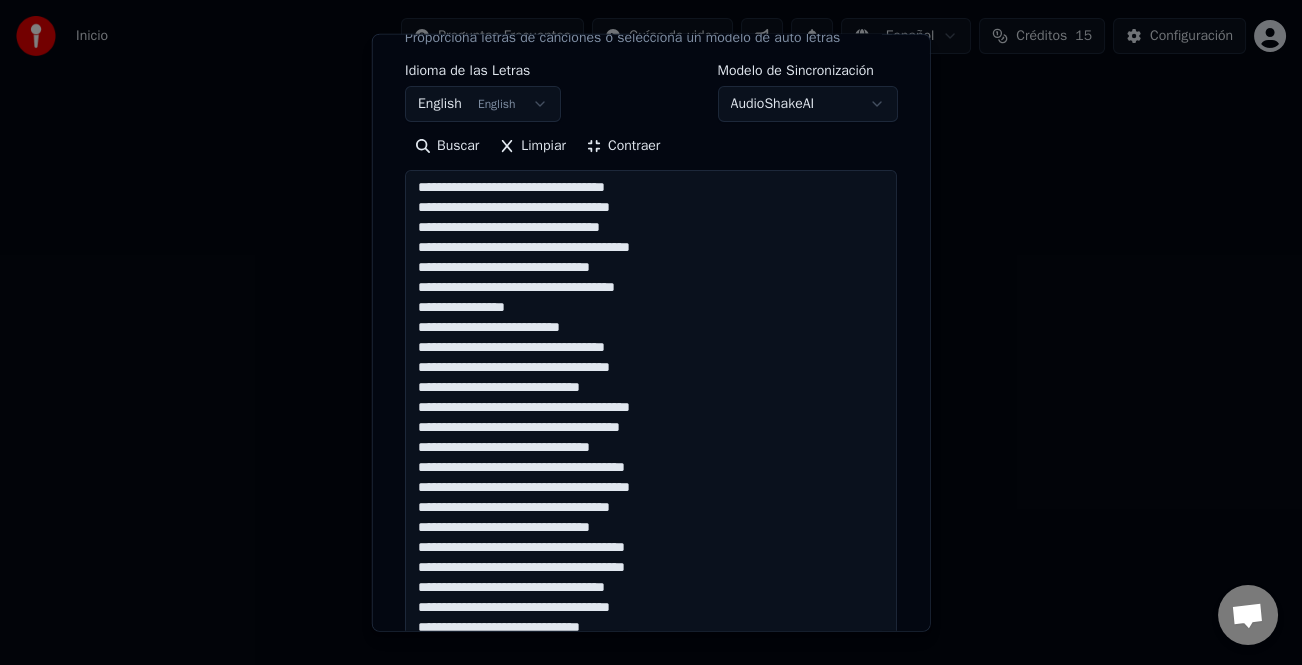 click on "**********" at bounding box center [651, 418] 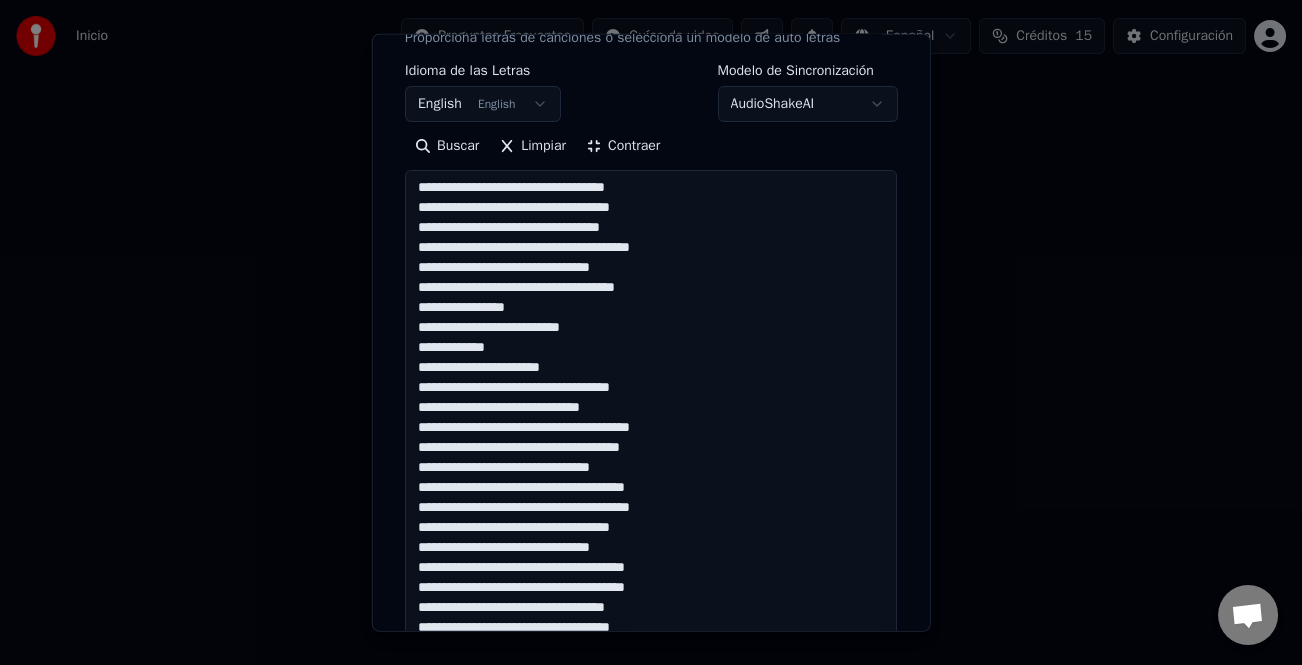 click on "**********" at bounding box center [651, 418] 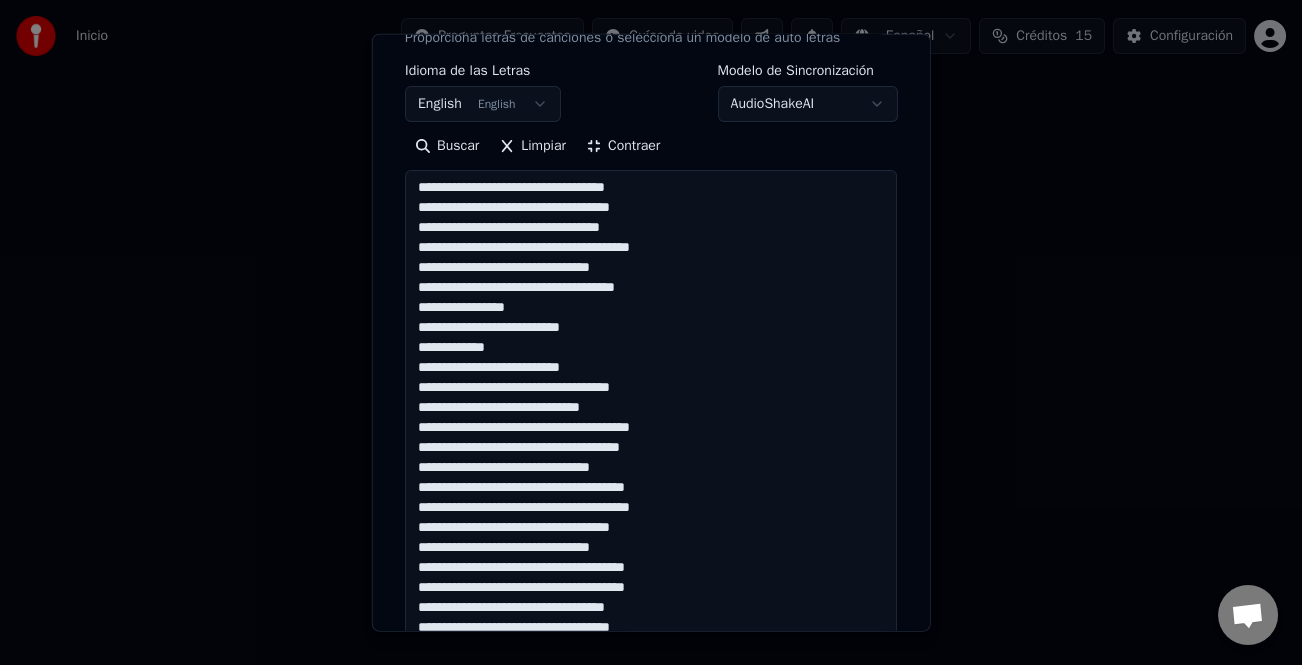 click on "**********" at bounding box center (651, 418) 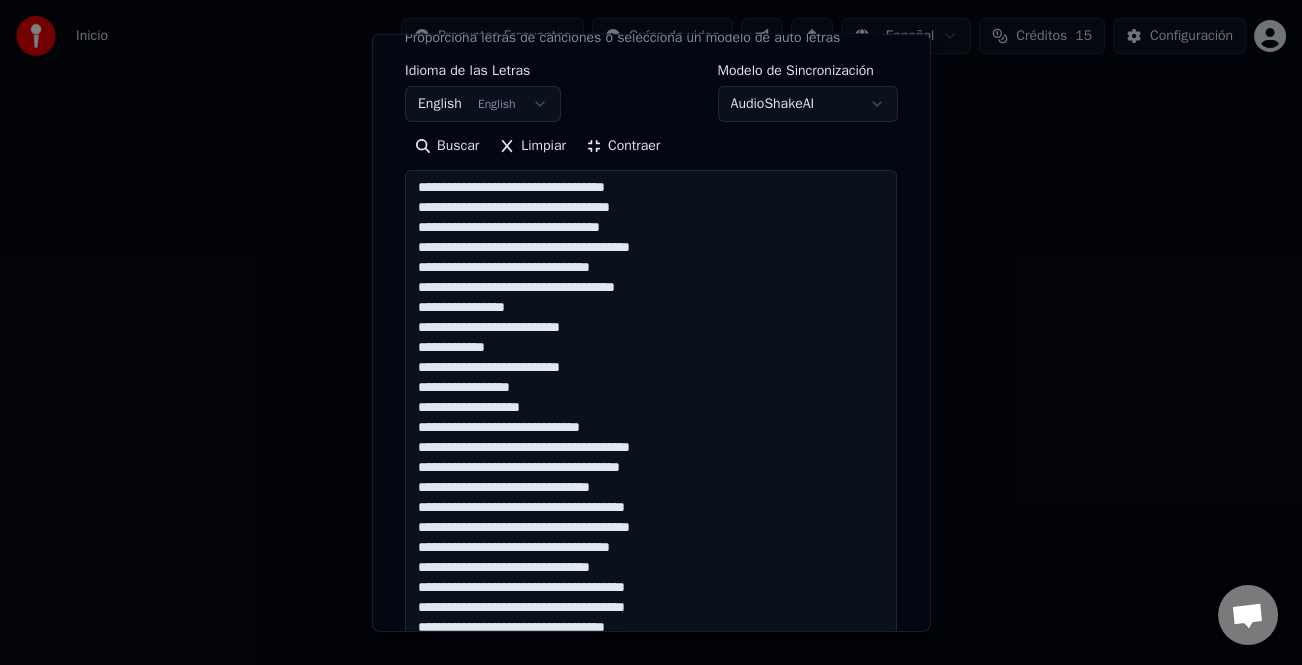 click on "**********" at bounding box center [651, 418] 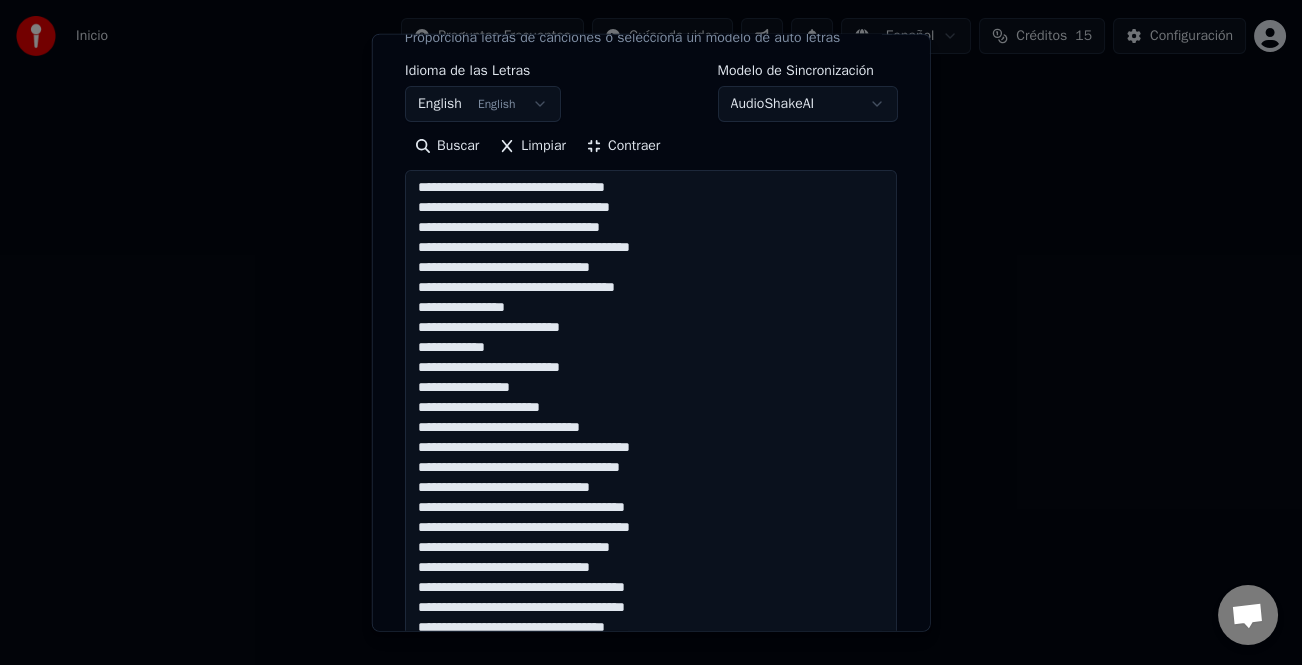 click on "**********" at bounding box center [651, 418] 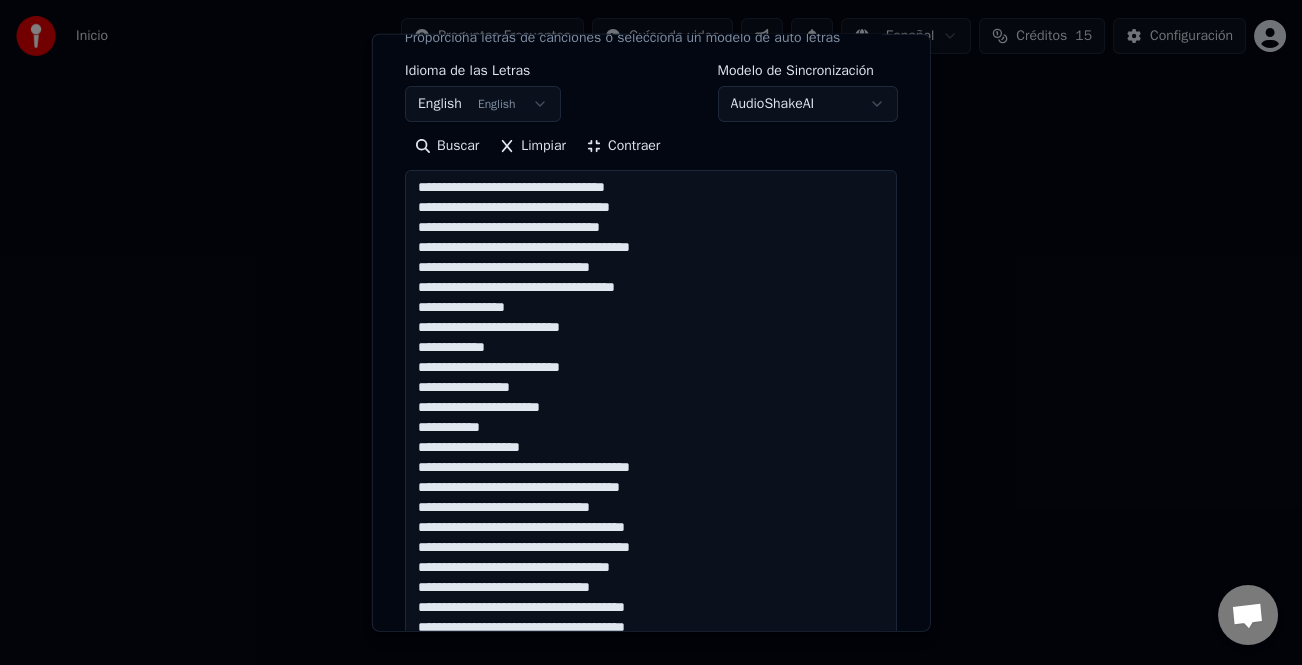 click on "**********" at bounding box center [651, 418] 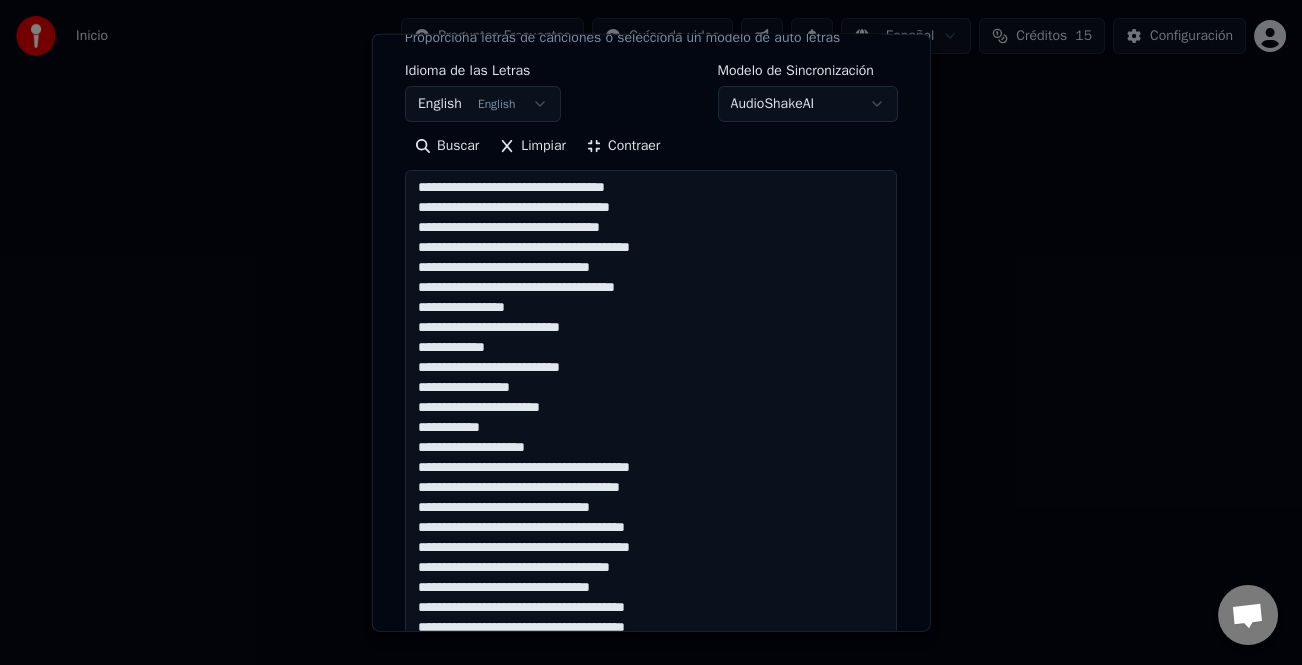 click on "**********" at bounding box center [651, 418] 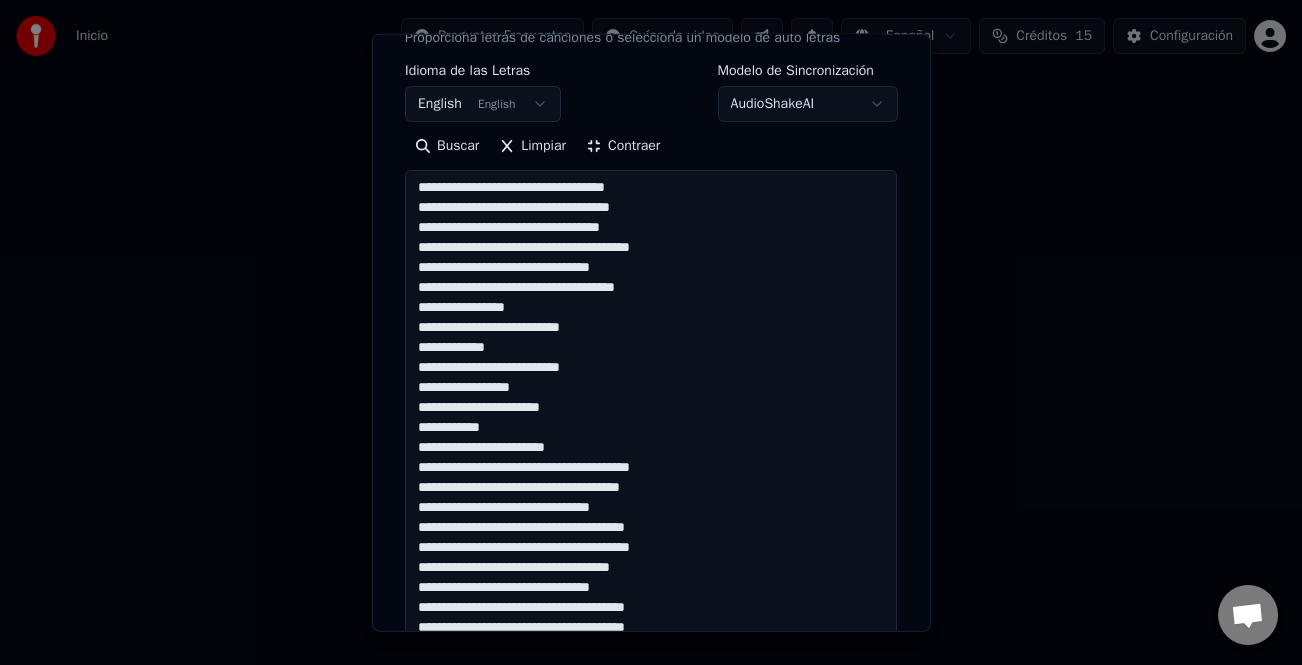 click on "**********" at bounding box center (651, 418) 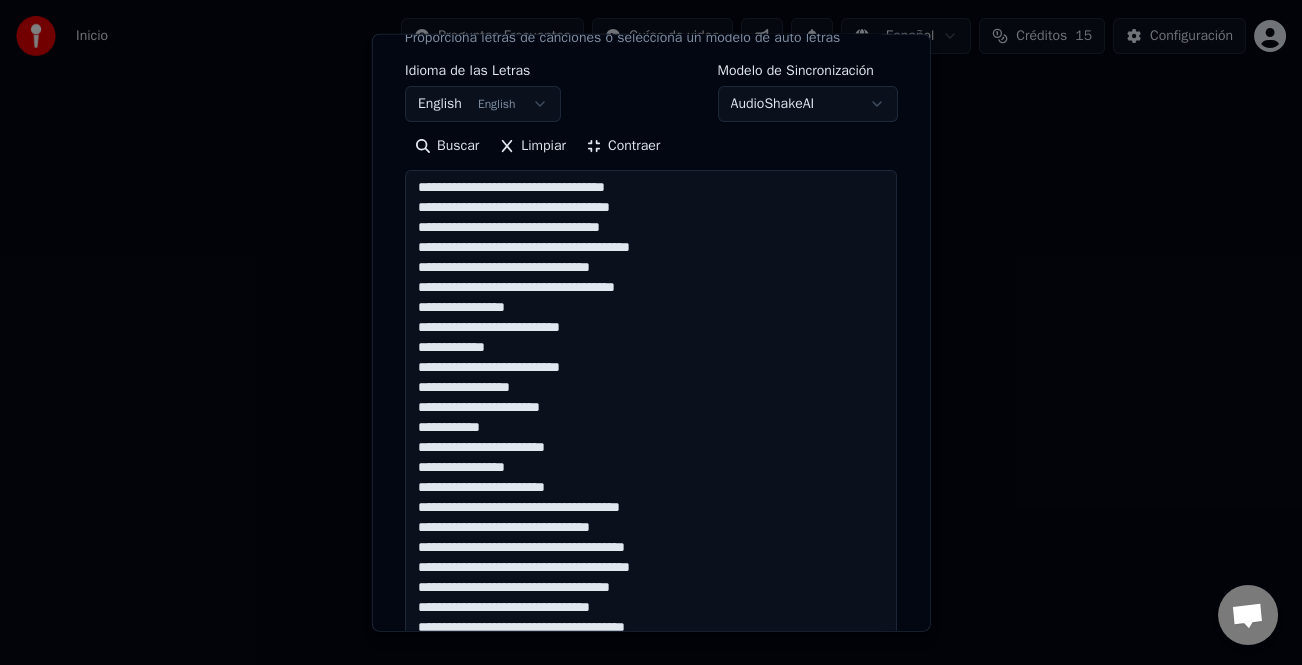 click on "**********" at bounding box center (651, 418) 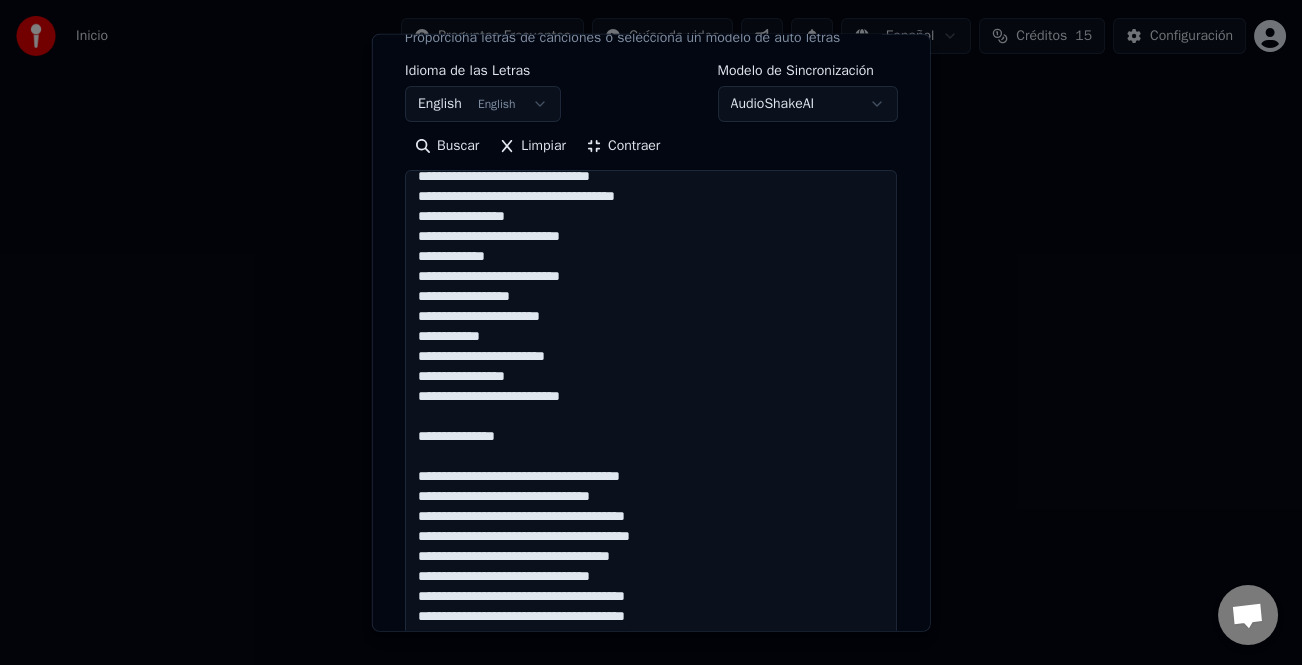 scroll, scrollTop: 161, scrollLeft: 0, axis: vertical 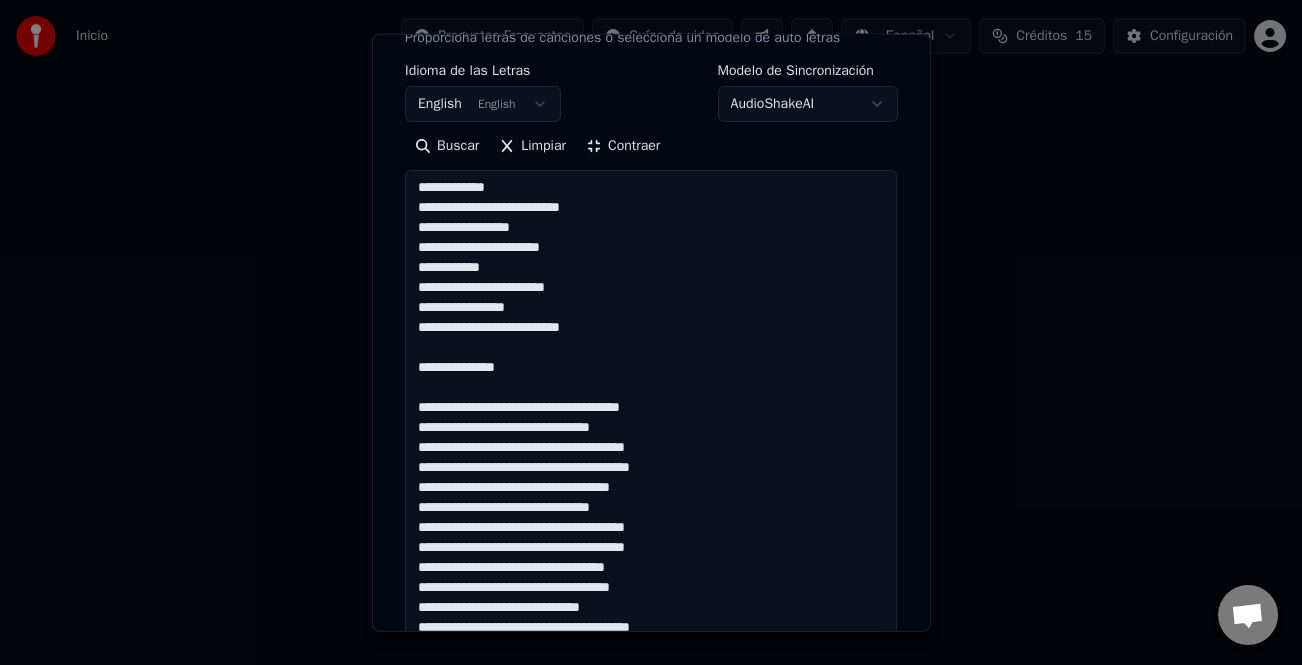 click on "**********" at bounding box center [651, 418] 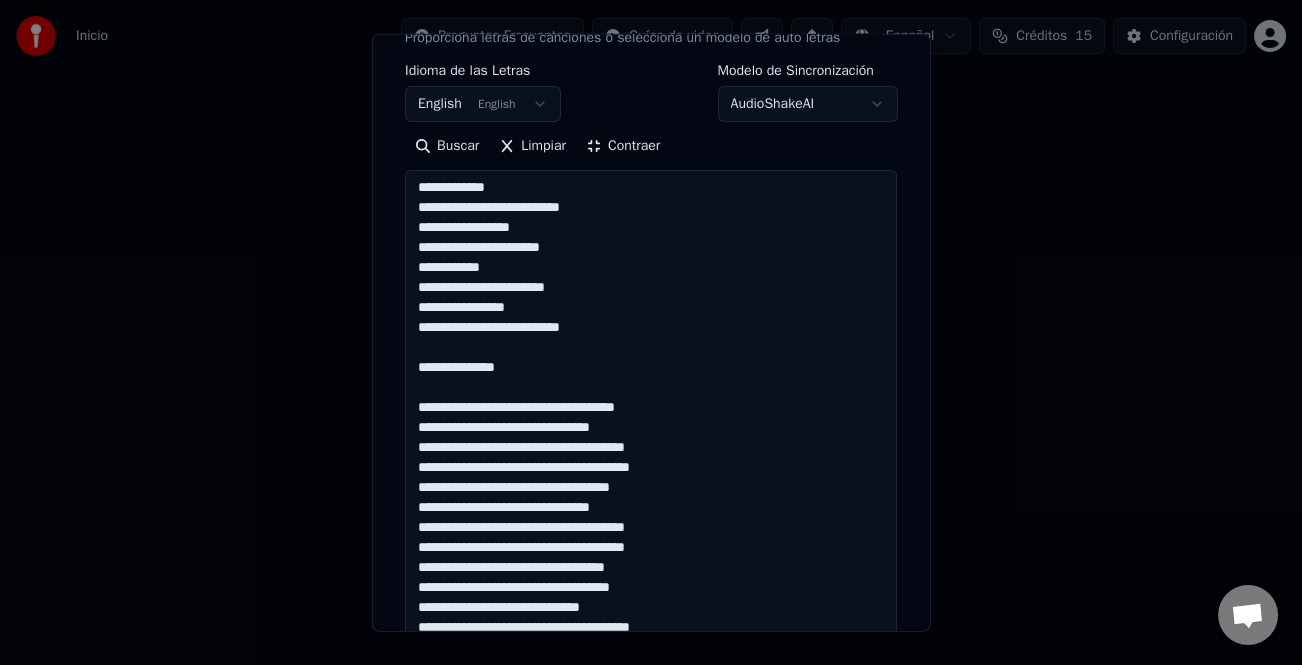 drag, startPoint x: 716, startPoint y: 407, endPoint x: 400, endPoint y: 409, distance: 316.00632 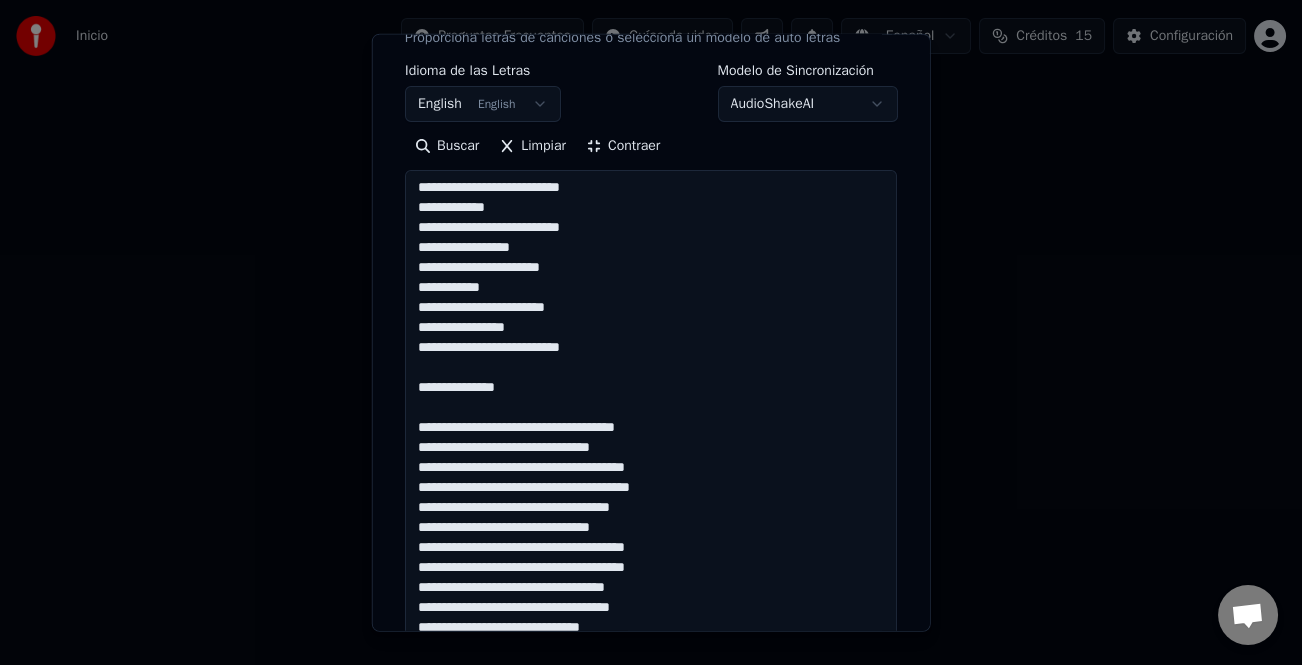 scroll, scrollTop: 161, scrollLeft: 0, axis: vertical 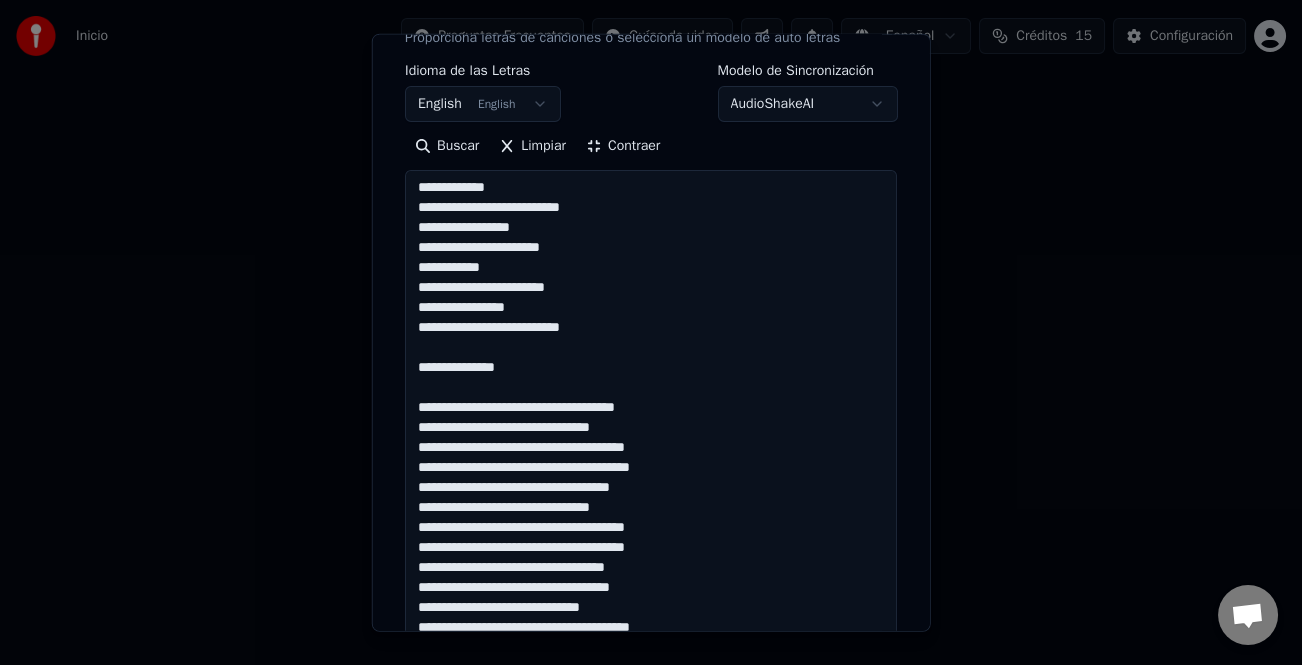 click on "**********" at bounding box center (651, 418) 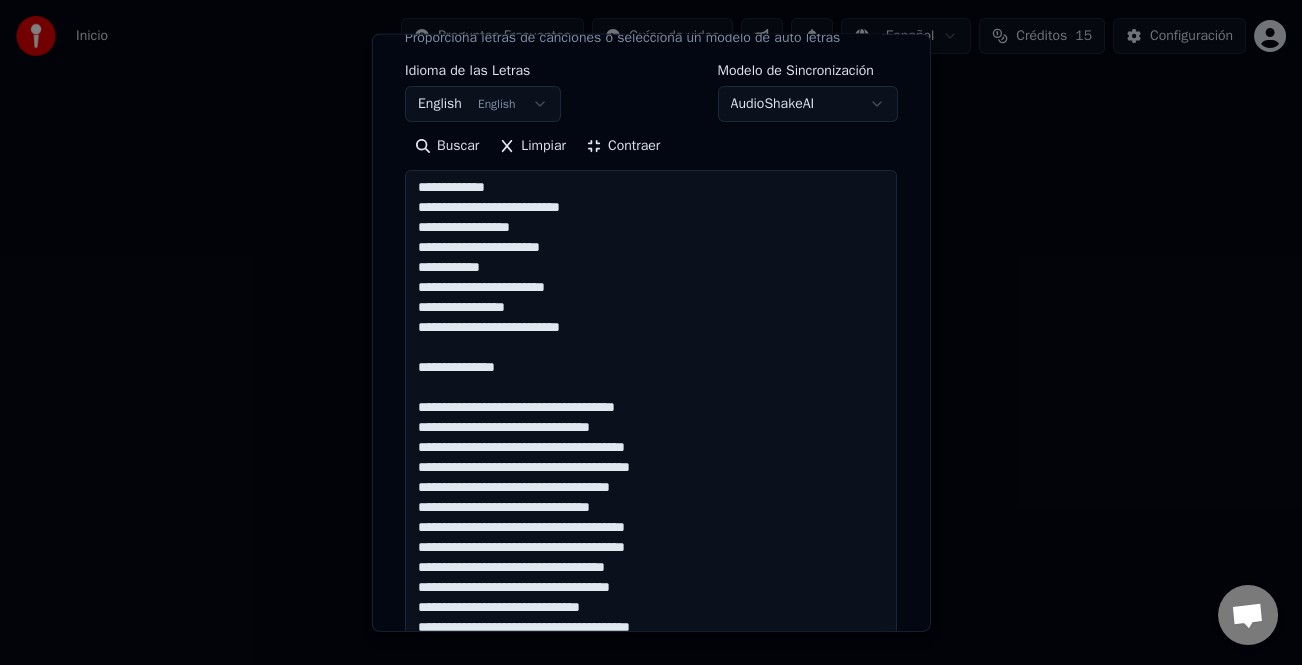 click on "**********" at bounding box center [651, 418] 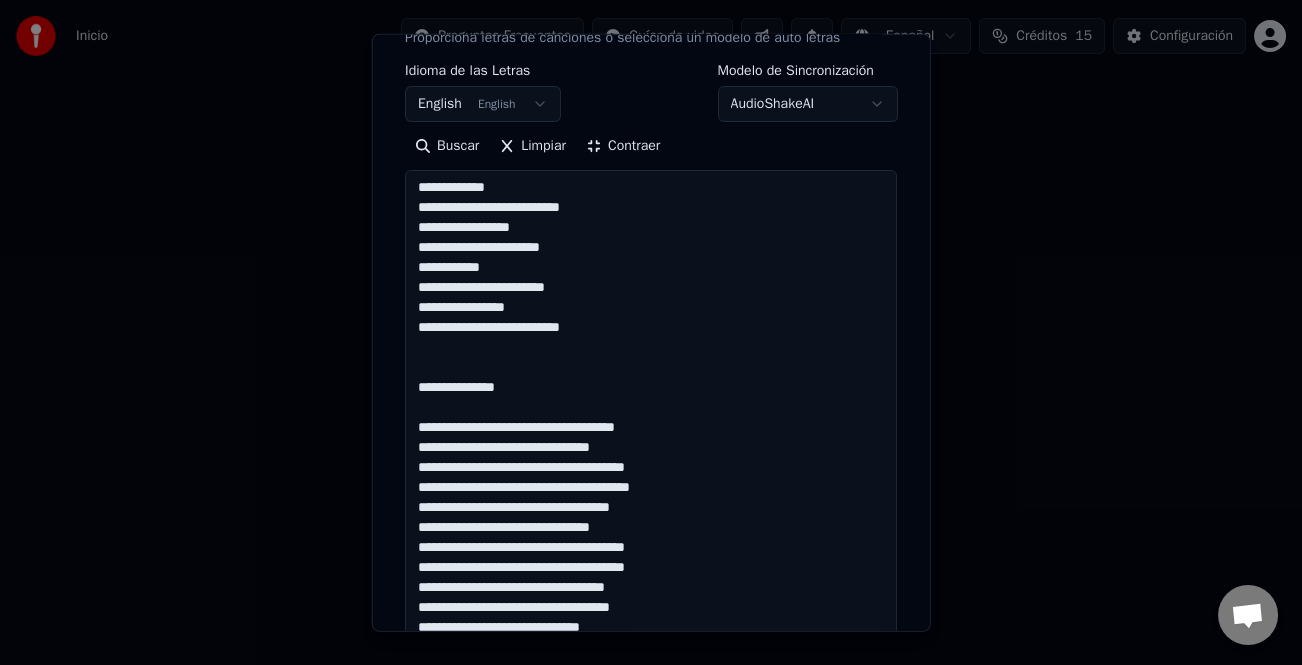 click on "**********" at bounding box center [651, 418] 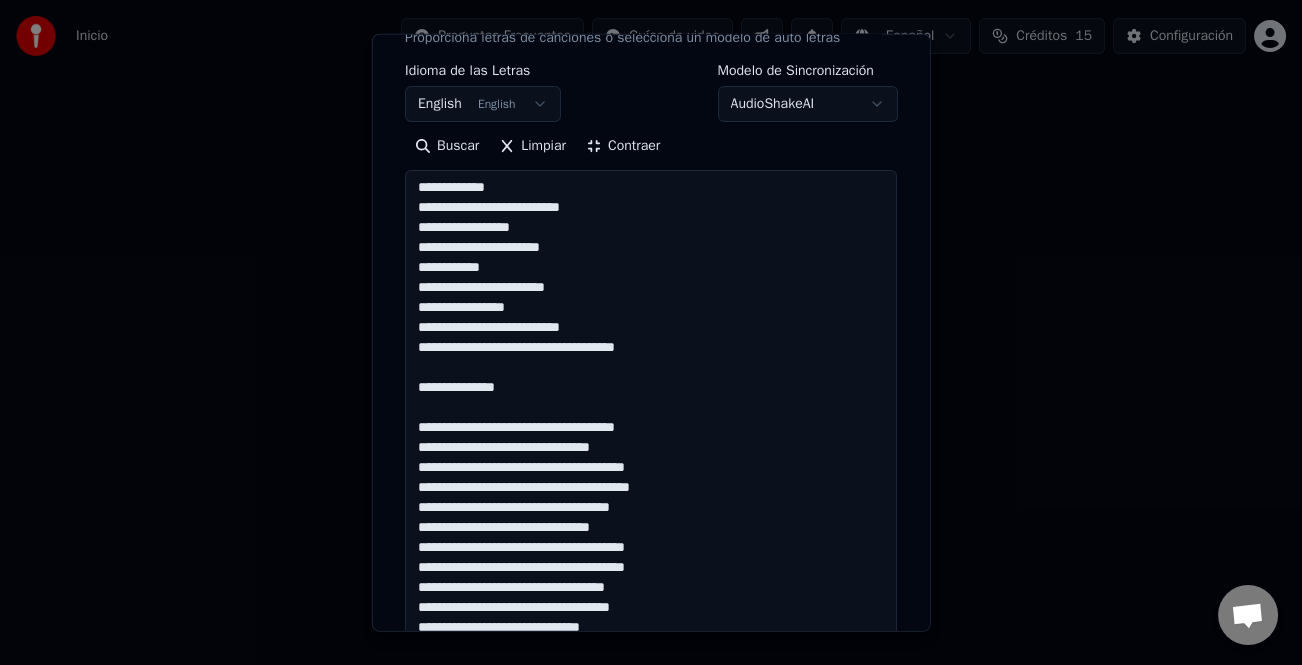 drag, startPoint x: 687, startPoint y: 427, endPoint x: 395, endPoint y: 435, distance: 292.10956 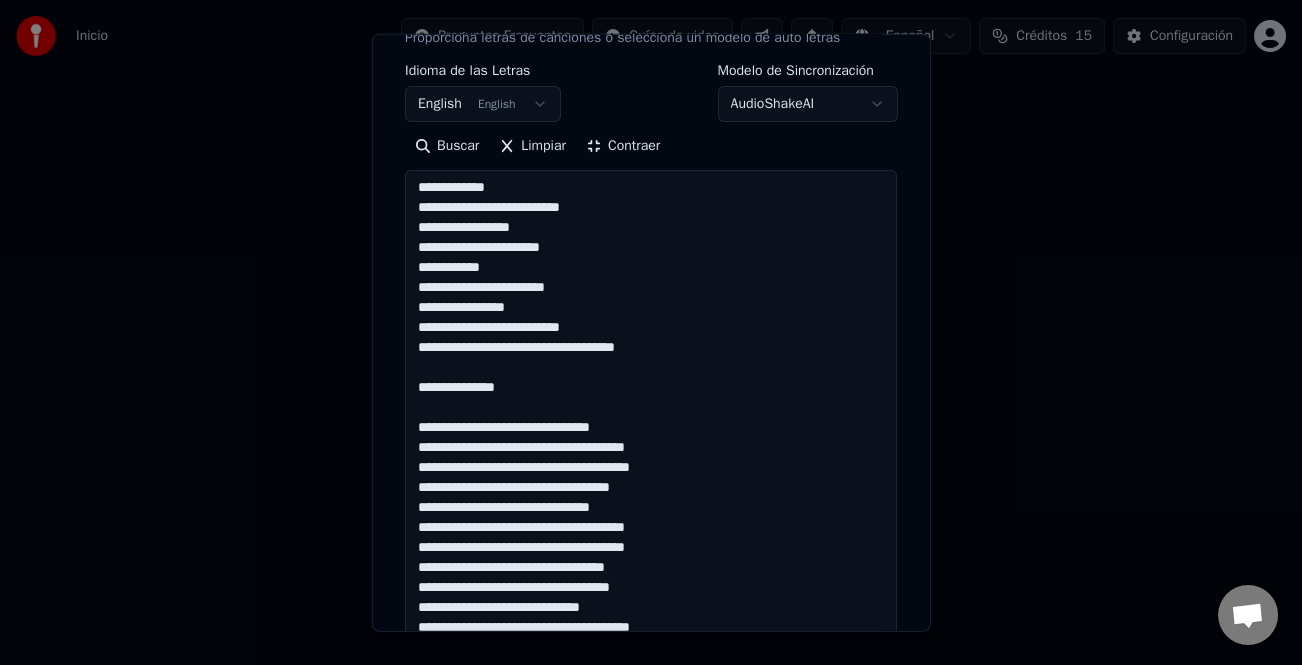 click on "**********" at bounding box center (651, 418) 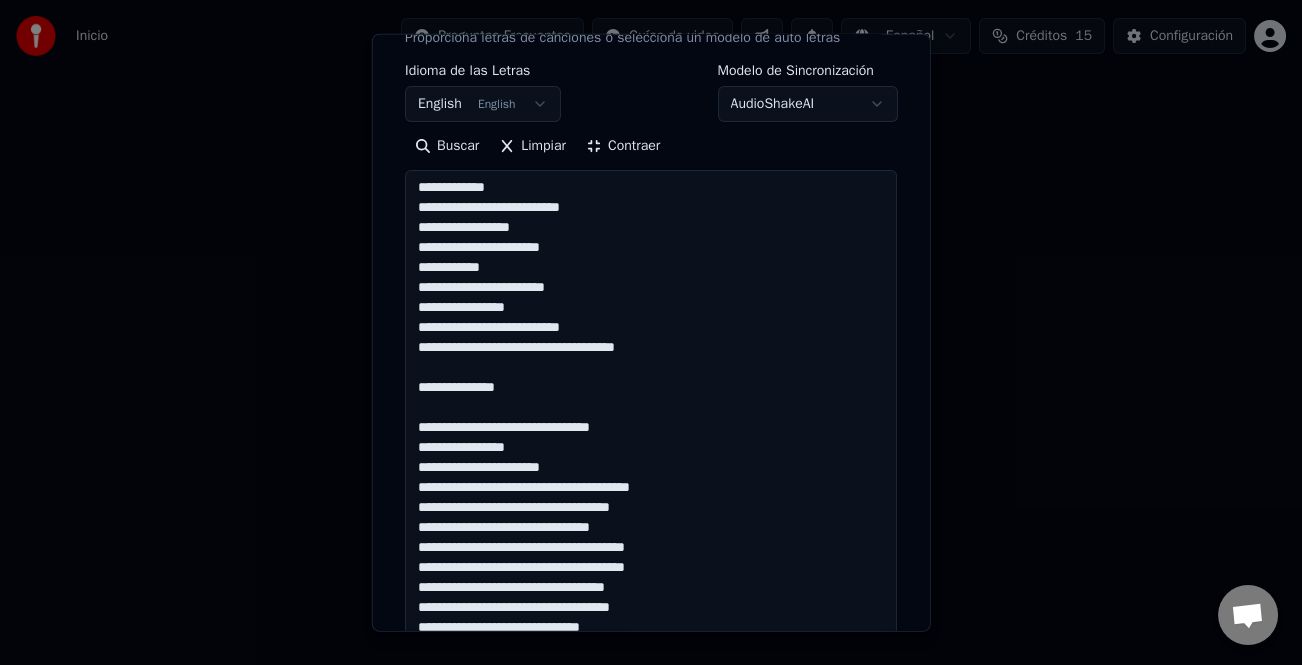 click on "**********" at bounding box center [651, 418] 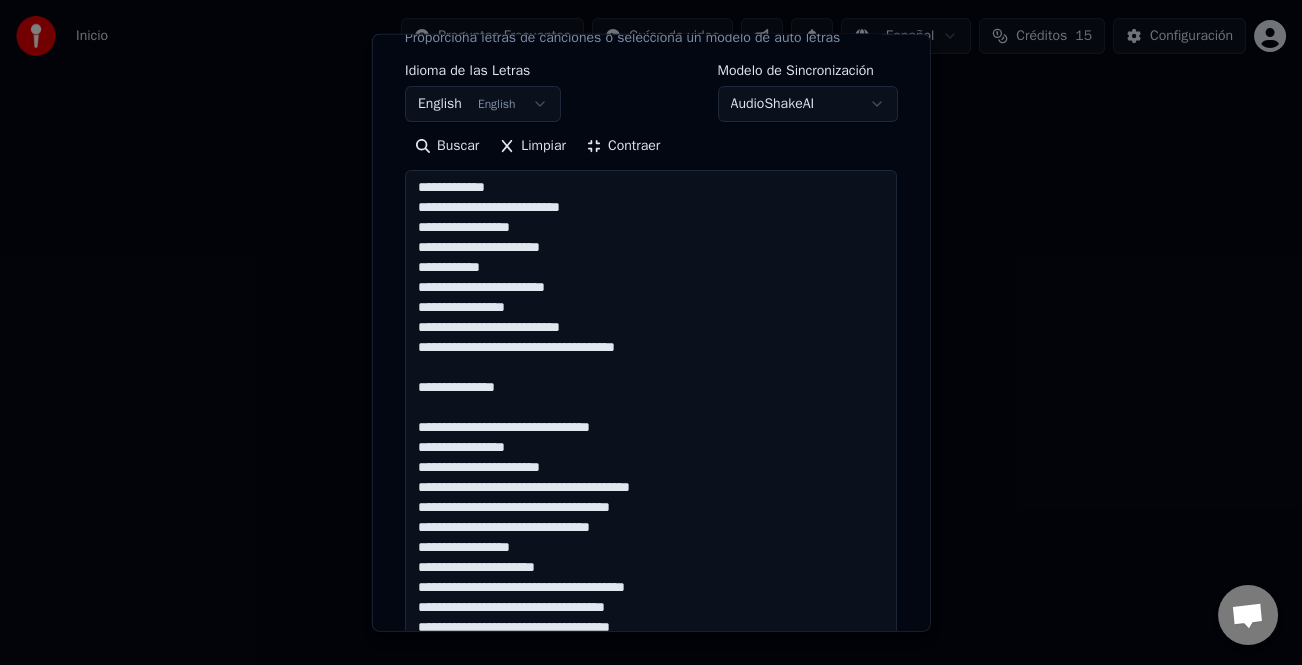 scroll, scrollTop: 201, scrollLeft: 0, axis: vertical 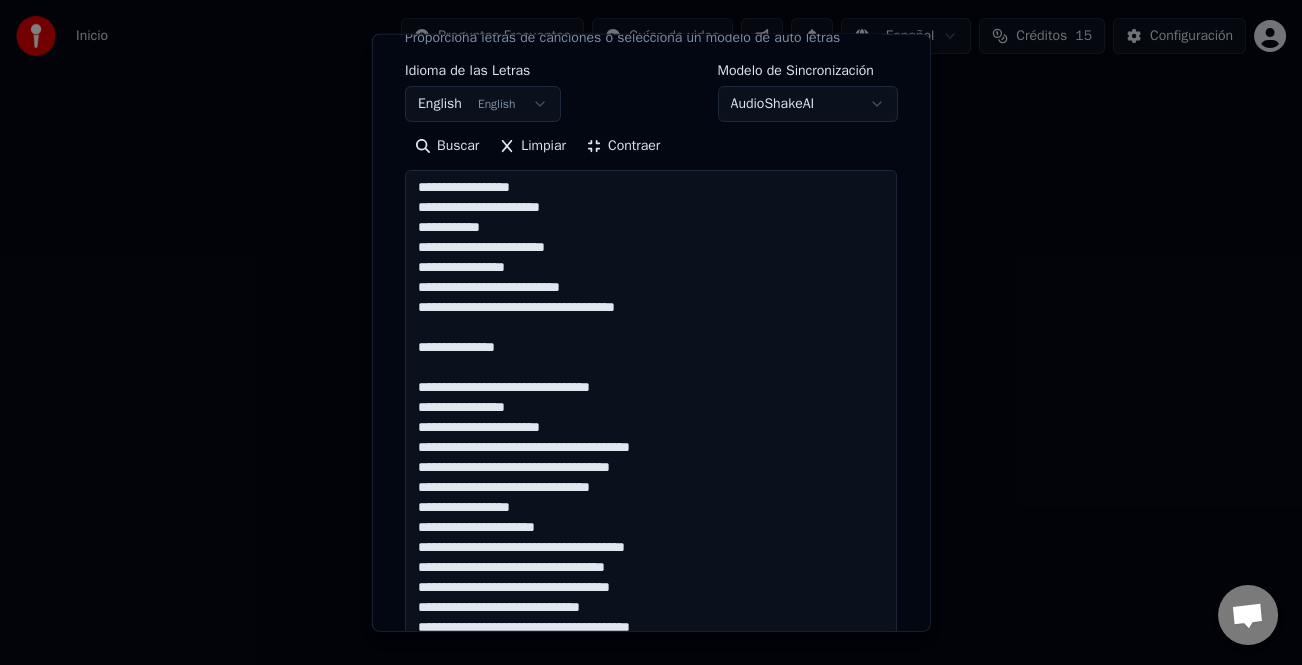 click on "**********" at bounding box center [651, 418] 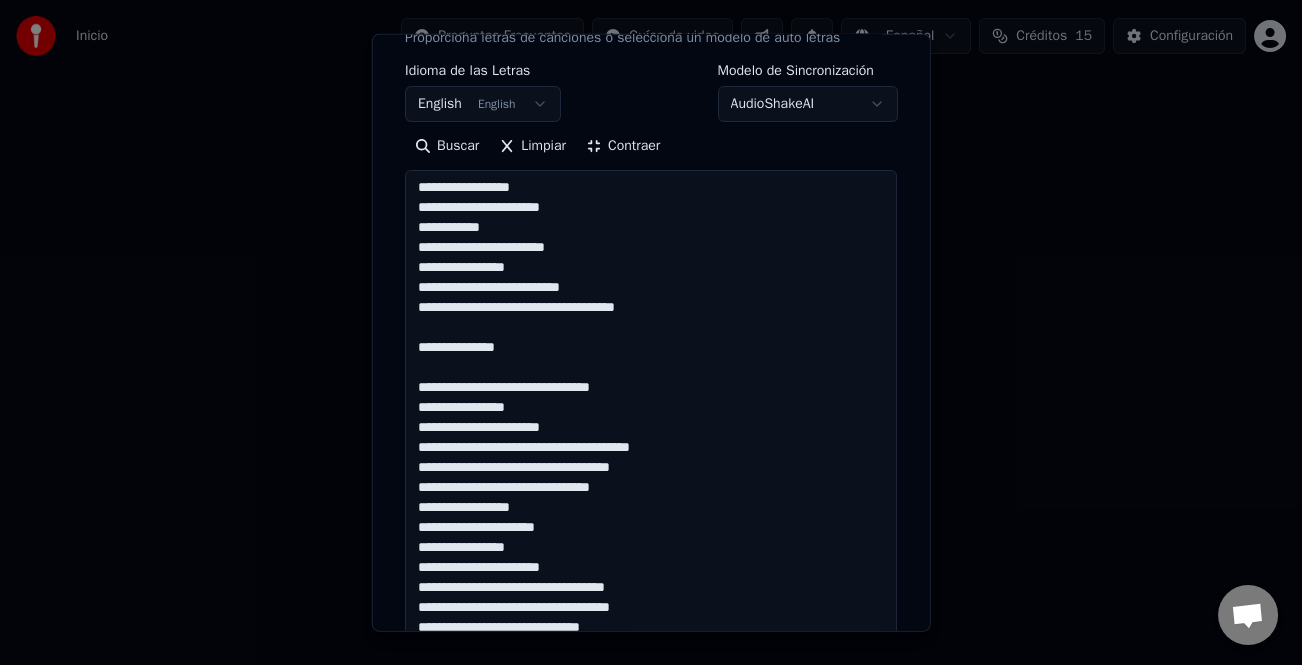 scroll, scrollTop: 221, scrollLeft: 0, axis: vertical 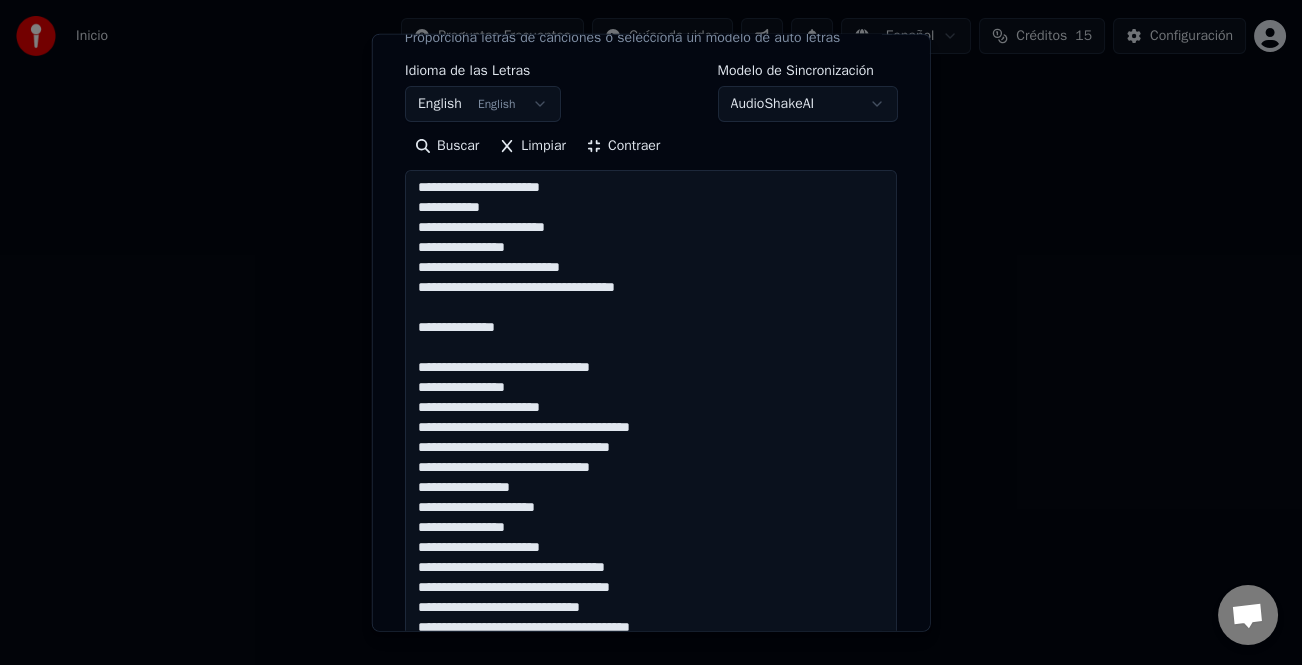 click on "**********" at bounding box center [651, 418] 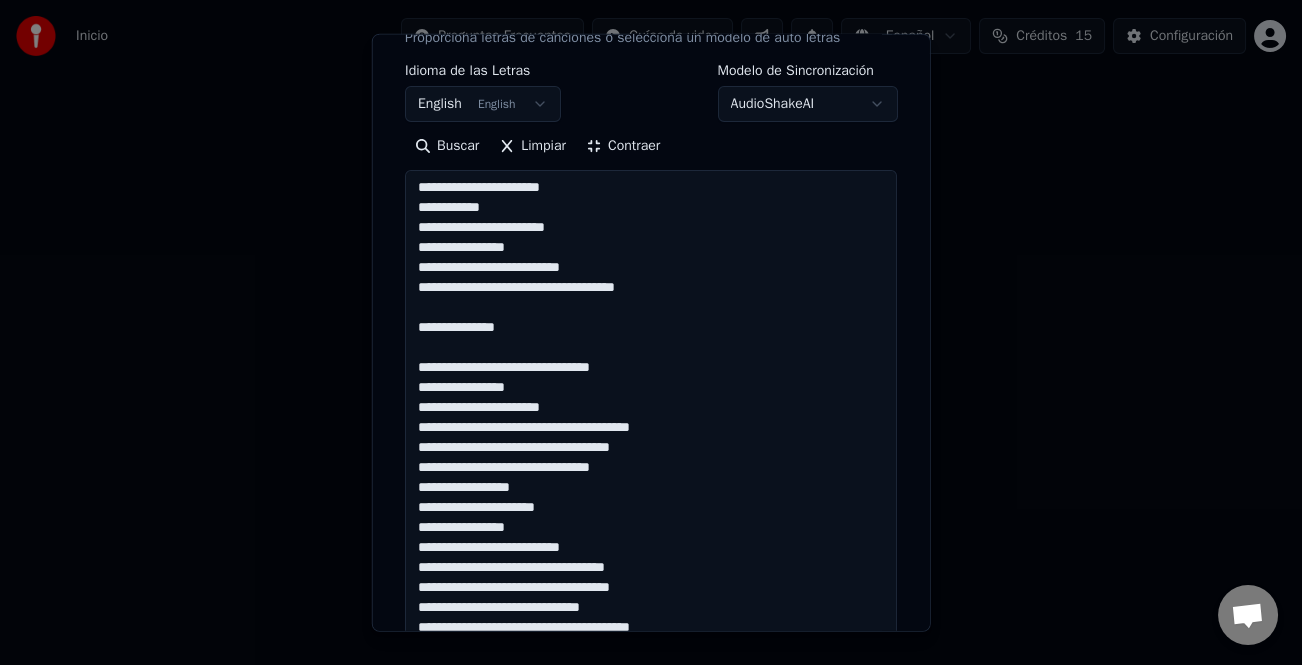 click on "**********" at bounding box center (651, 418) 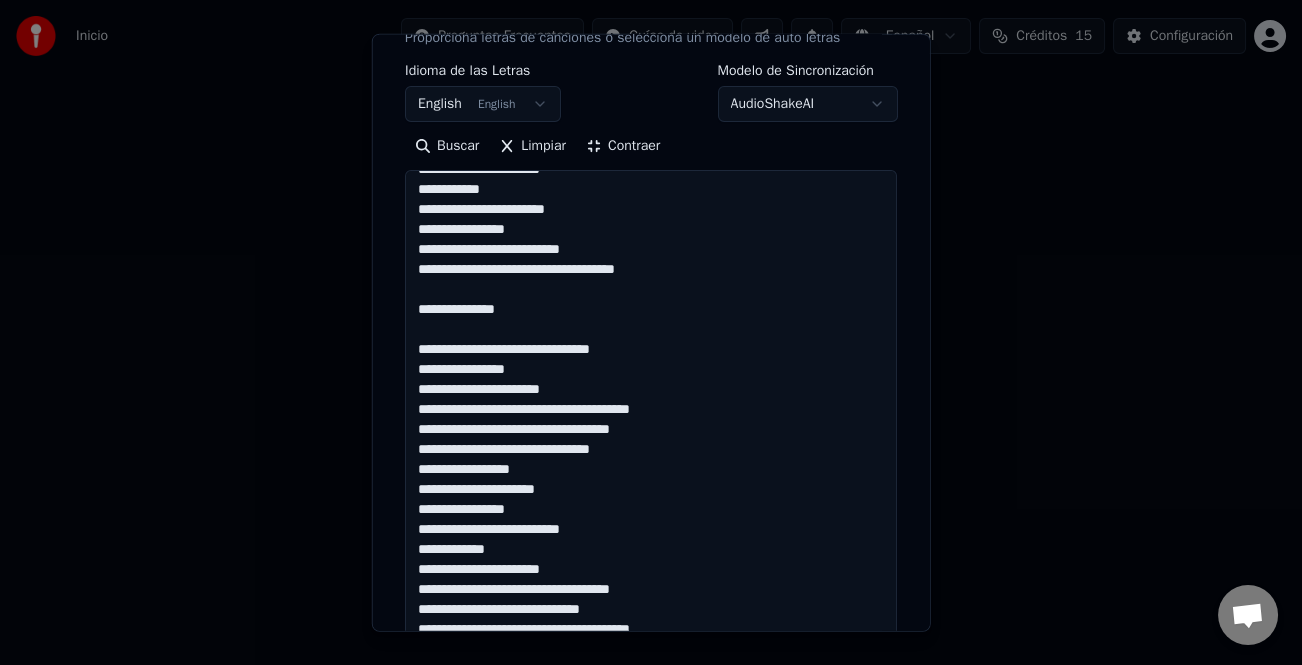 scroll, scrollTop: 241, scrollLeft: 0, axis: vertical 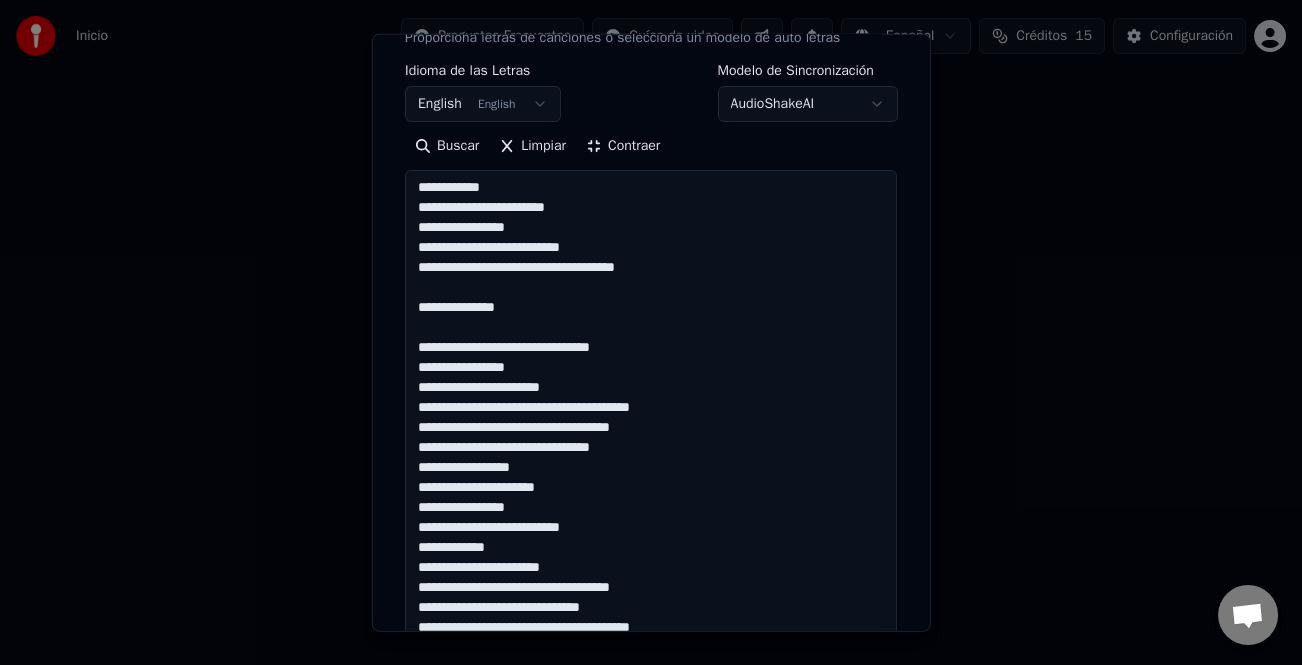 click on "**********" at bounding box center (651, 418) 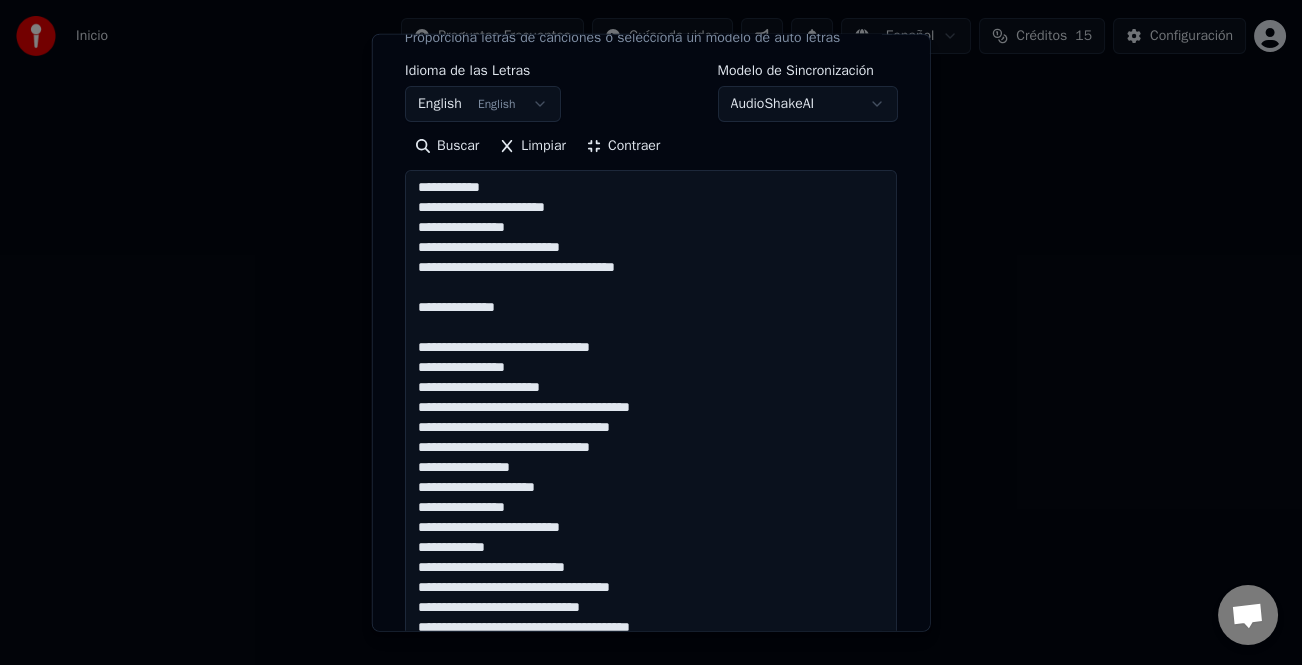 click on "**********" at bounding box center [651, 418] 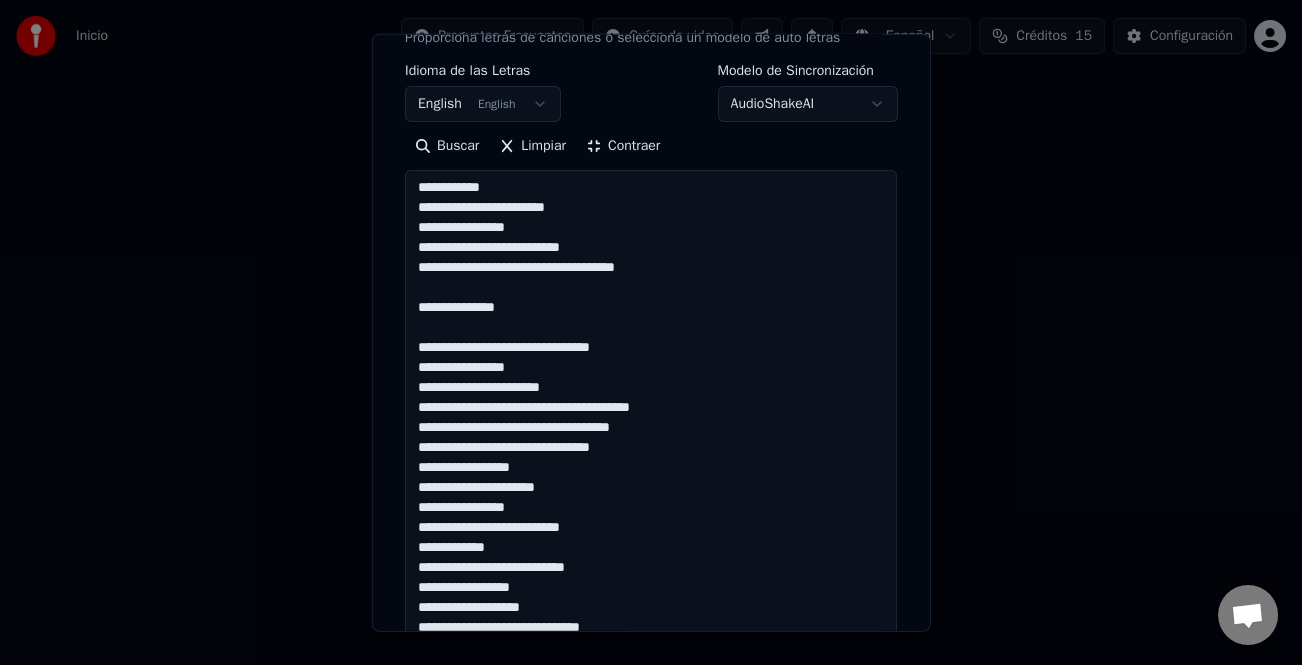 scroll, scrollTop: 261, scrollLeft: 0, axis: vertical 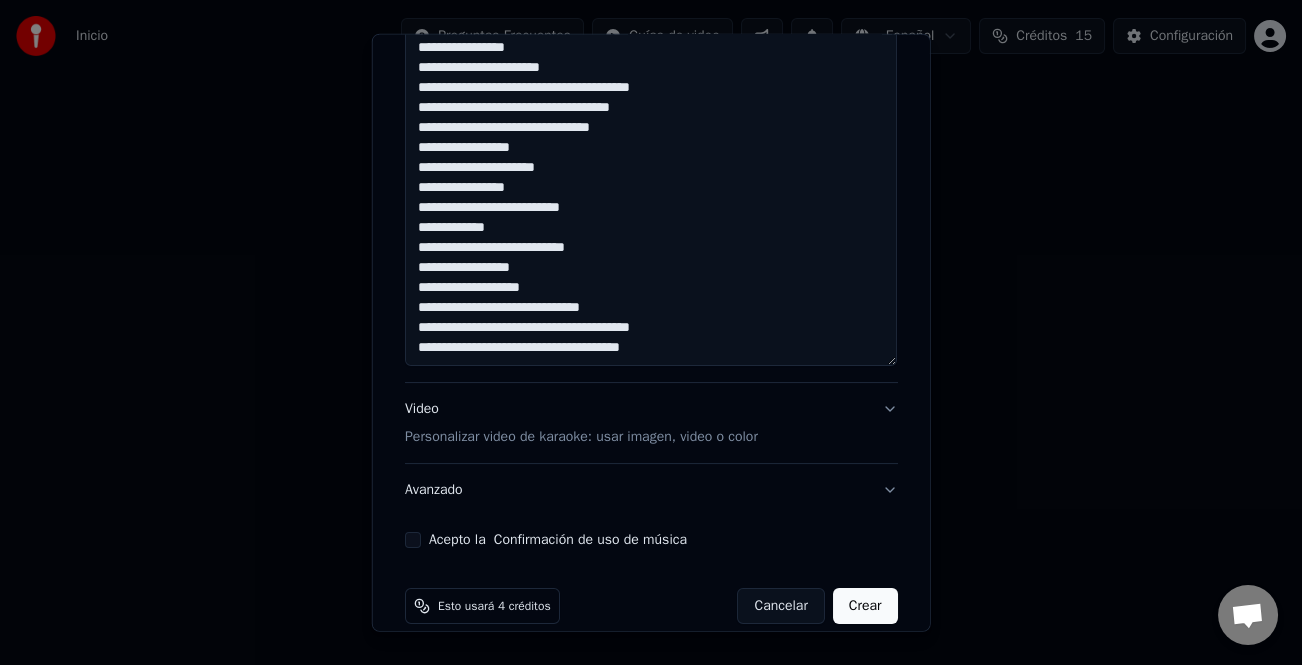 click on "**********" at bounding box center (651, 118) 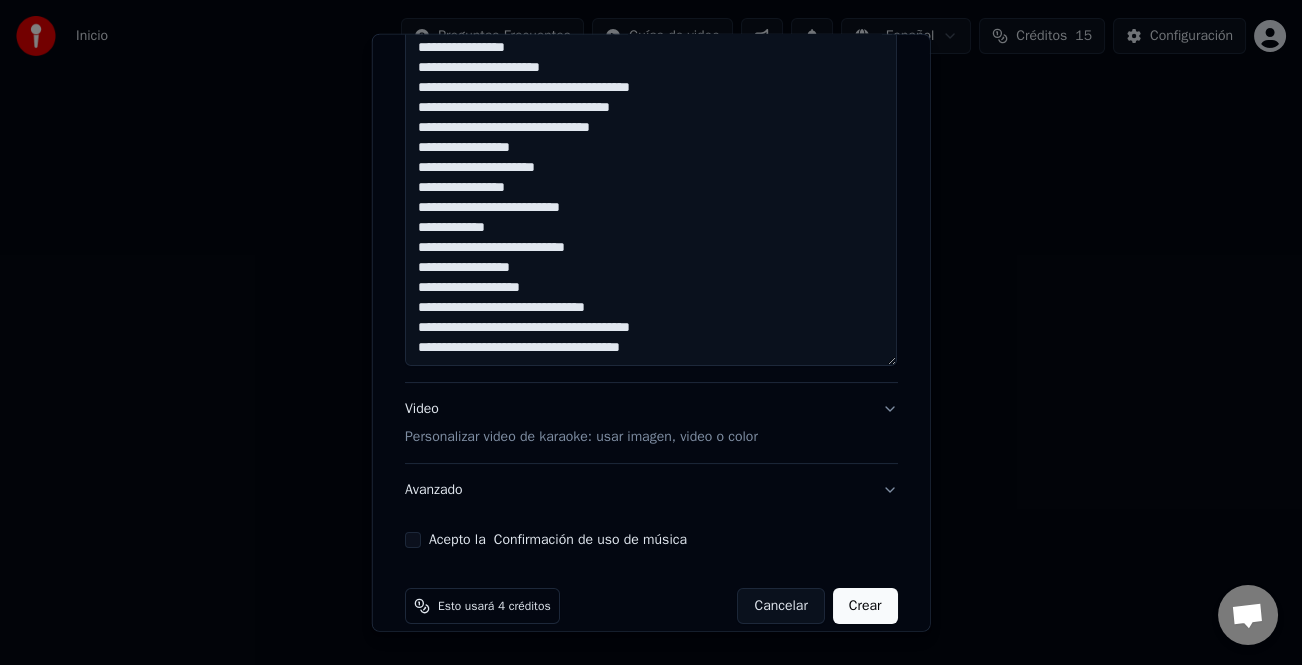 click on "**********" at bounding box center (651, 118) 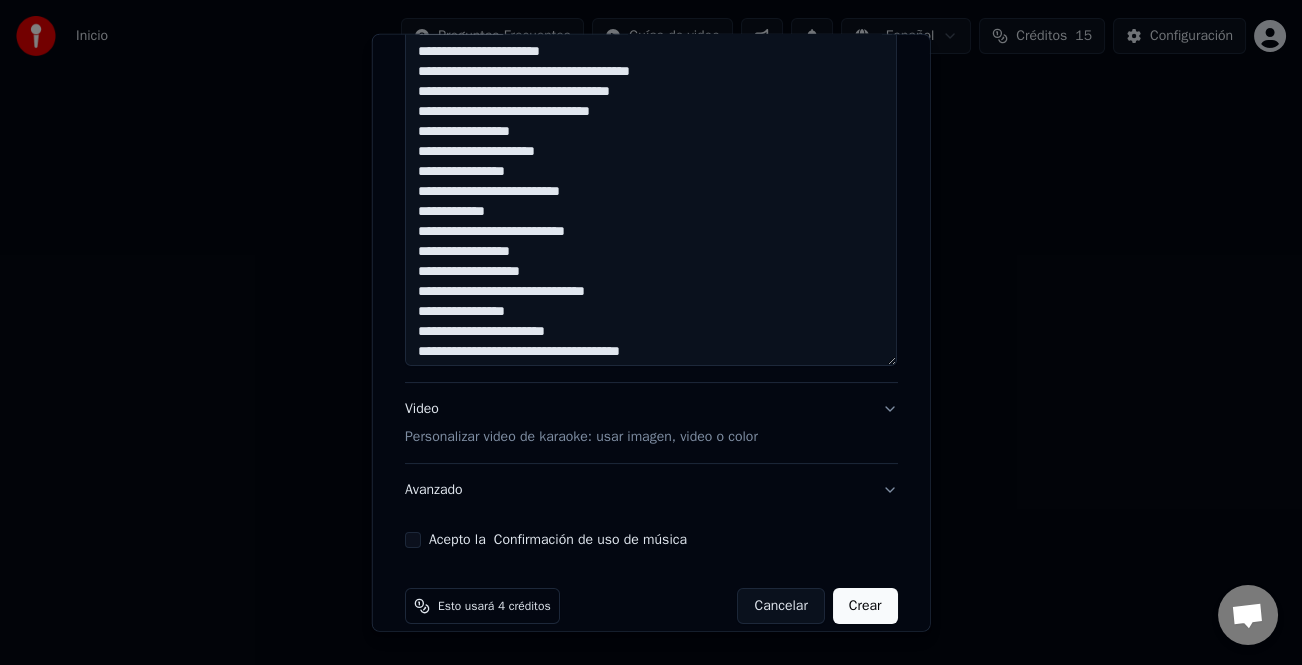 scroll, scrollTop: 281, scrollLeft: 0, axis: vertical 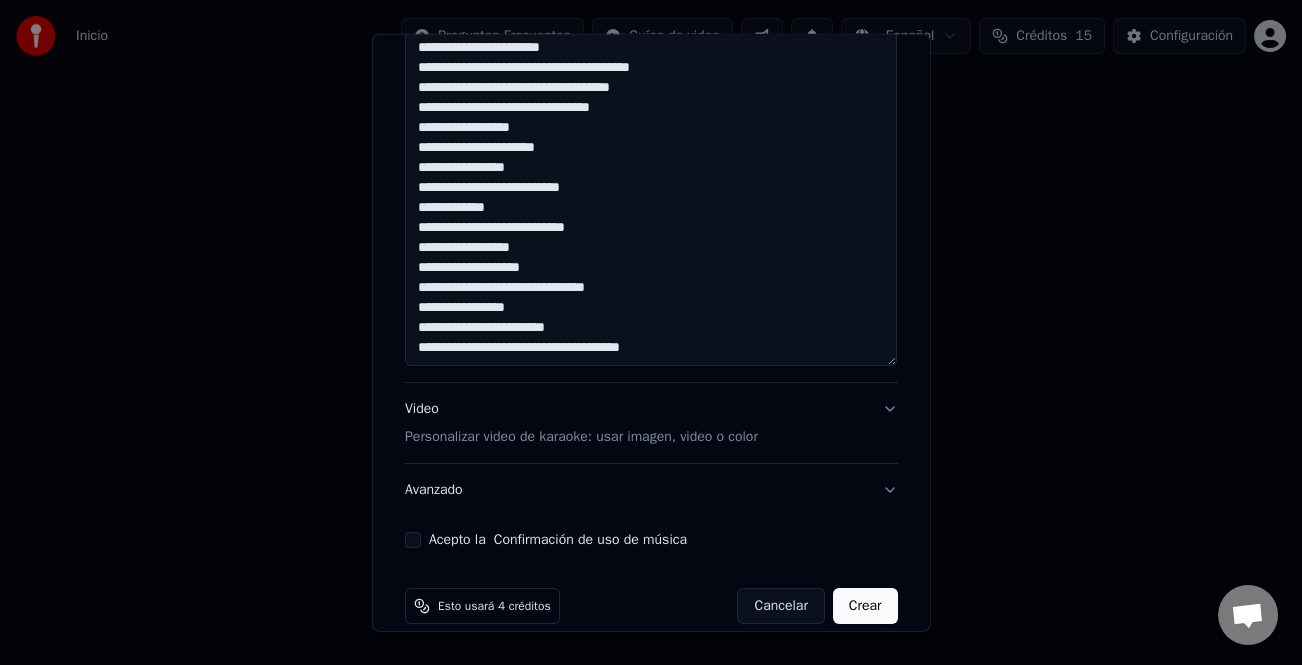 click on "**********" at bounding box center [651, 118] 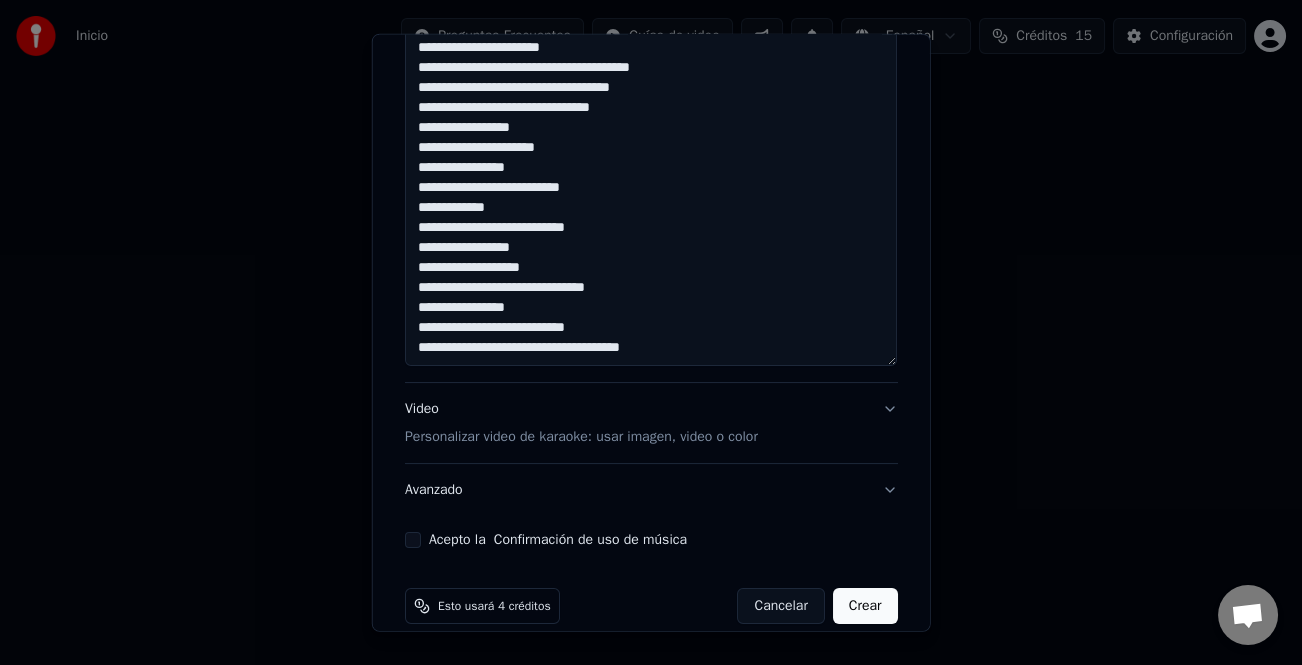 click on "**********" at bounding box center [651, 118] 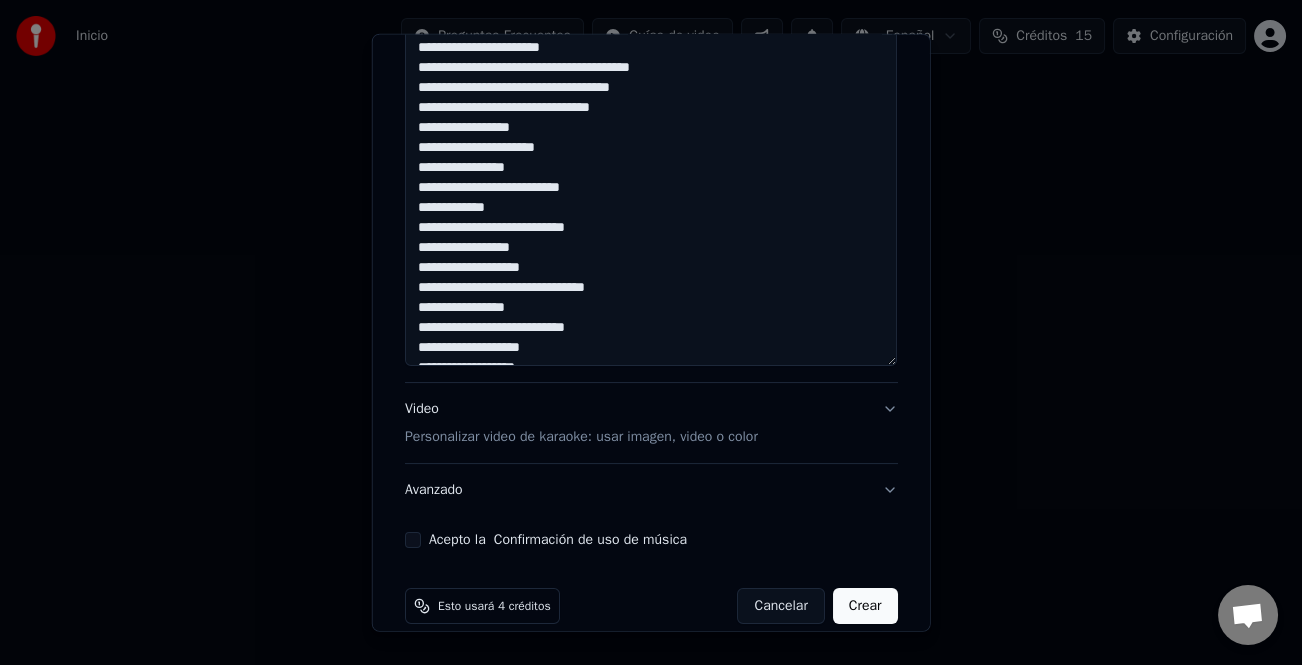 scroll, scrollTop: 293, scrollLeft: 0, axis: vertical 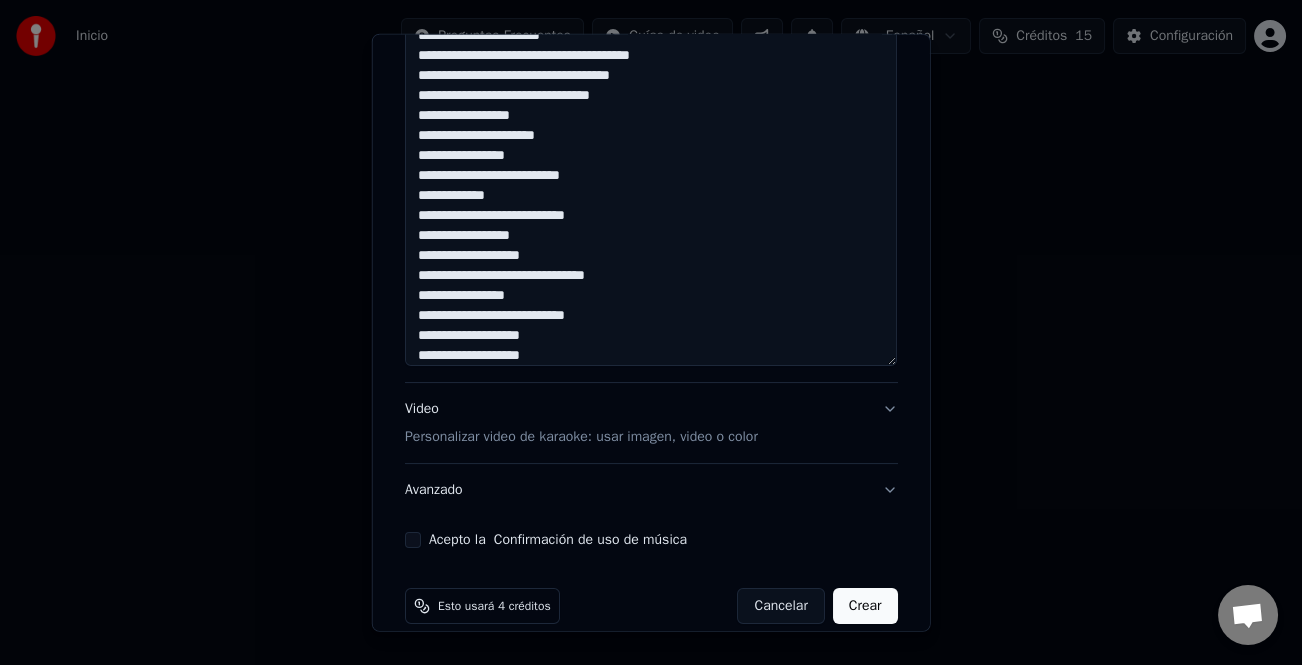 click on "**********" at bounding box center (651, 118) 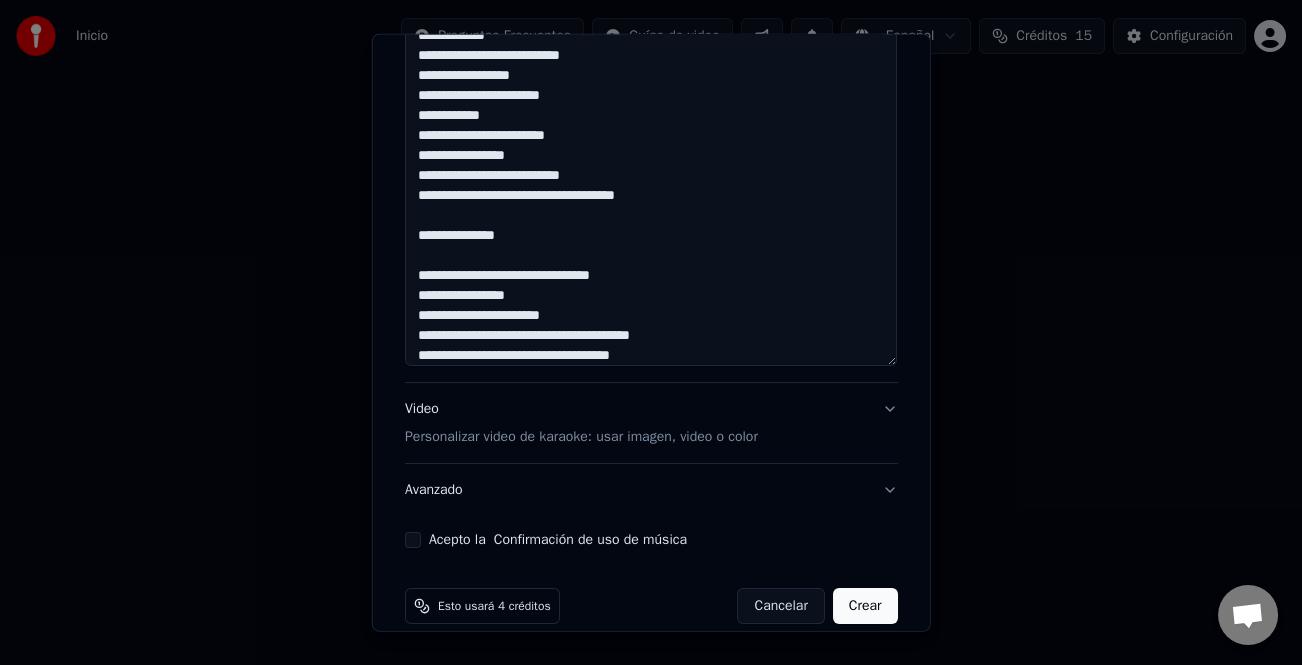 scroll, scrollTop: 0, scrollLeft: 0, axis: both 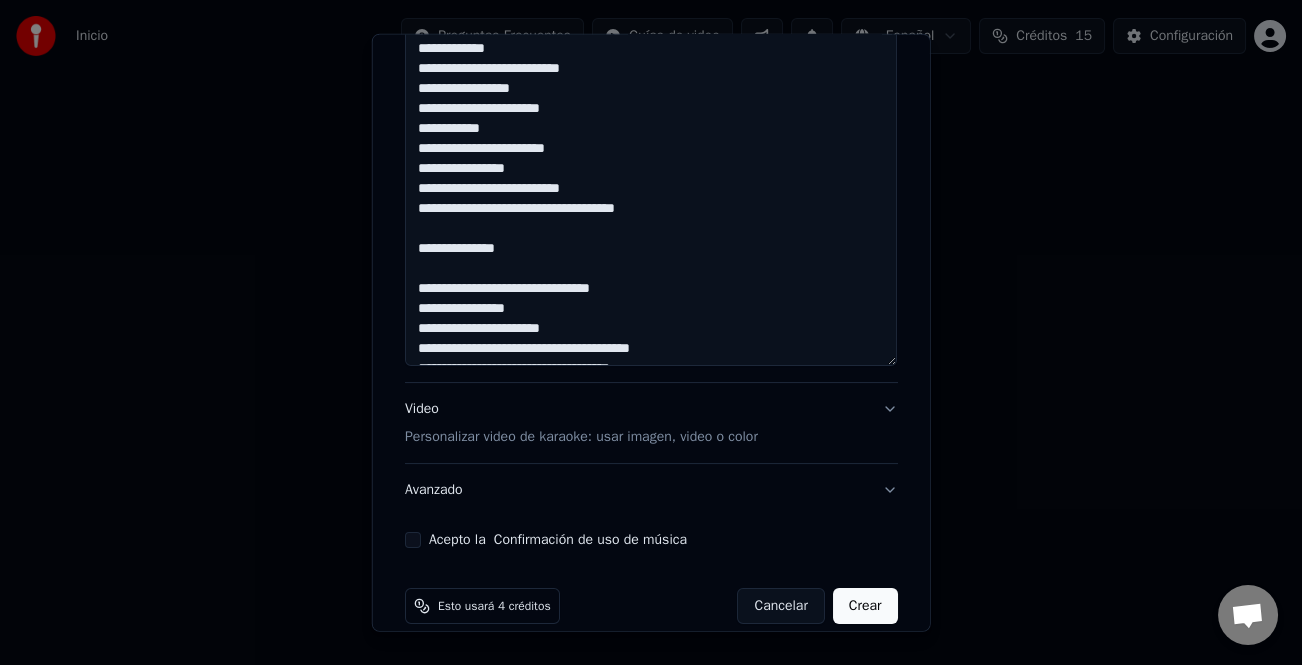 click on "**********" at bounding box center [651, 118] 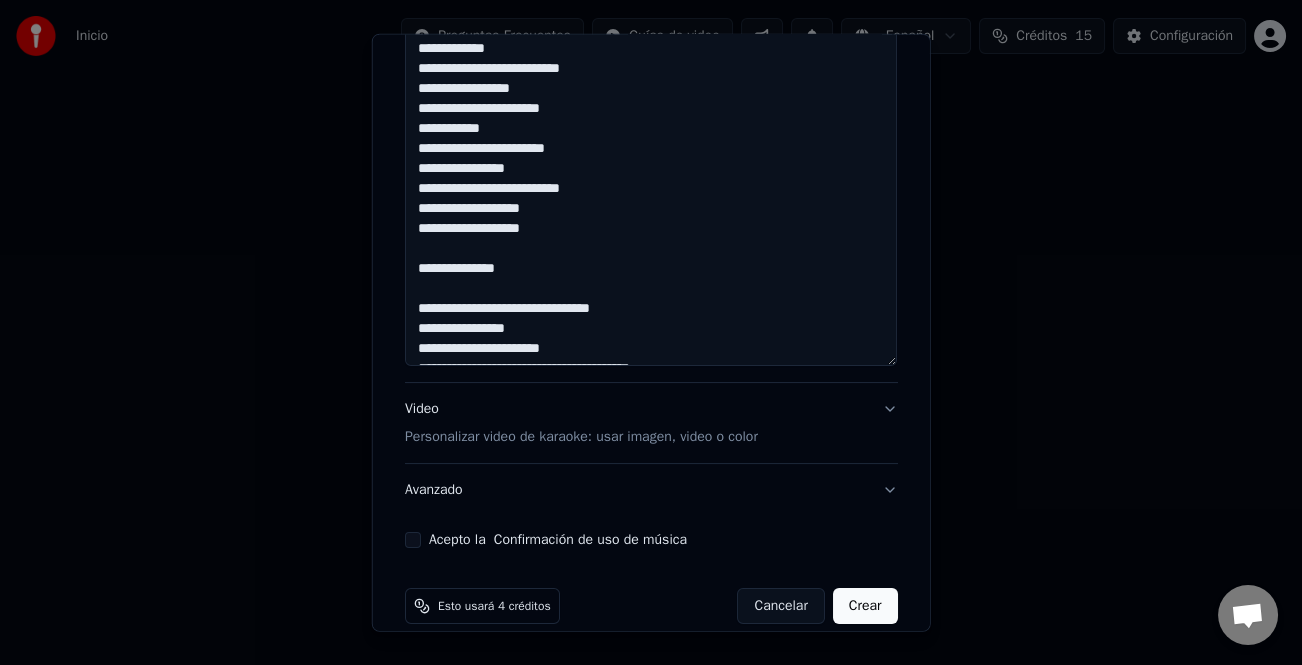 click on "**********" at bounding box center [651, 118] 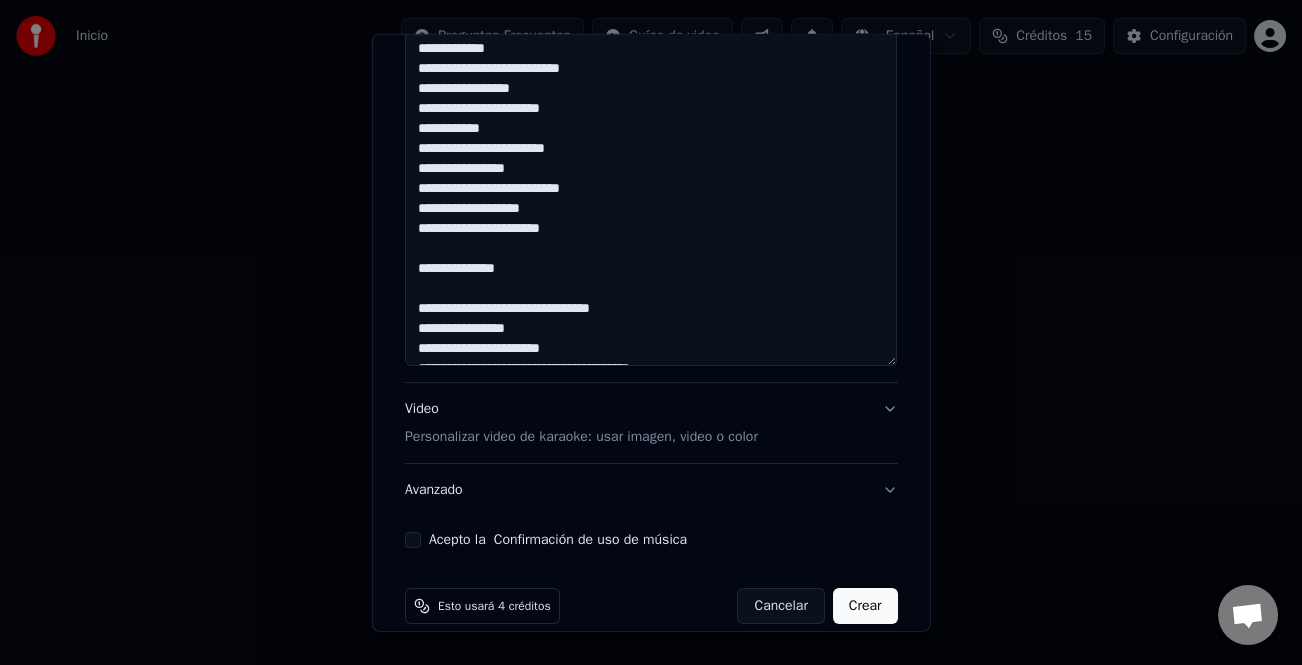 click on "**********" at bounding box center (651, 118) 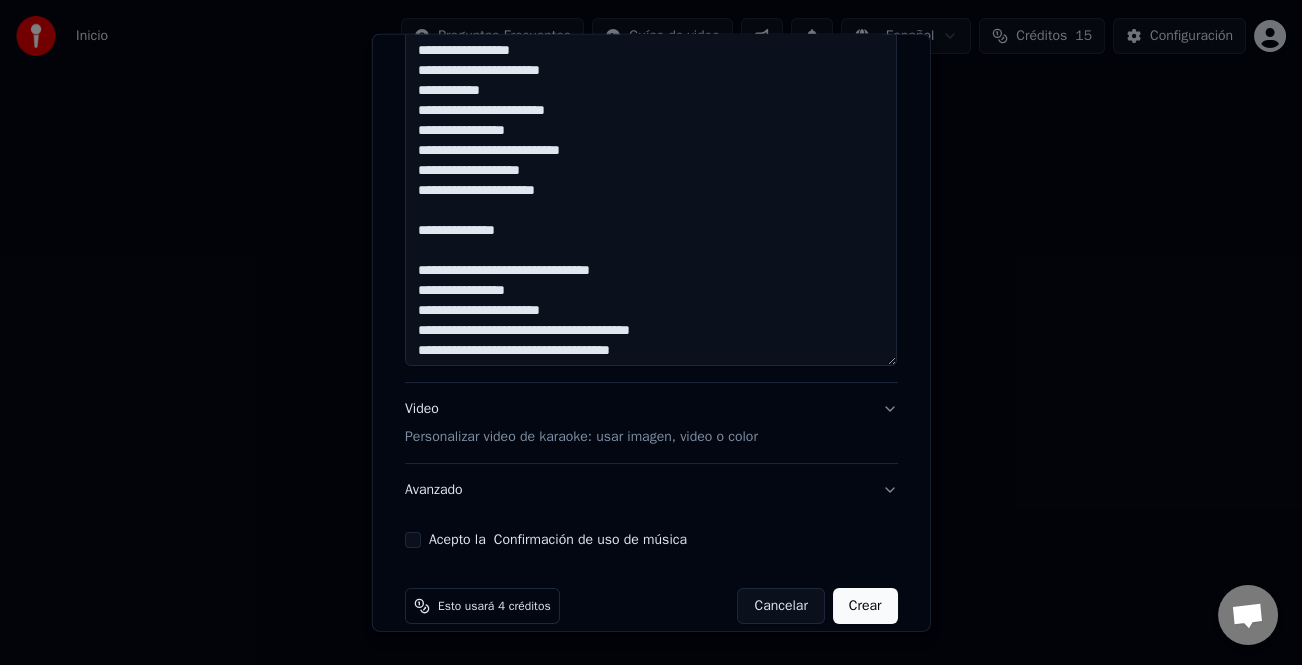 scroll, scrollTop: 100, scrollLeft: 0, axis: vertical 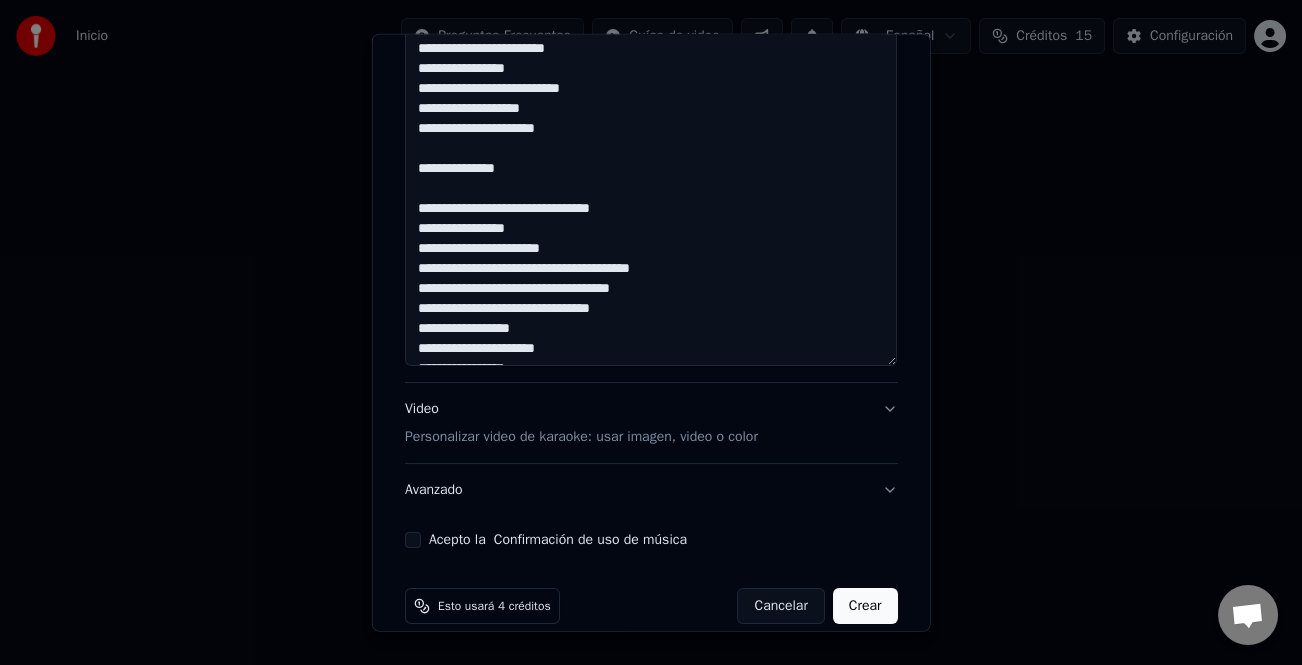 click on "**********" at bounding box center (651, 118) 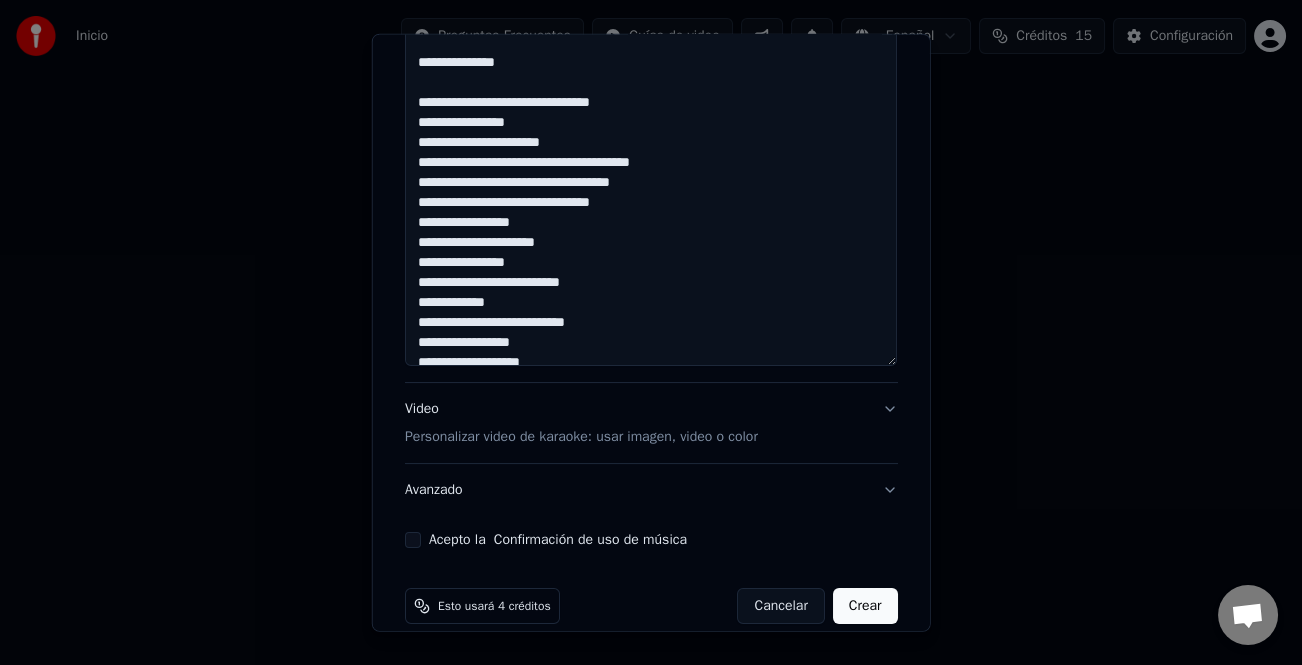 scroll, scrollTop: 321, scrollLeft: 0, axis: vertical 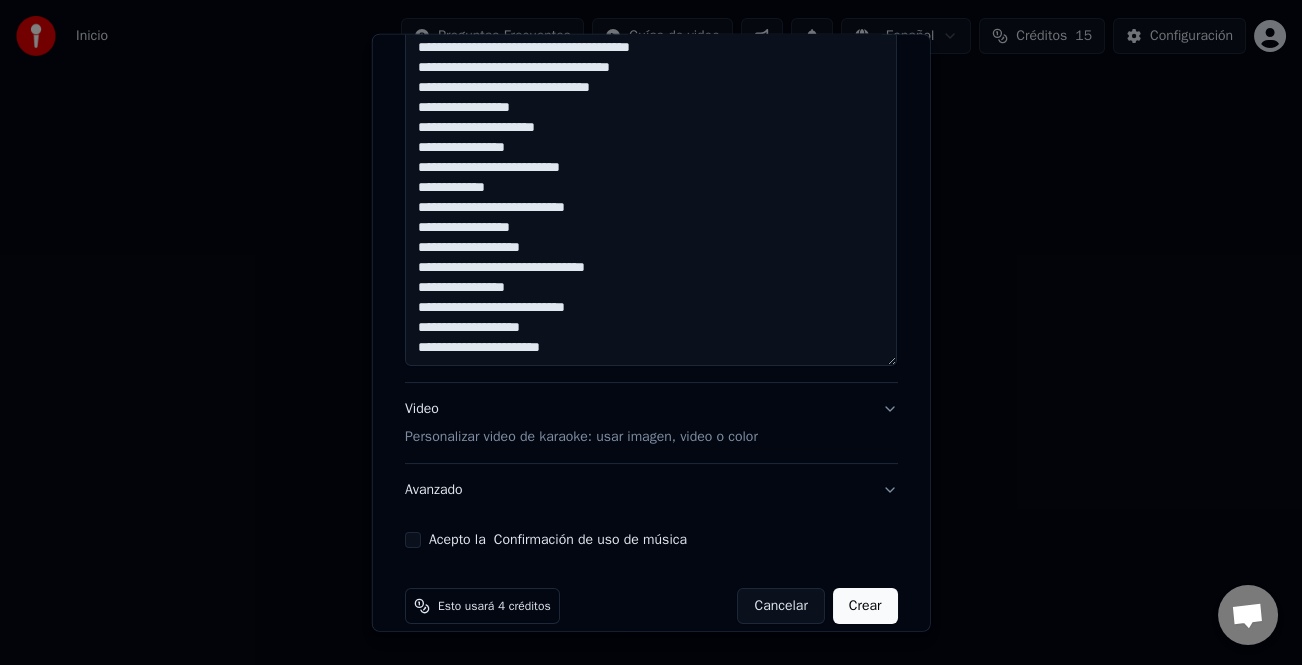 click on "Acepto la   Confirmación de uso de música" at bounding box center (413, 540) 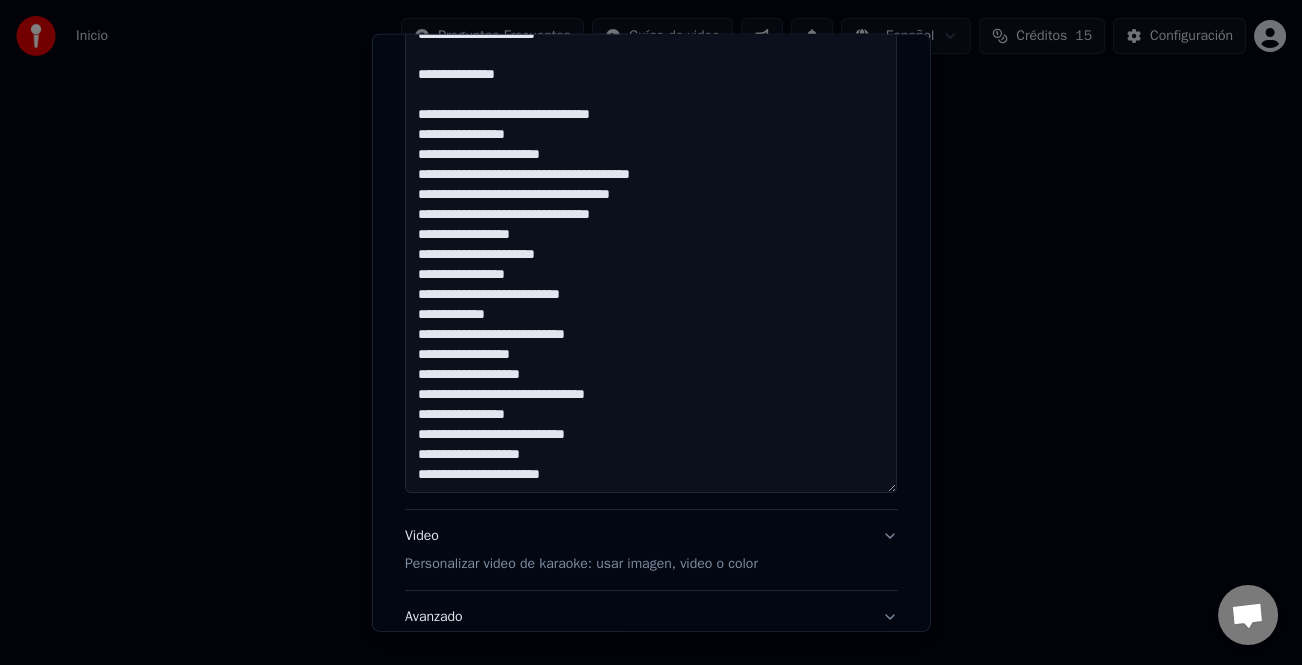 scroll, scrollTop: 300, scrollLeft: 0, axis: vertical 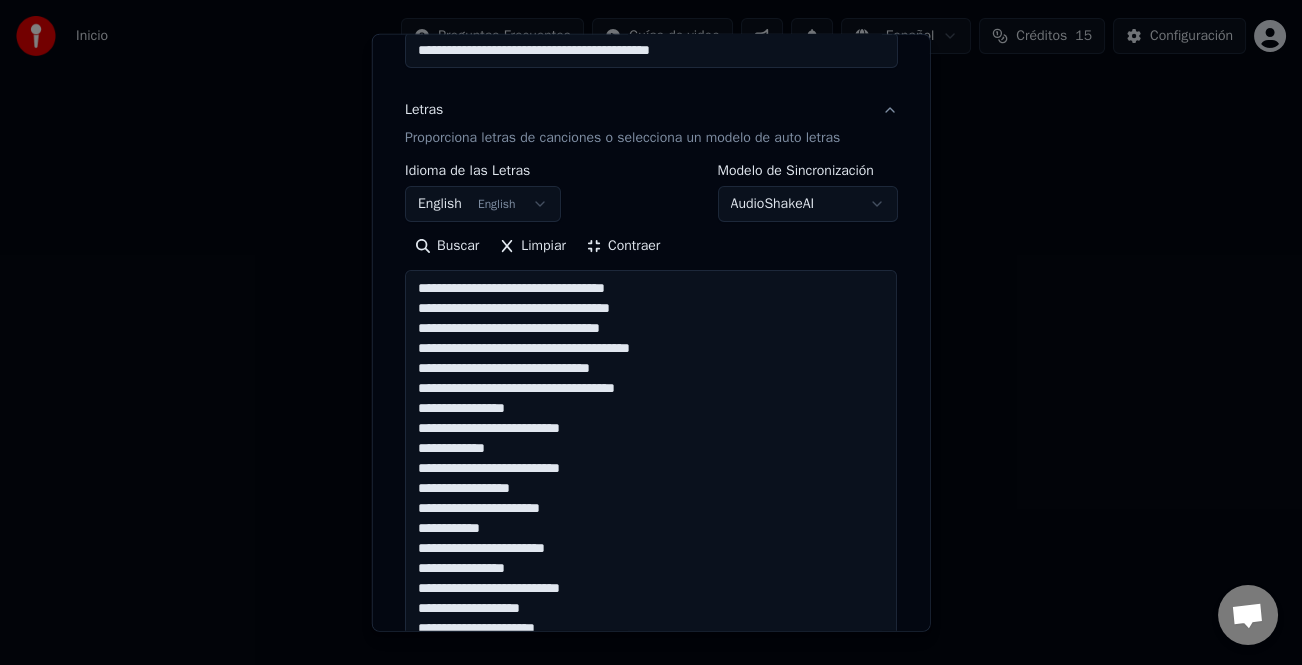 click on "**********" at bounding box center (651, 518) 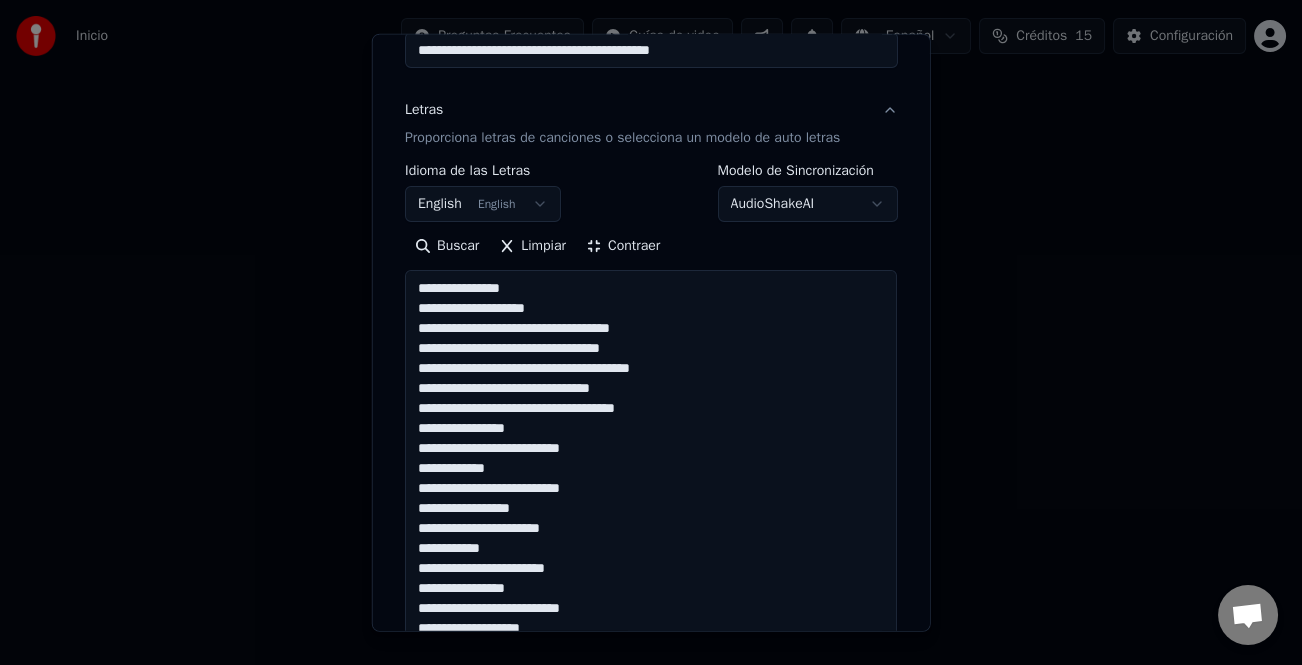 click on "**********" at bounding box center [651, 518] 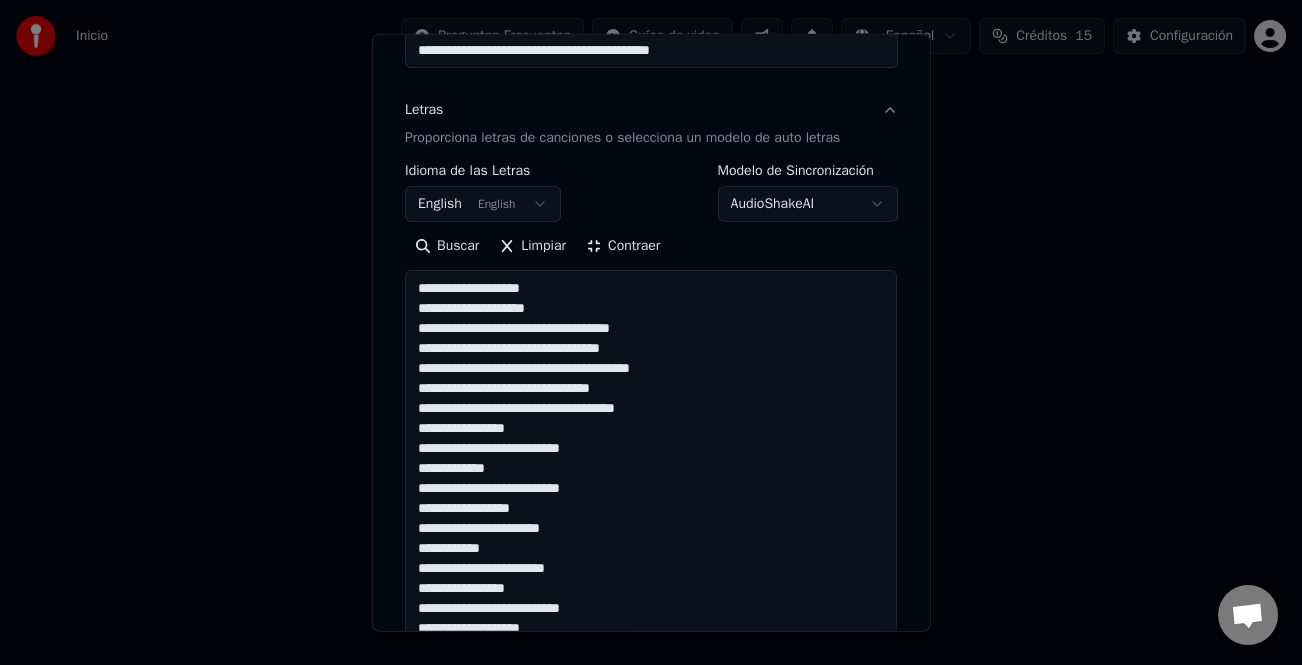 click on "**********" at bounding box center [651, 518] 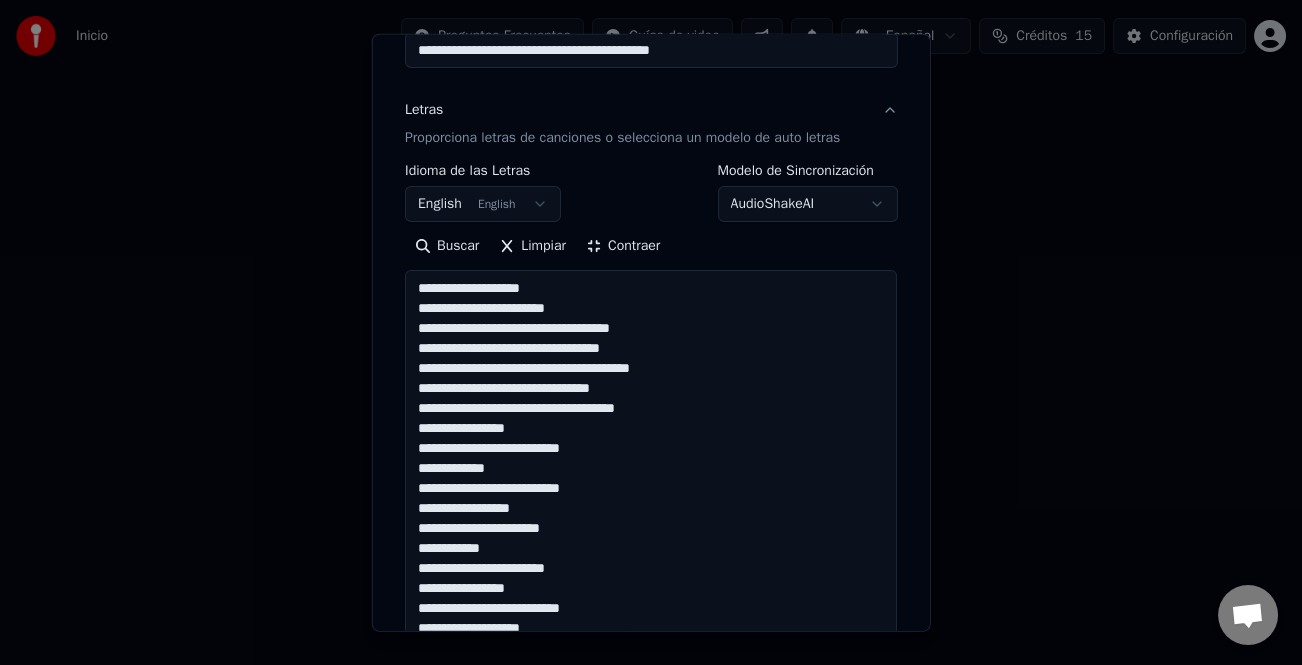 click on "**********" at bounding box center (651, 518) 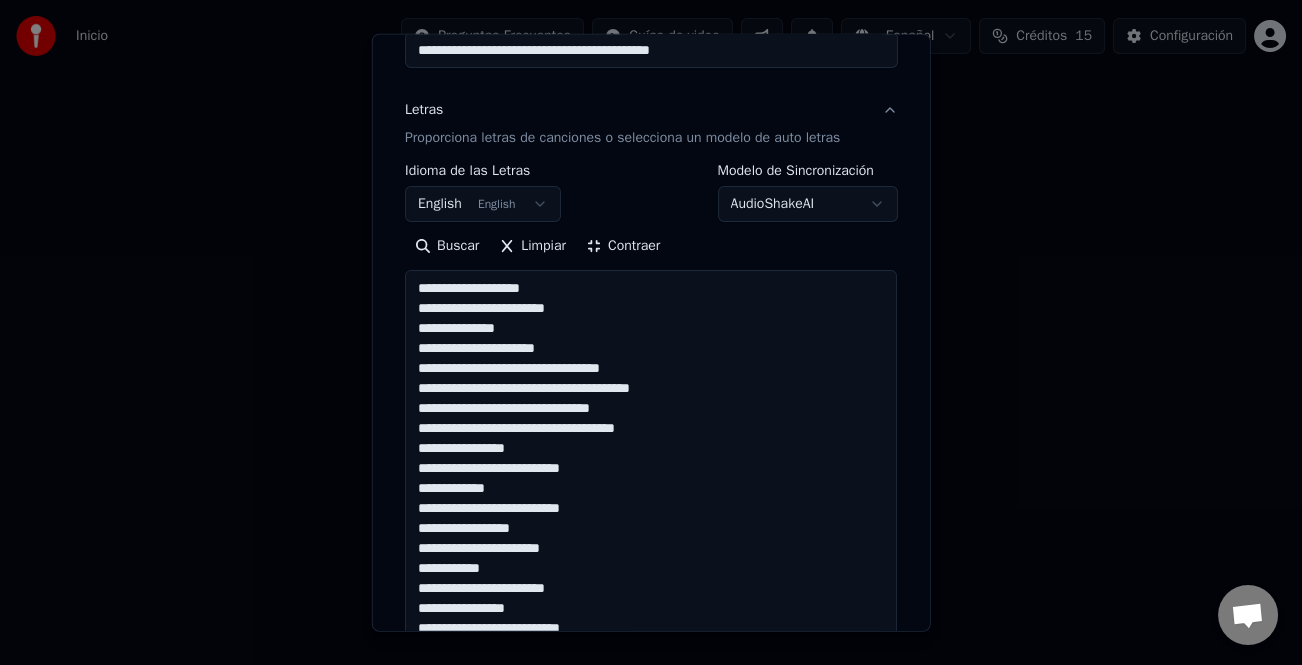 click on "**********" at bounding box center (651, 518) 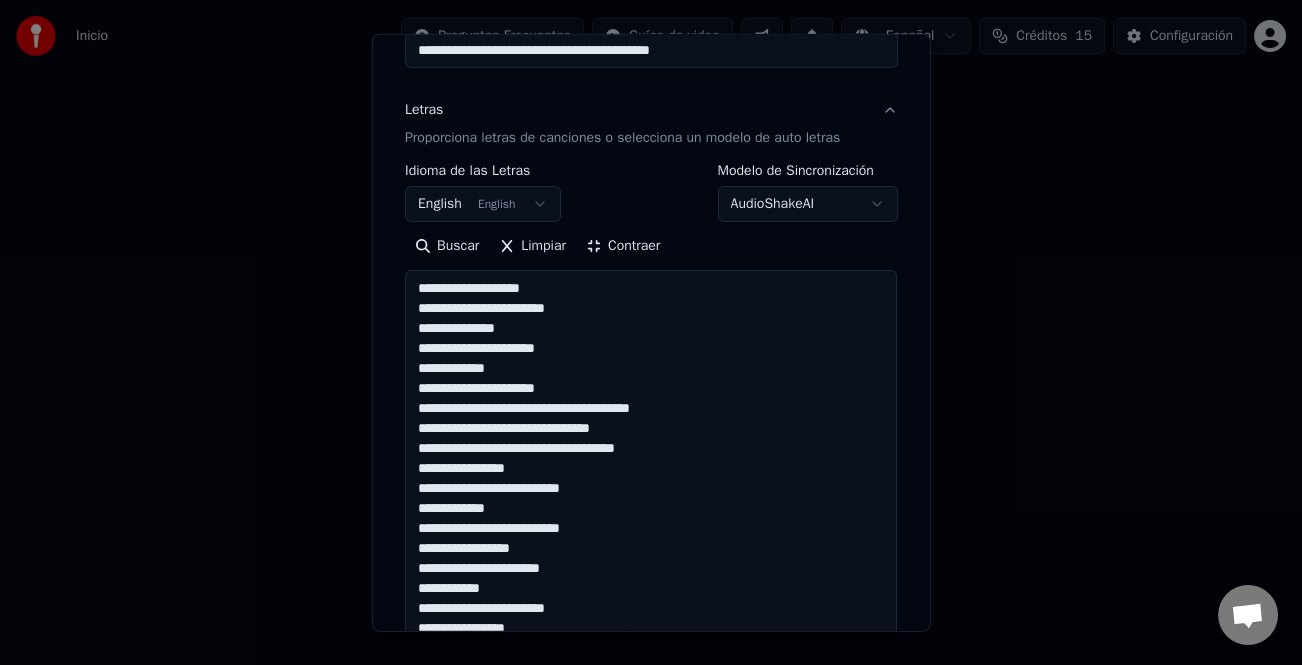 click on "**********" at bounding box center [651, 518] 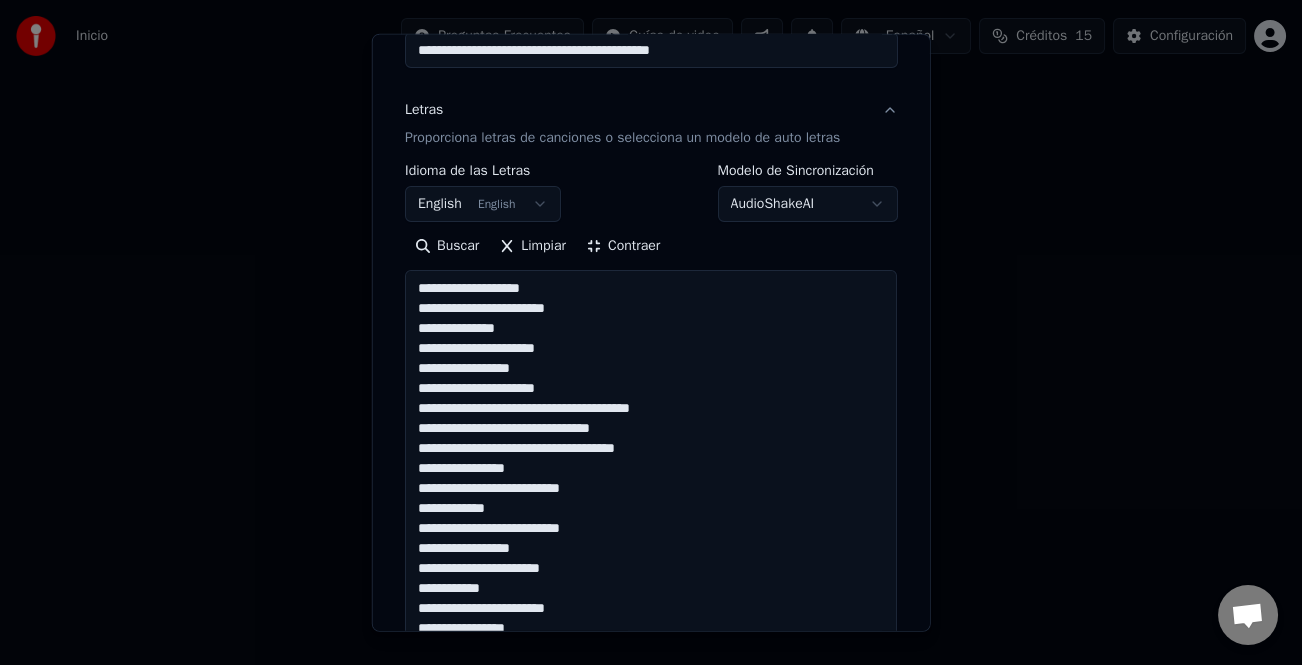 click at bounding box center (651, 518) 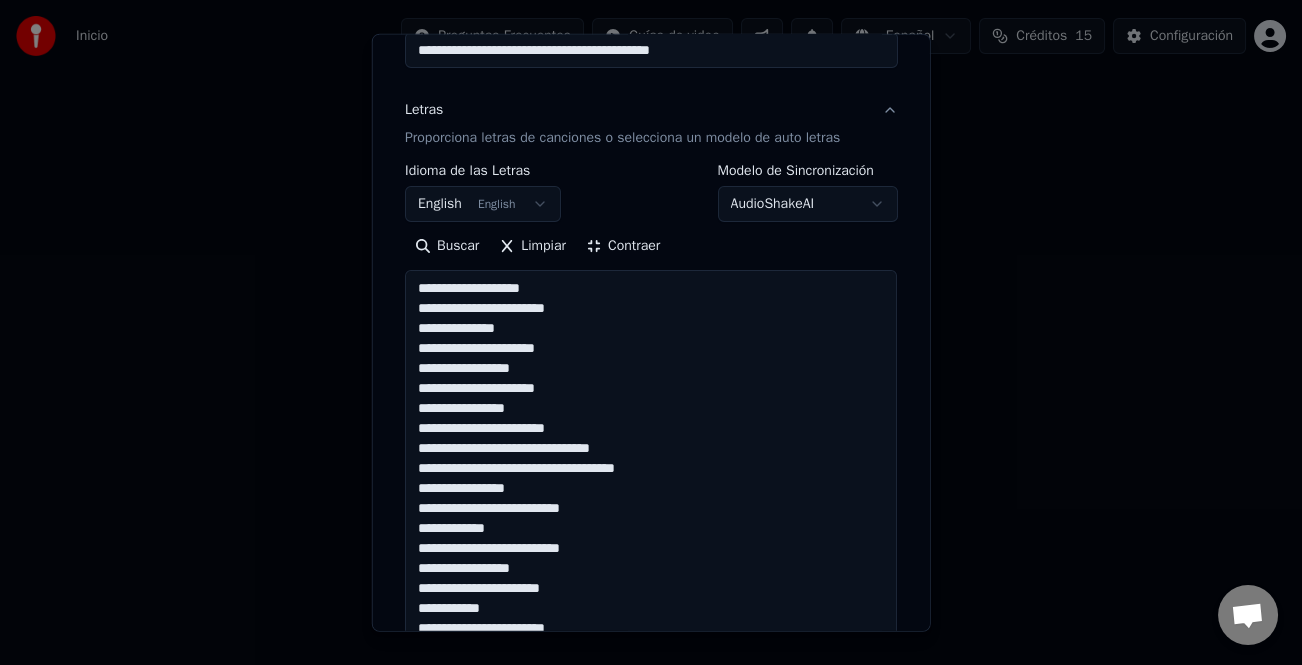 click at bounding box center (651, 518) 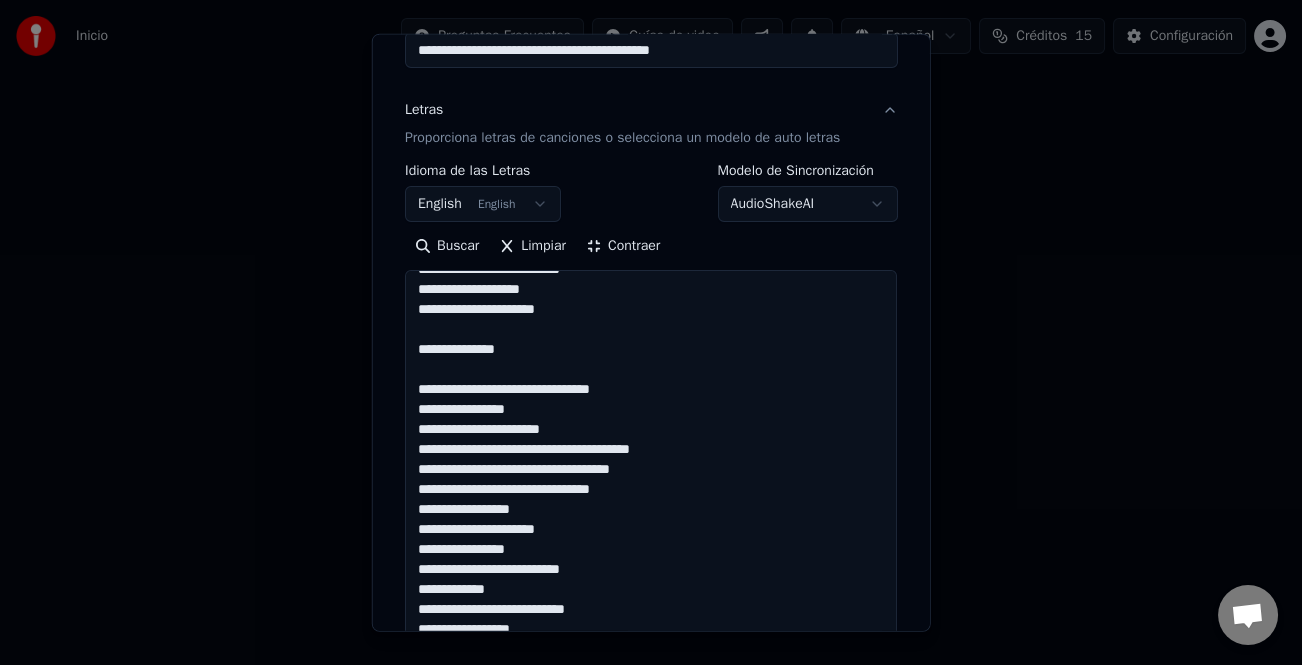 scroll, scrollTop: 421, scrollLeft: 0, axis: vertical 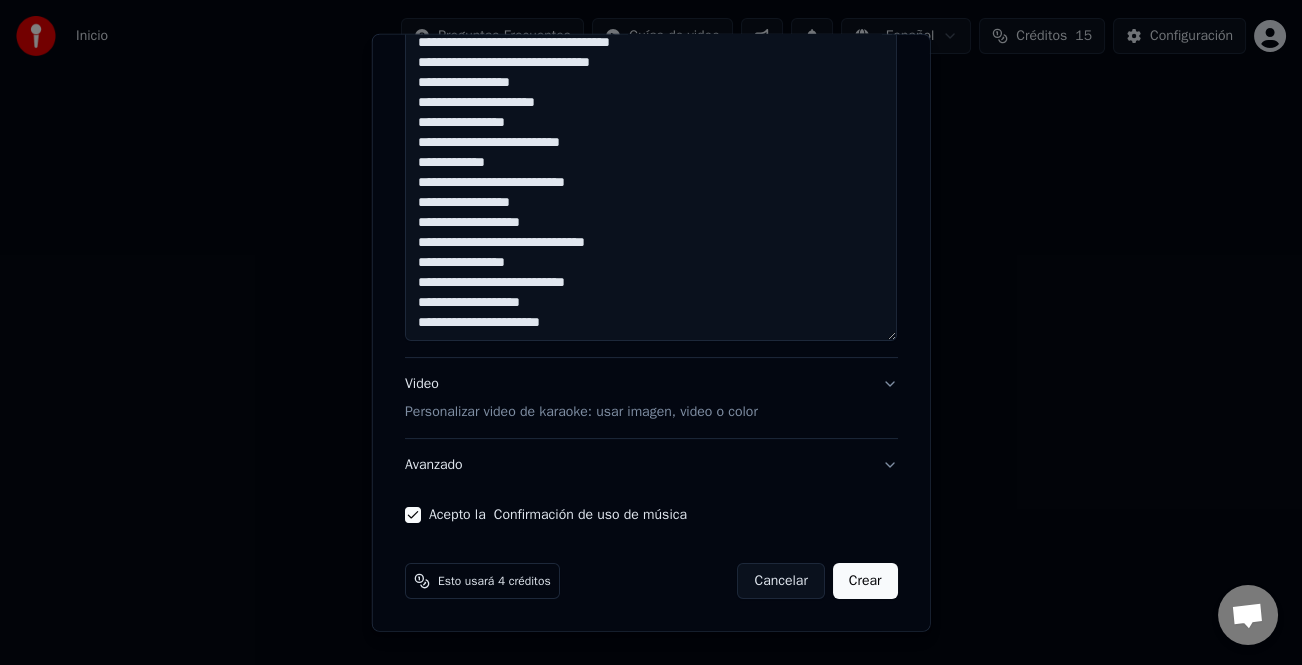 type on "**********" 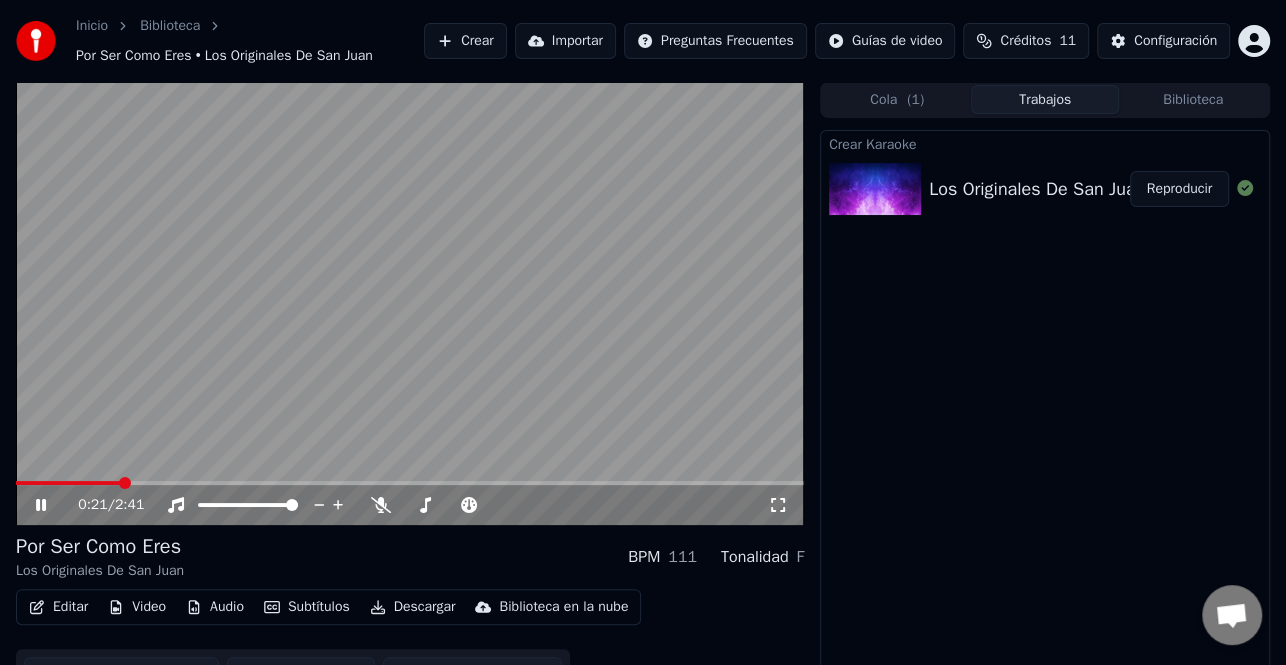 click 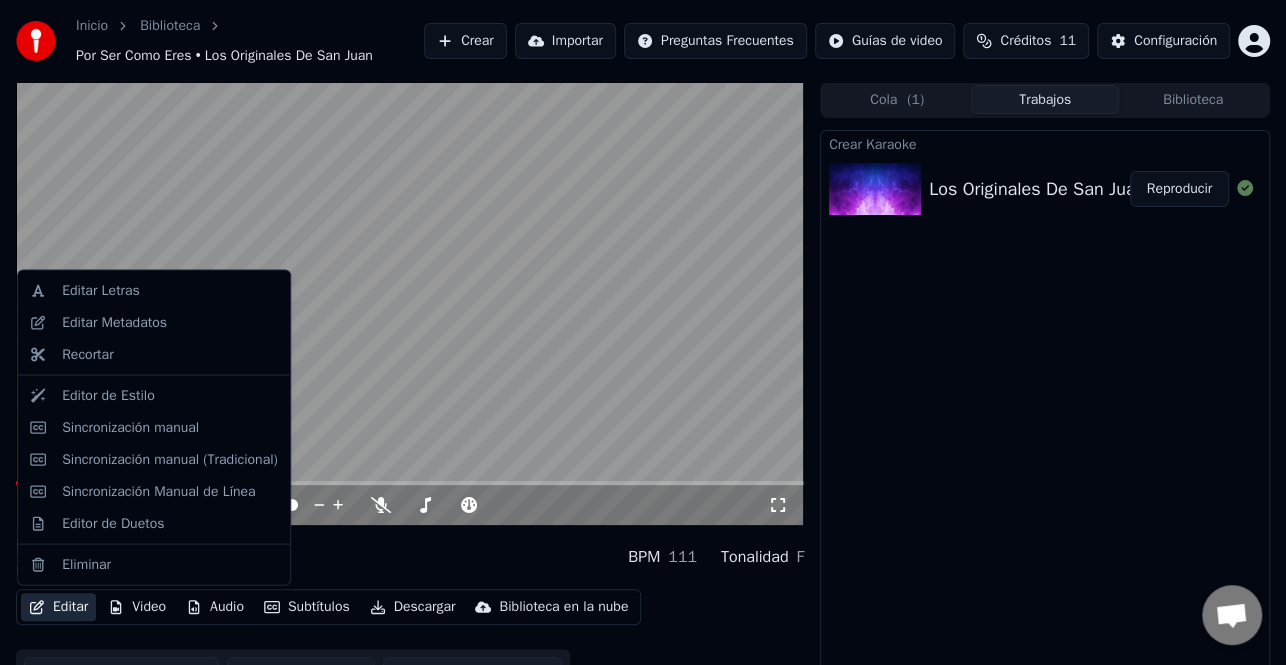 click on "Editar" at bounding box center (58, 607) 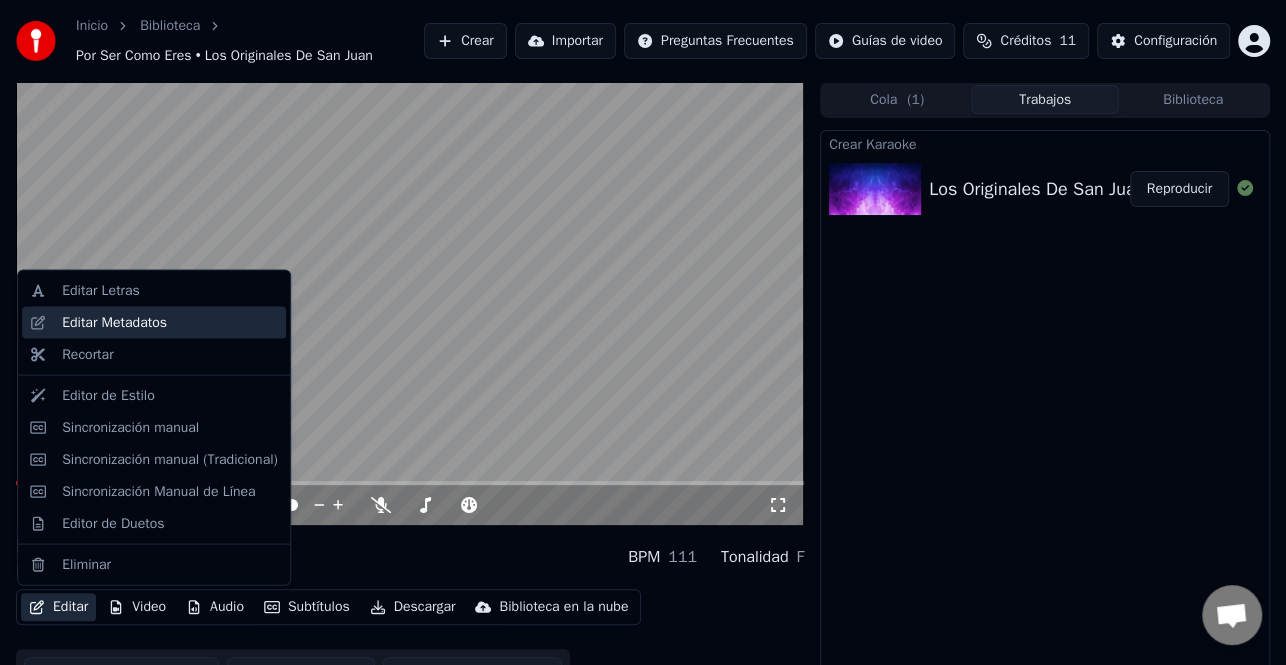 click on "Editar Metadatos" at bounding box center [114, 323] 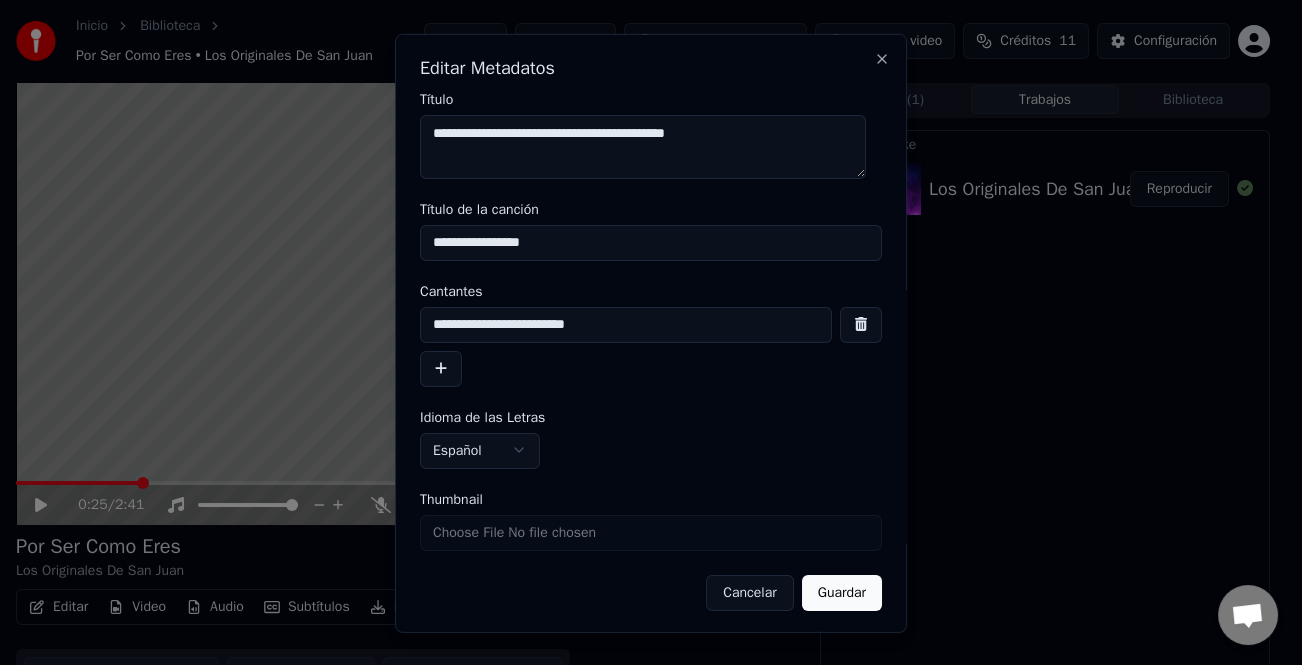 click at bounding box center [441, 368] 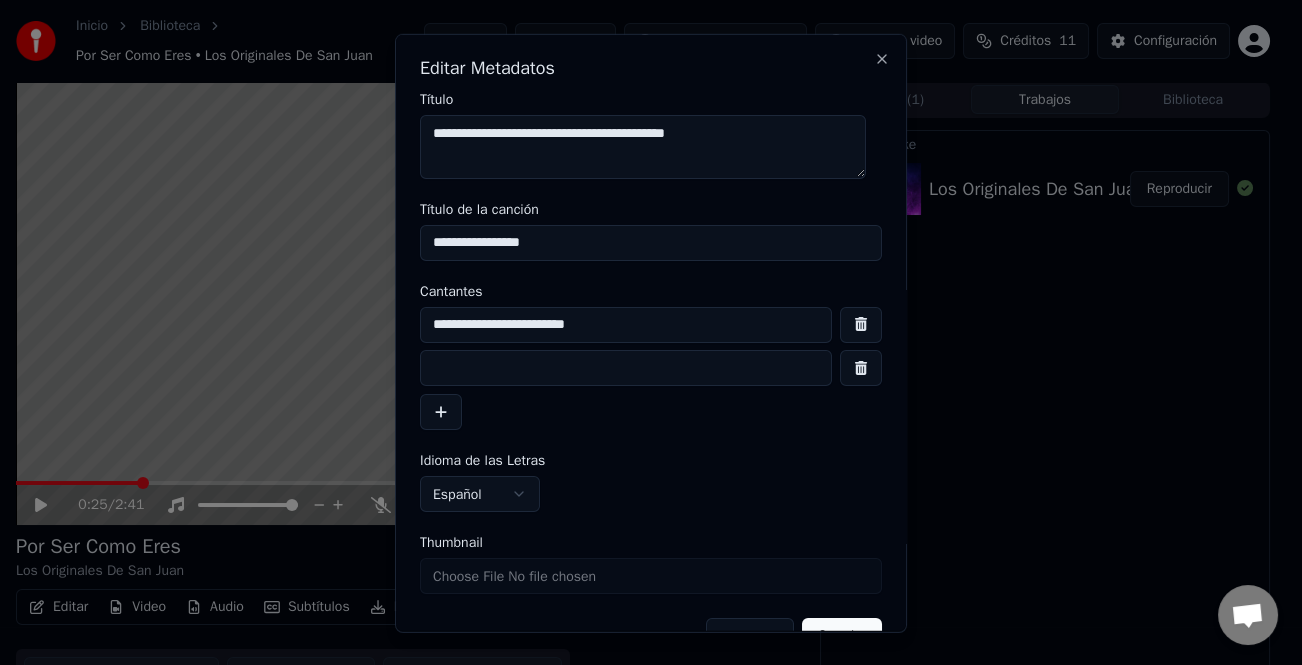 click at bounding box center [626, 368] 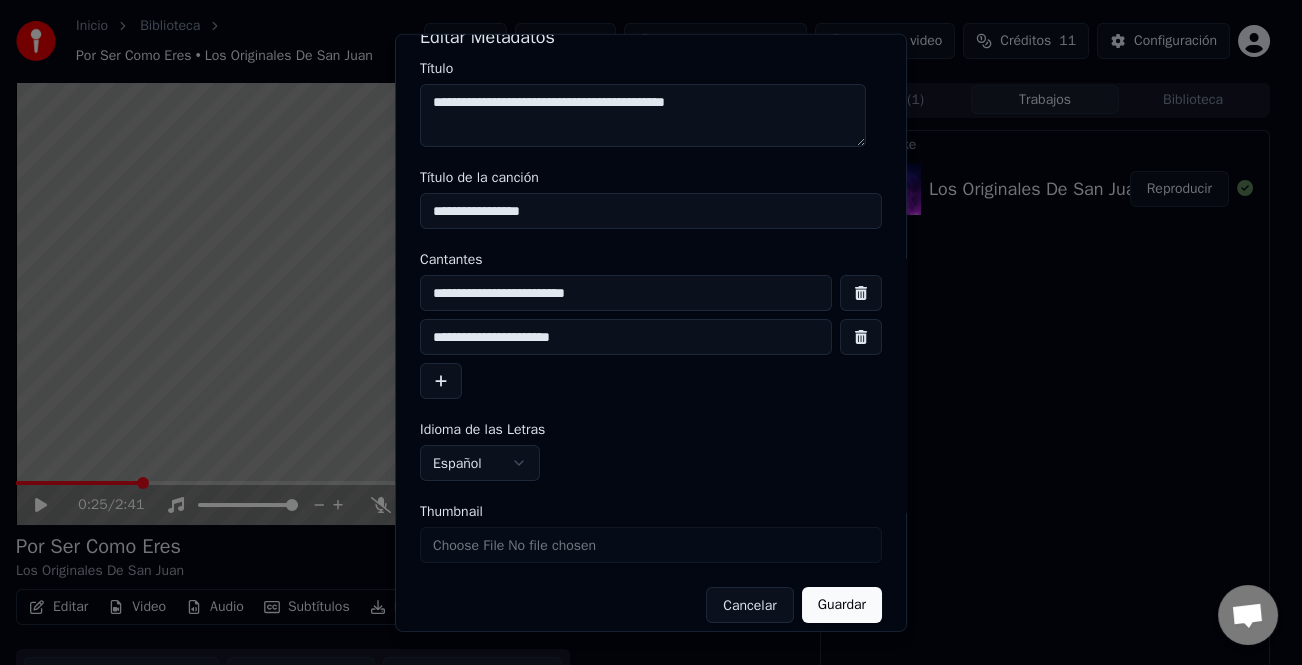 scroll, scrollTop: 47, scrollLeft: 0, axis: vertical 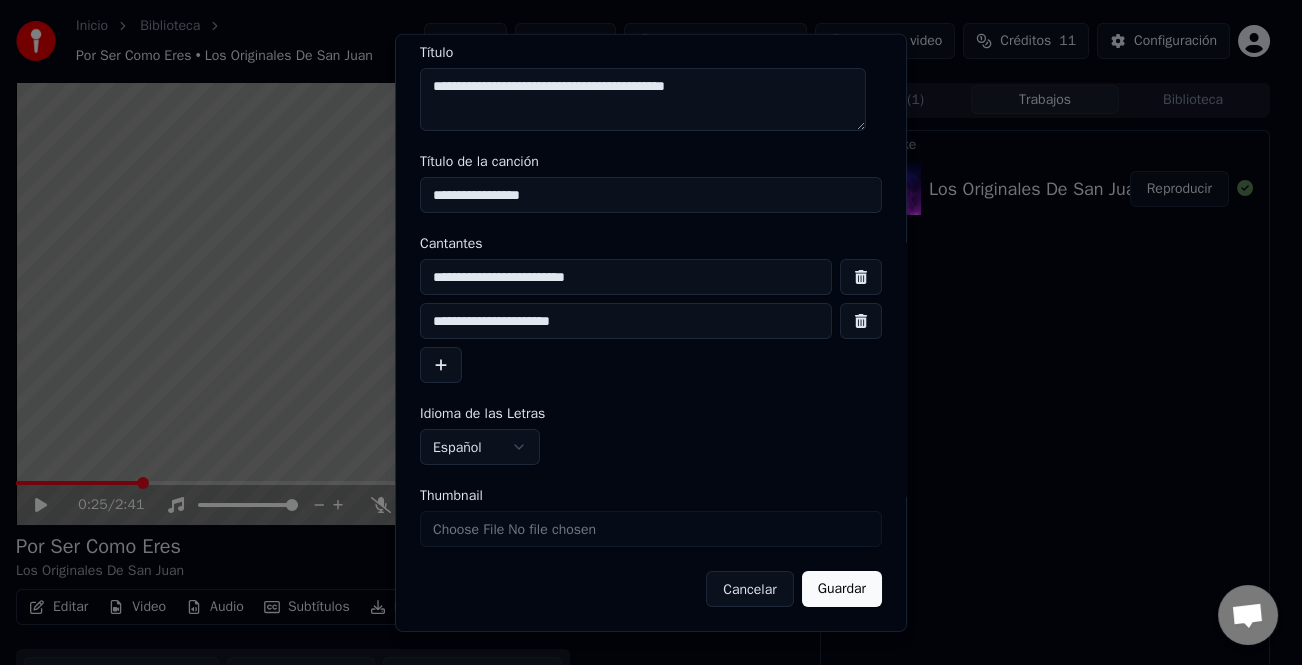 type on "**********" 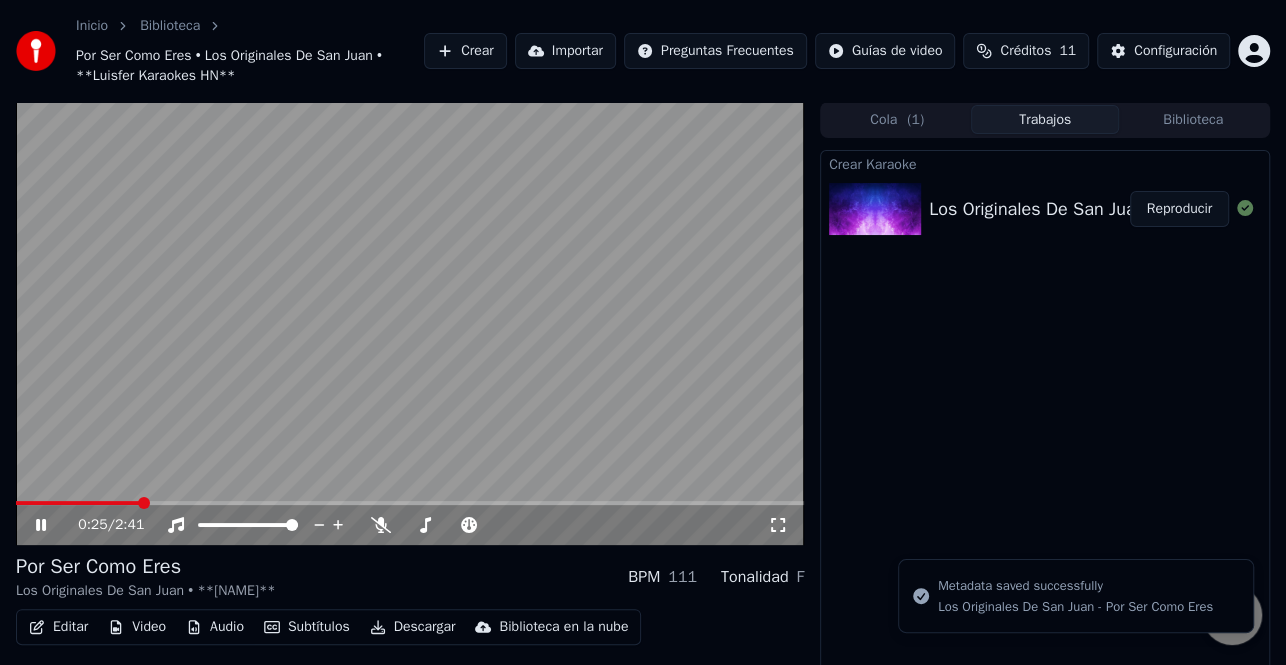 click on "Editar" at bounding box center (58, 627) 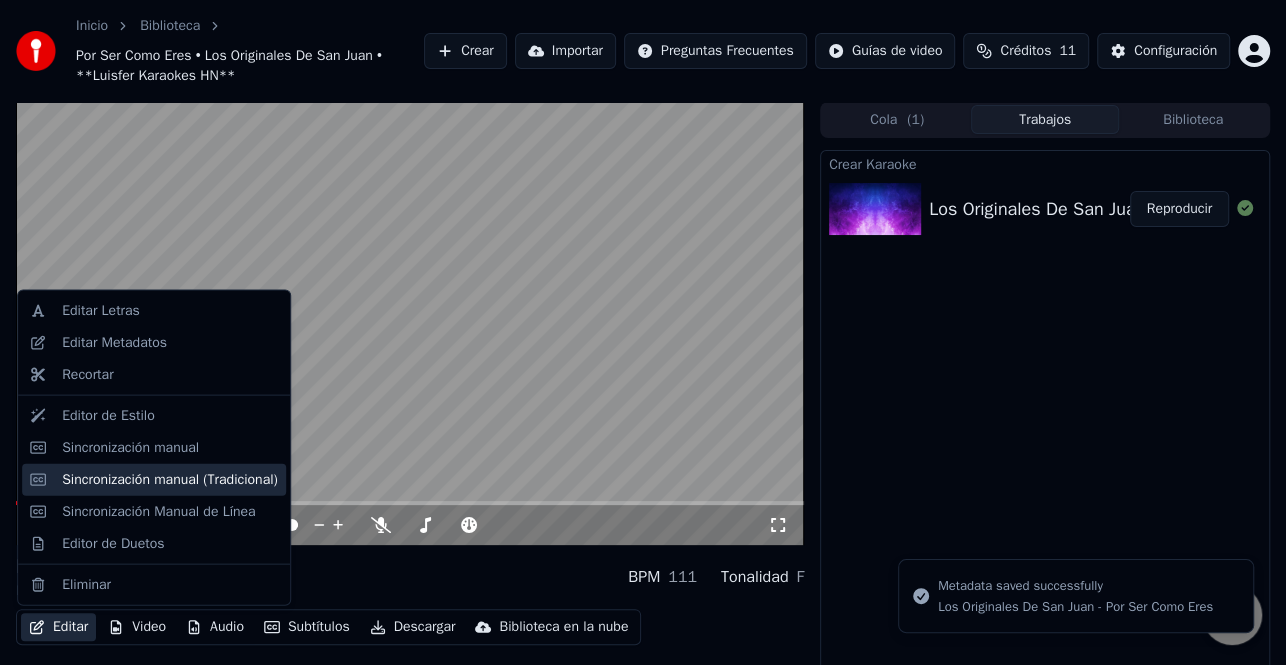 click on "Sincronización manual (Tradicional)" at bounding box center [170, 479] 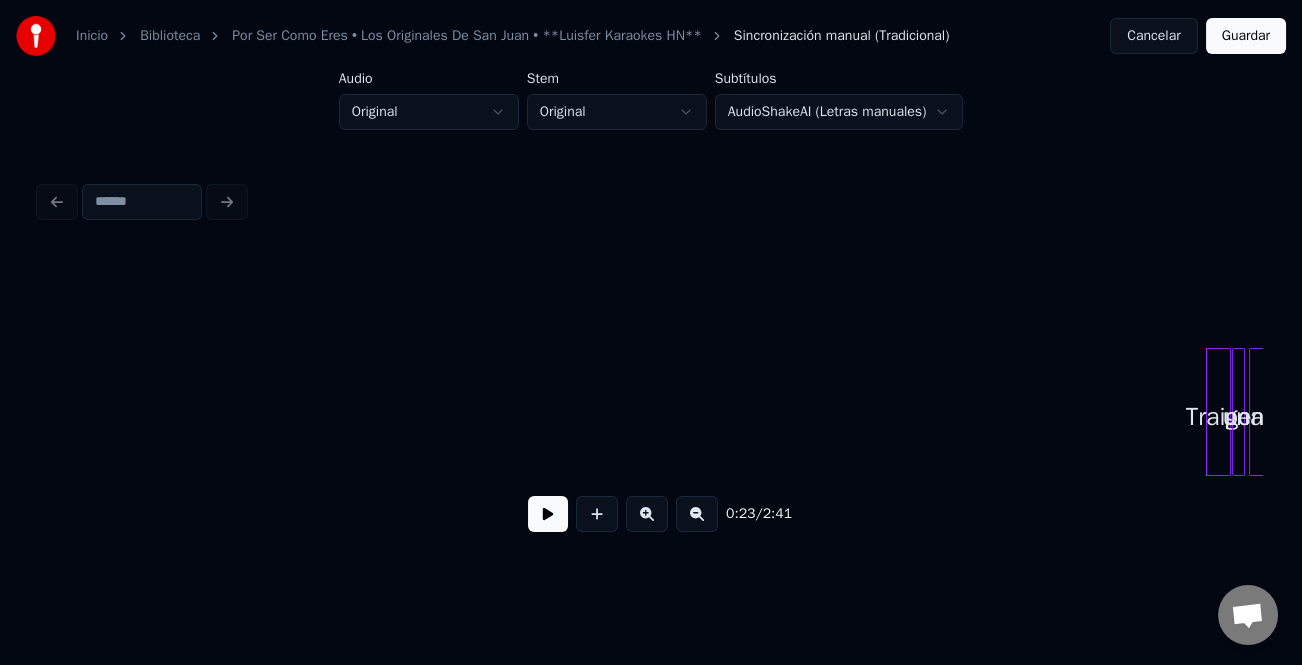 click at bounding box center [548, 514] 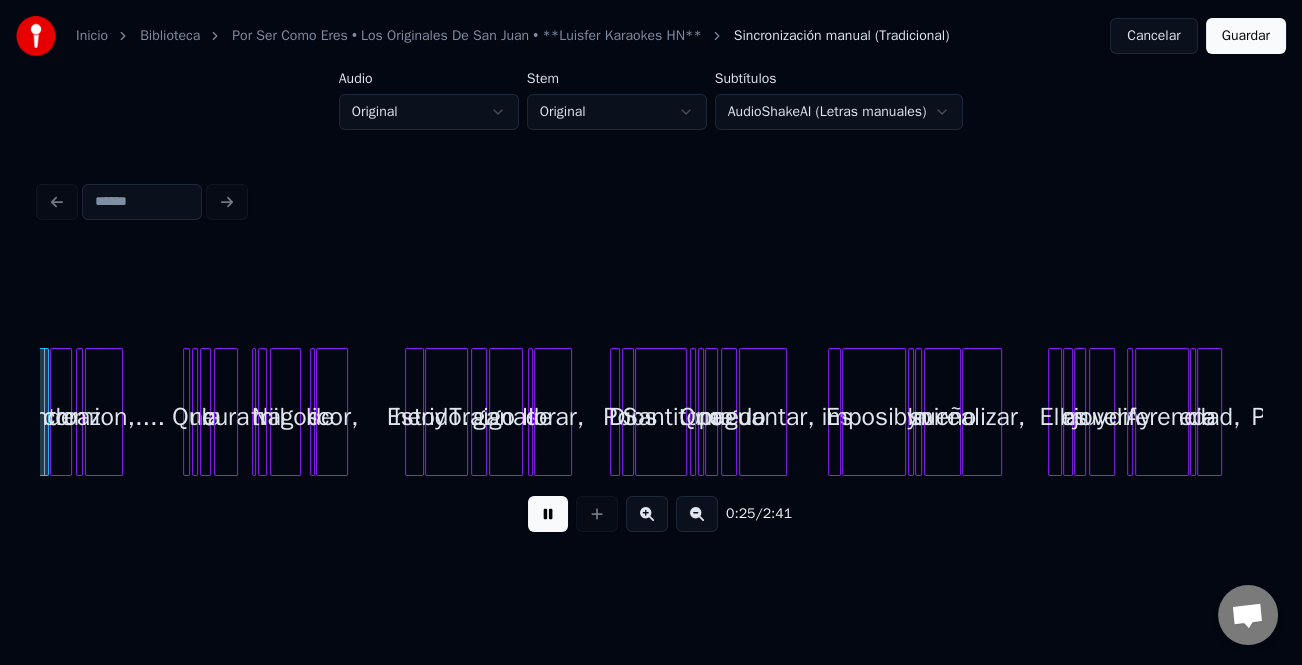 scroll, scrollTop: 0, scrollLeft: 1260, axis: horizontal 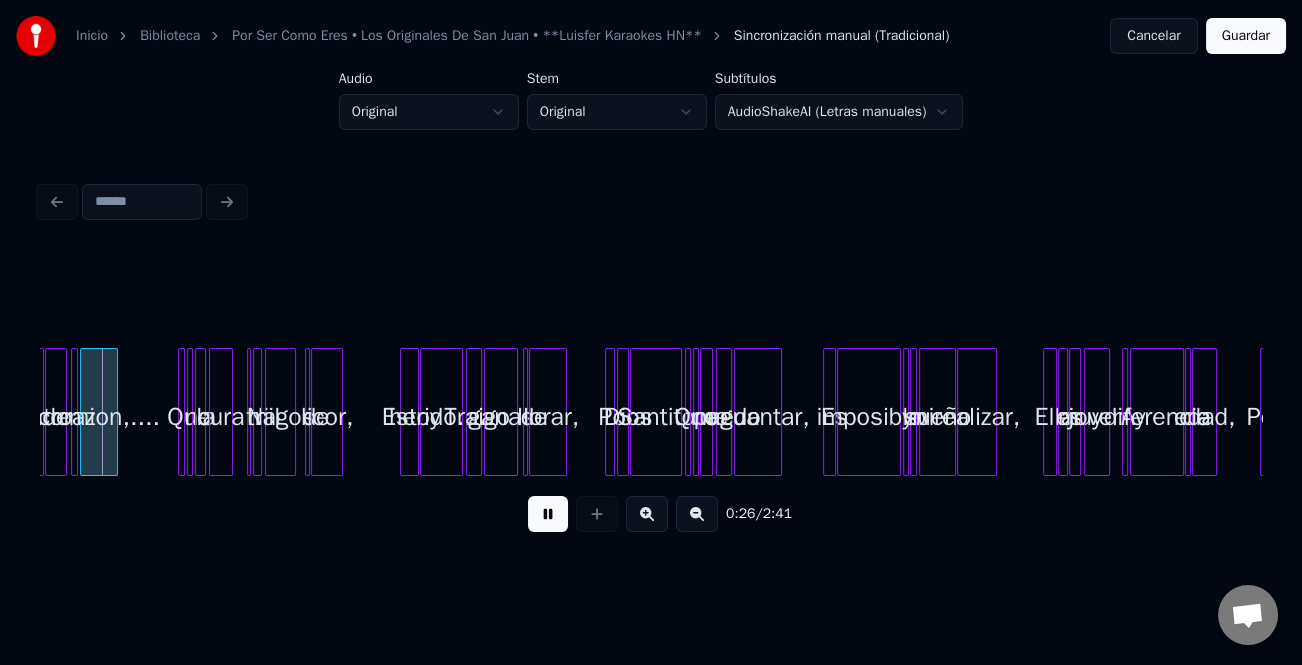 click at bounding box center [647, 514] 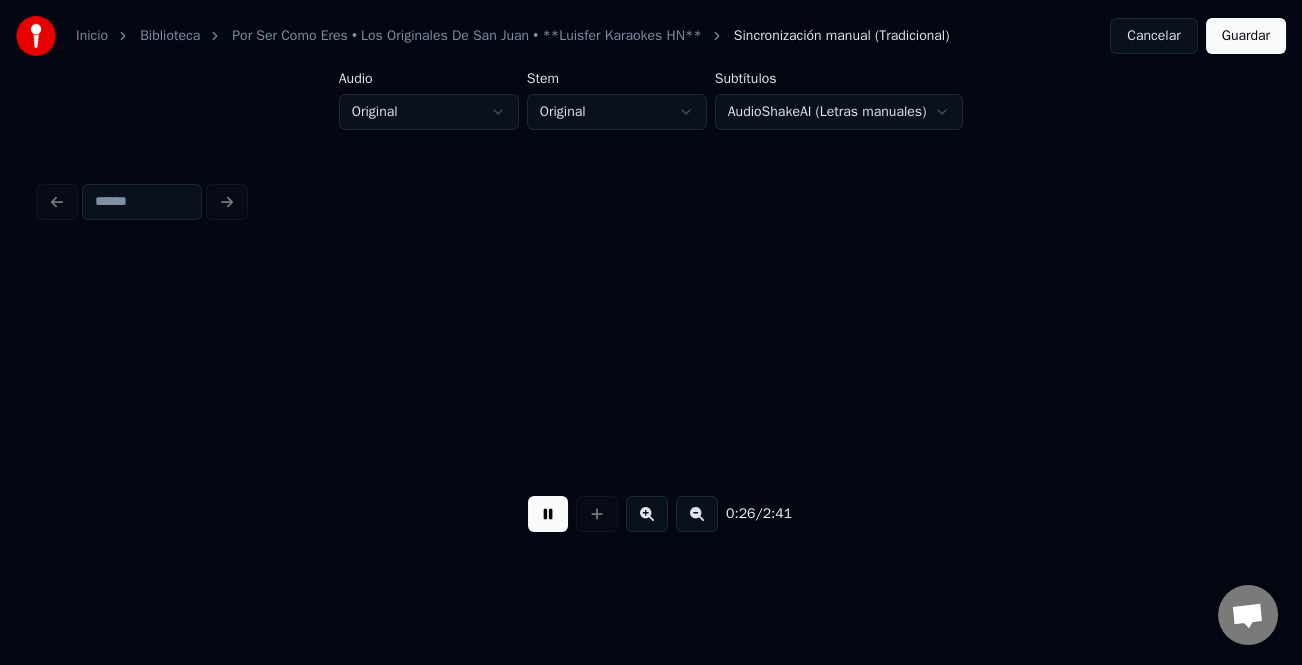 click at bounding box center (647, 514) 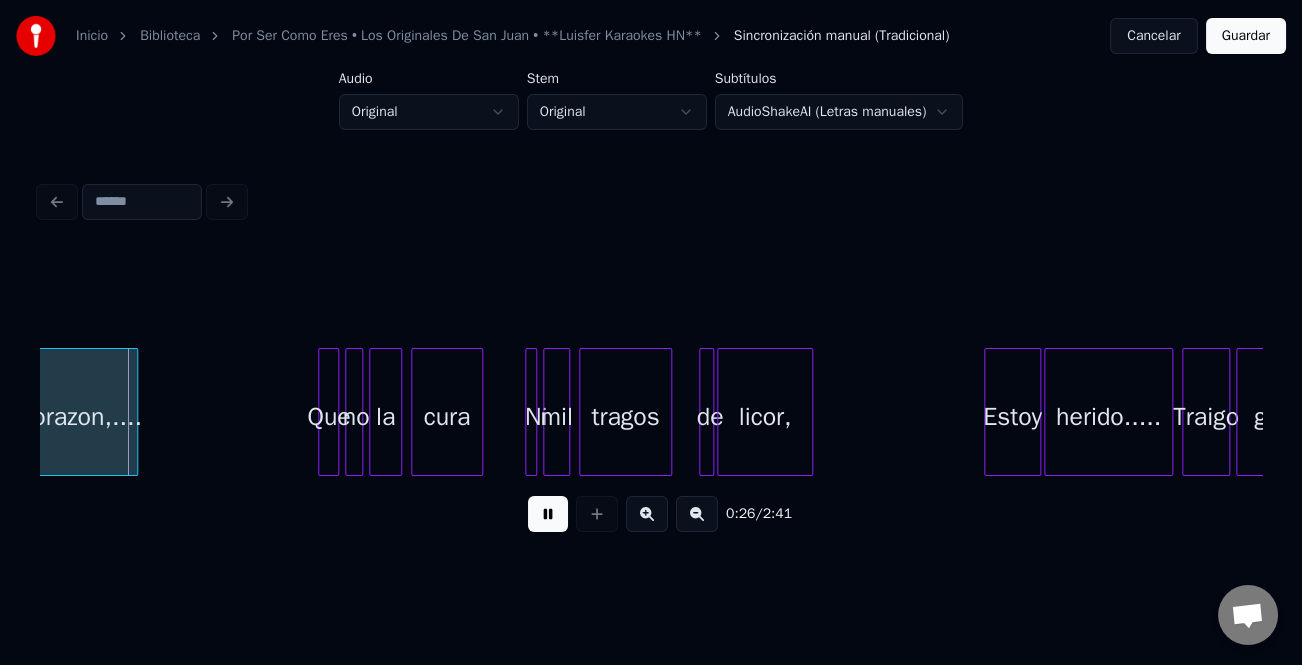 click at bounding box center (647, 514) 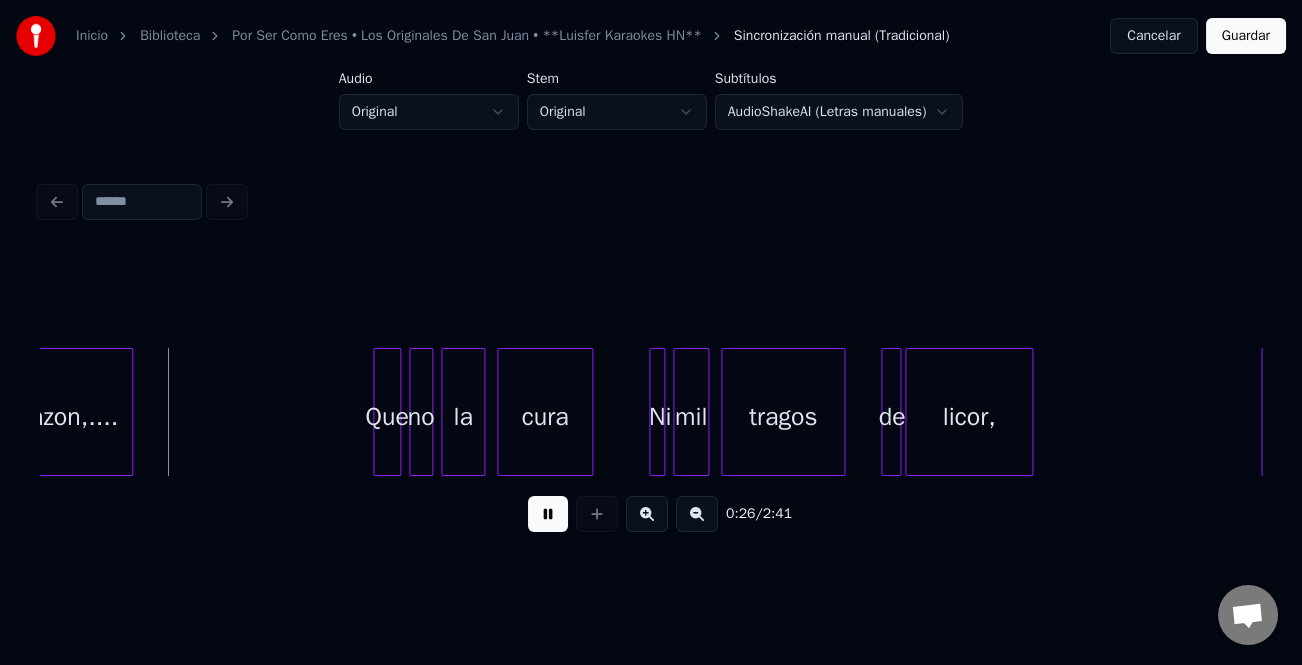 click at bounding box center (647, 514) 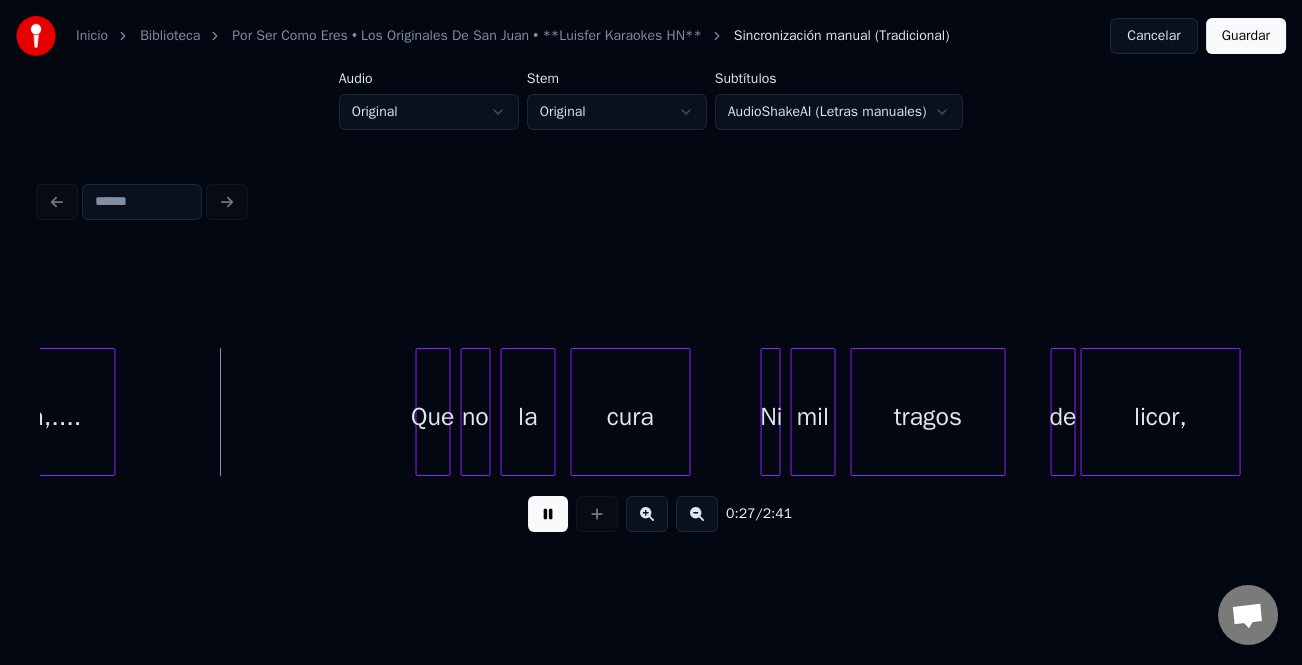 click at bounding box center (647, 514) 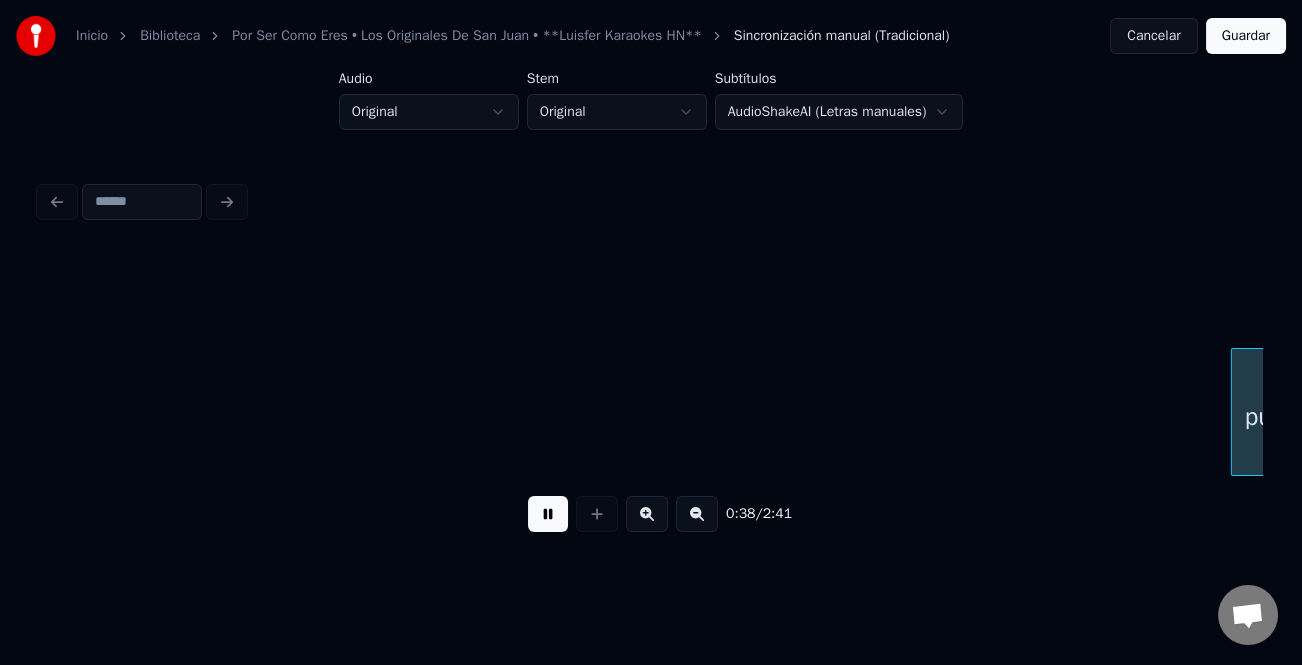 scroll, scrollTop: 0, scrollLeft: 11651, axis: horizontal 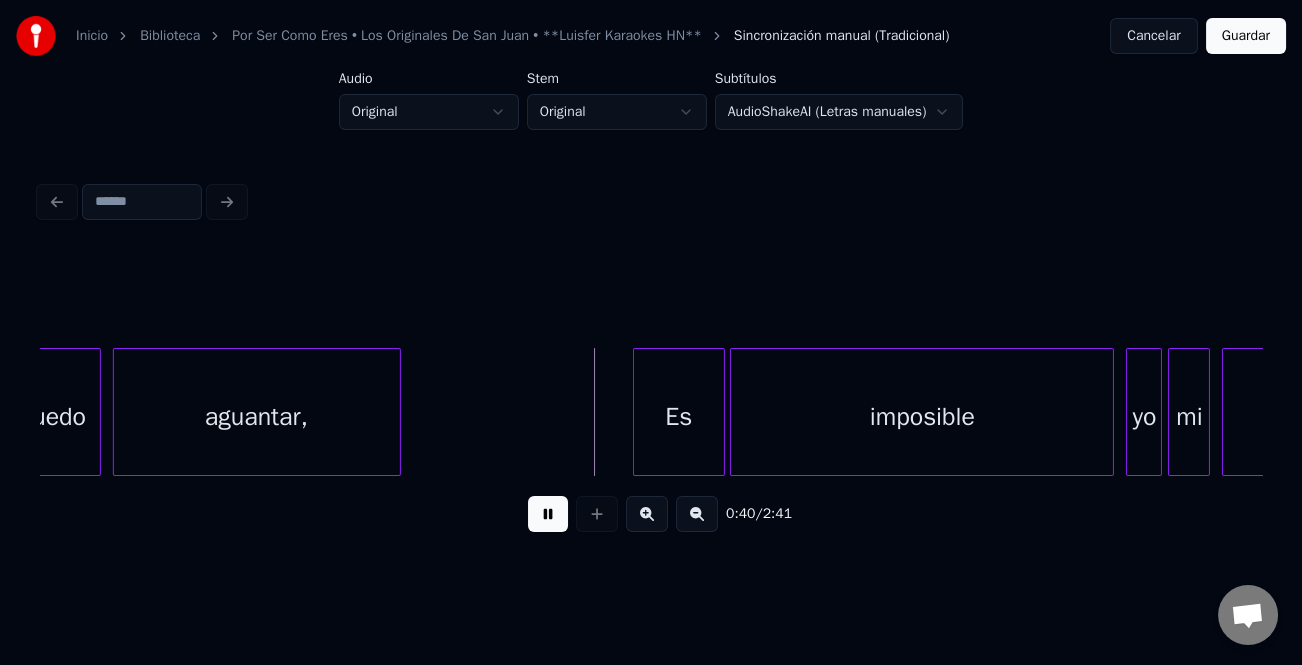 click at bounding box center (637, 412) 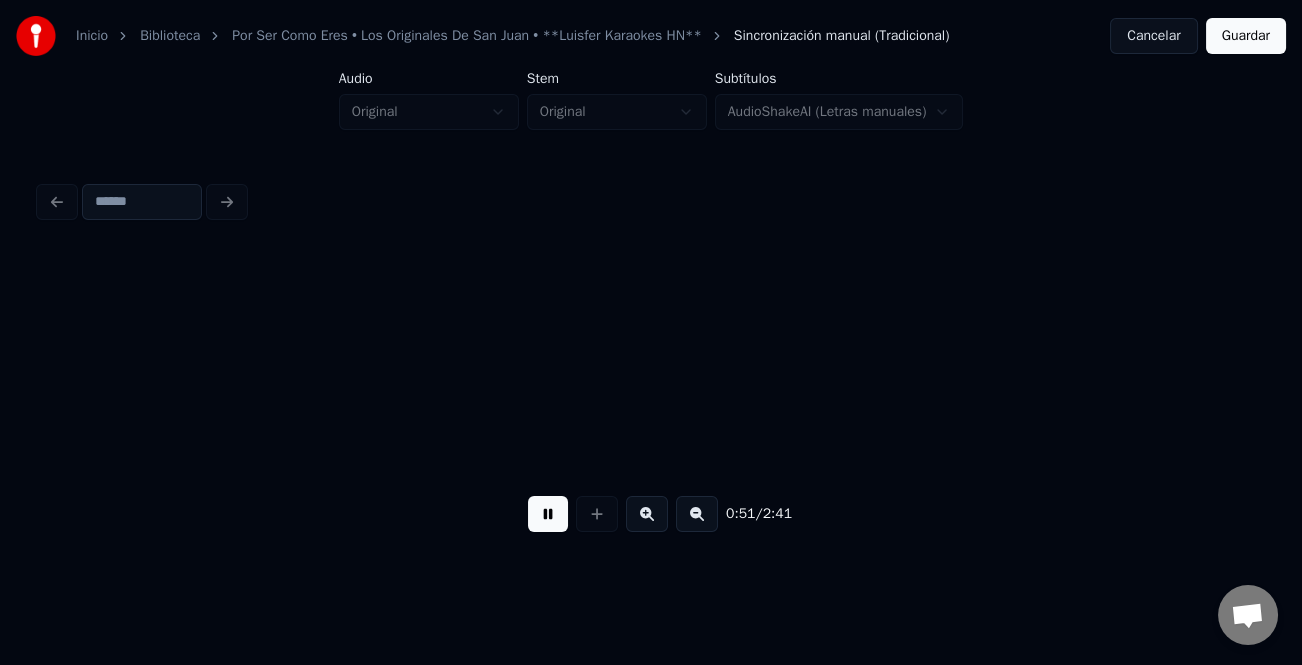 scroll, scrollTop: 0, scrollLeft: 15322, axis: horizontal 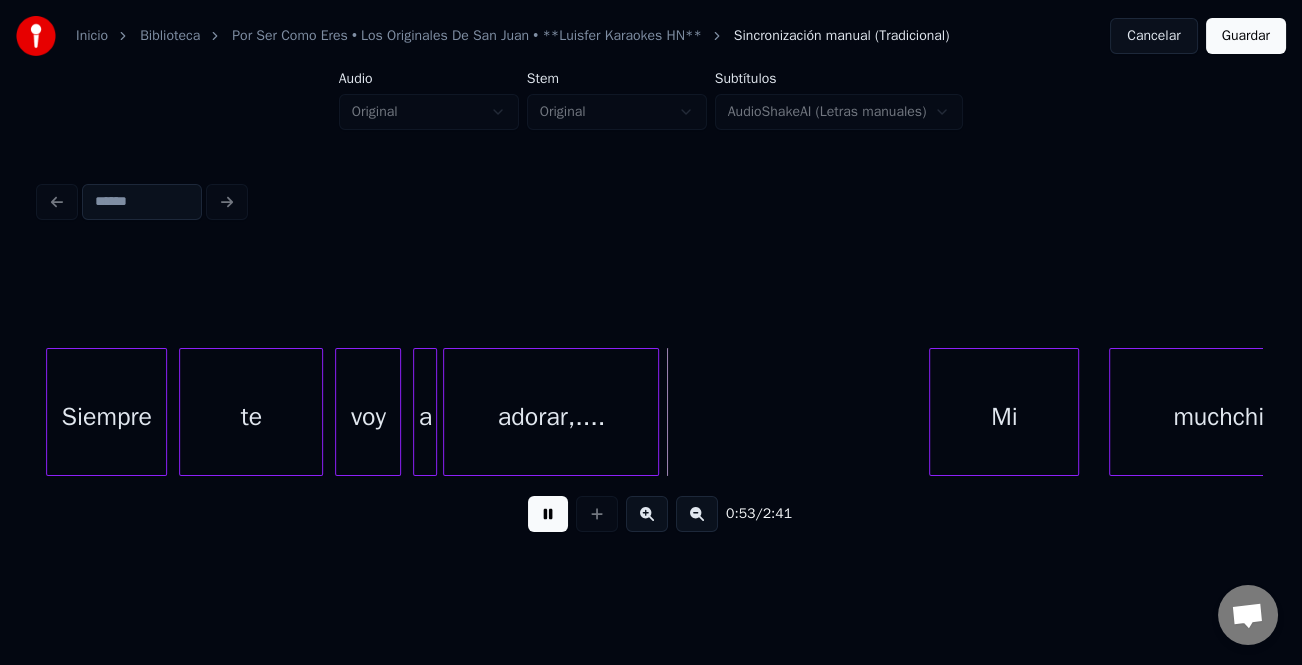 click at bounding box center (50, 412) 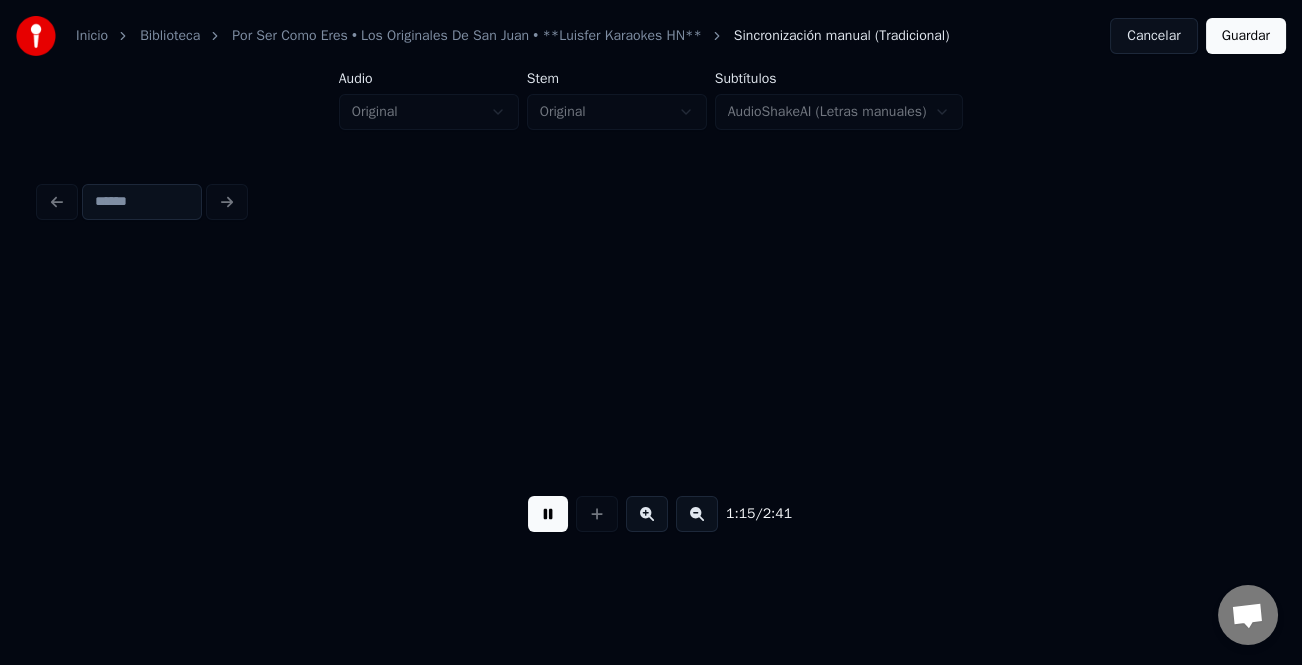 scroll, scrollTop: 0, scrollLeft: 22669, axis: horizontal 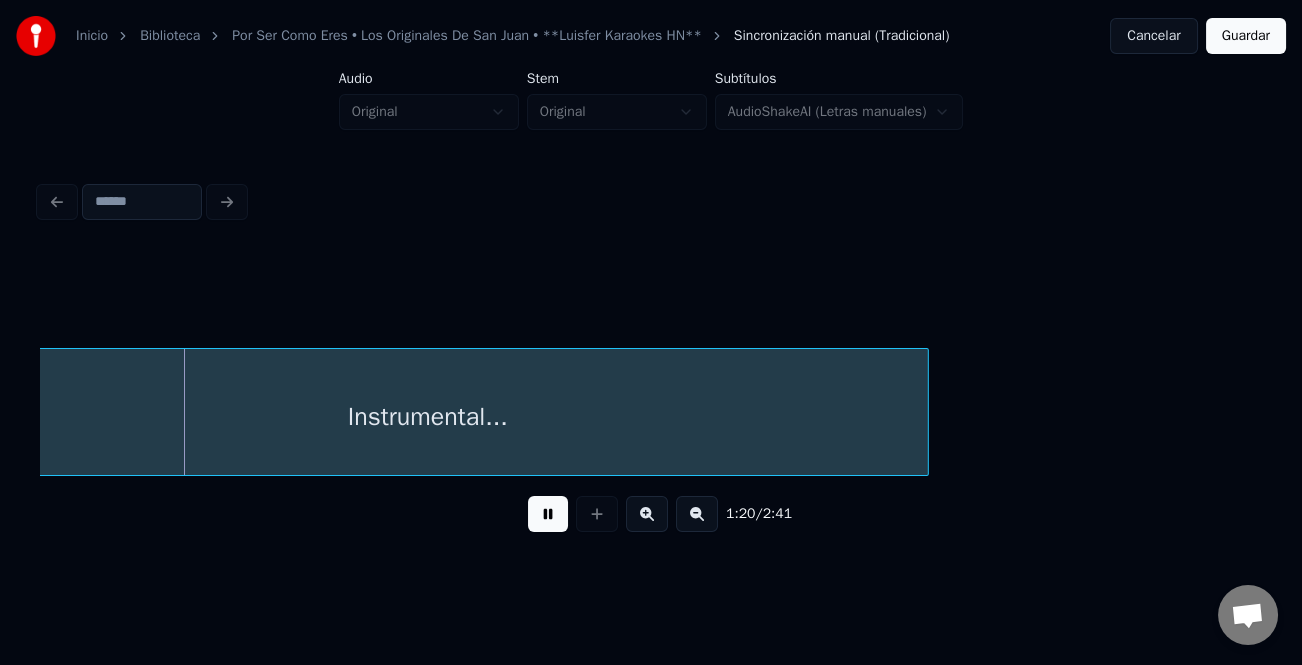 click at bounding box center (697, 514) 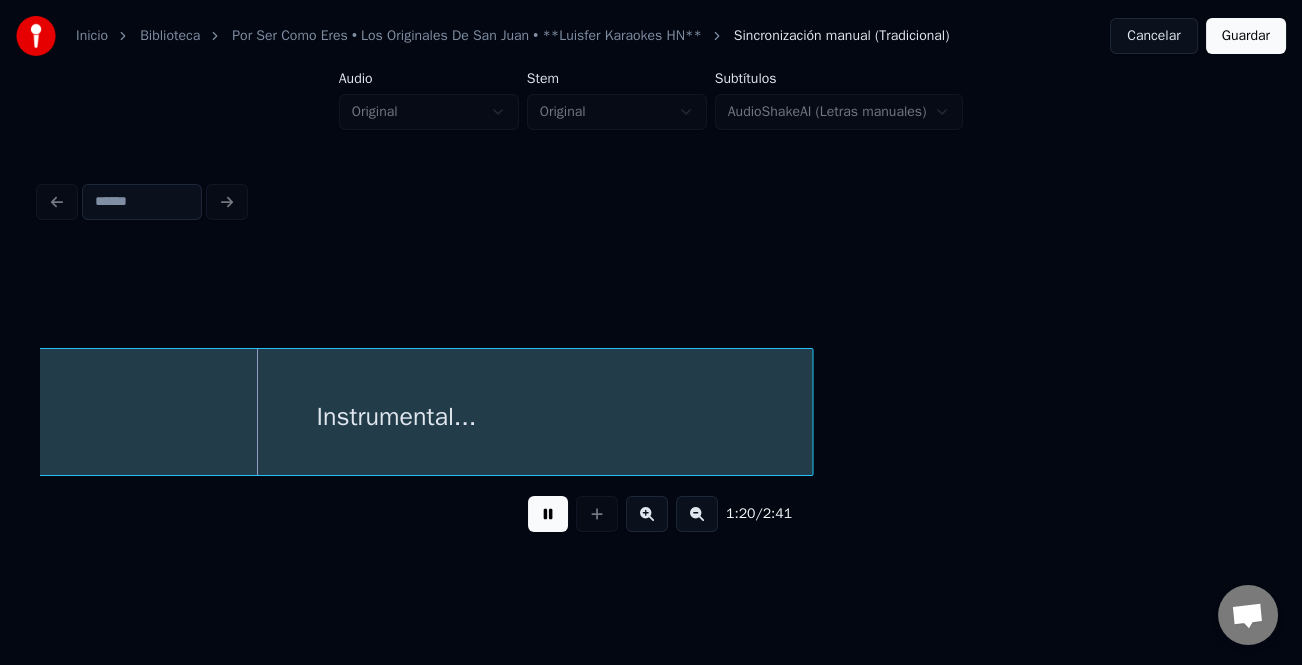 click at bounding box center [697, 514] 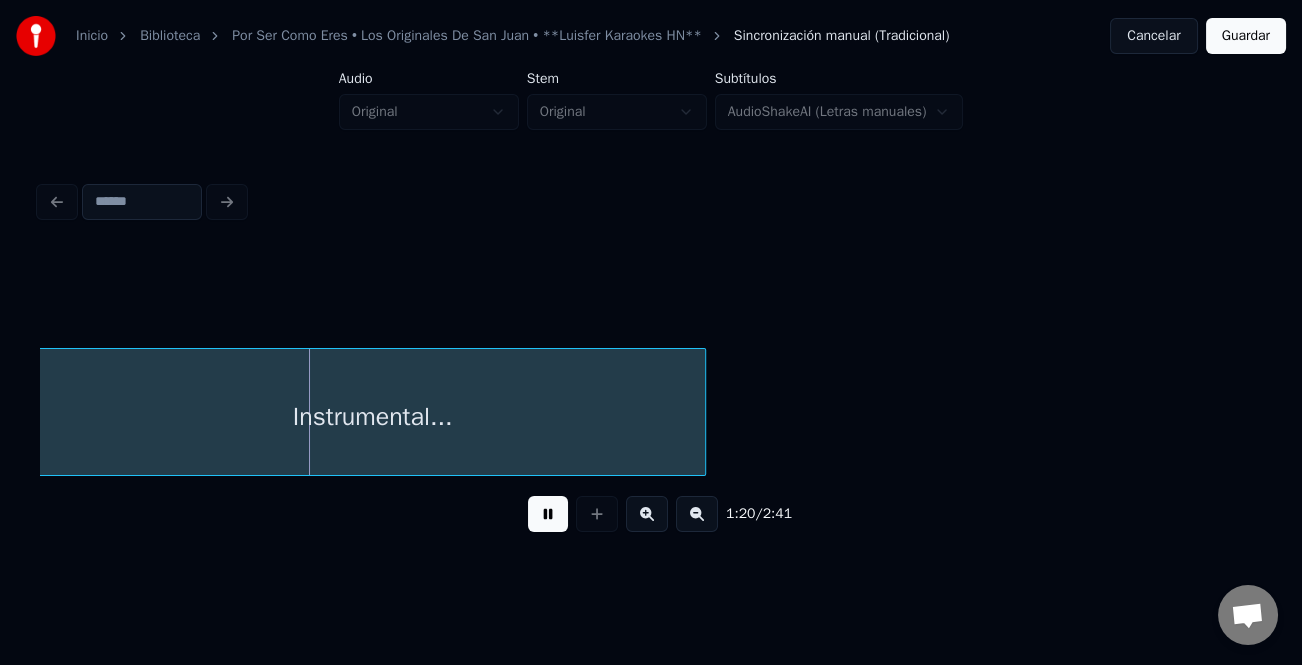 click at bounding box center [697, 514] 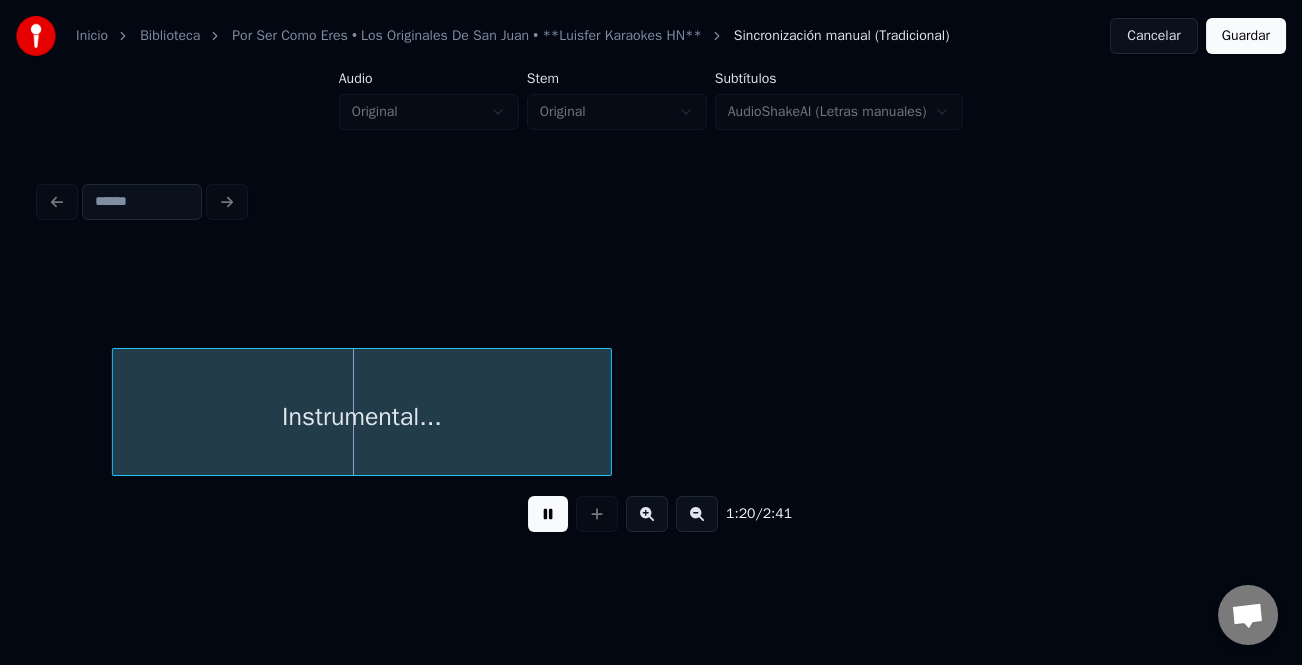 click at bounding box center (697, 514) 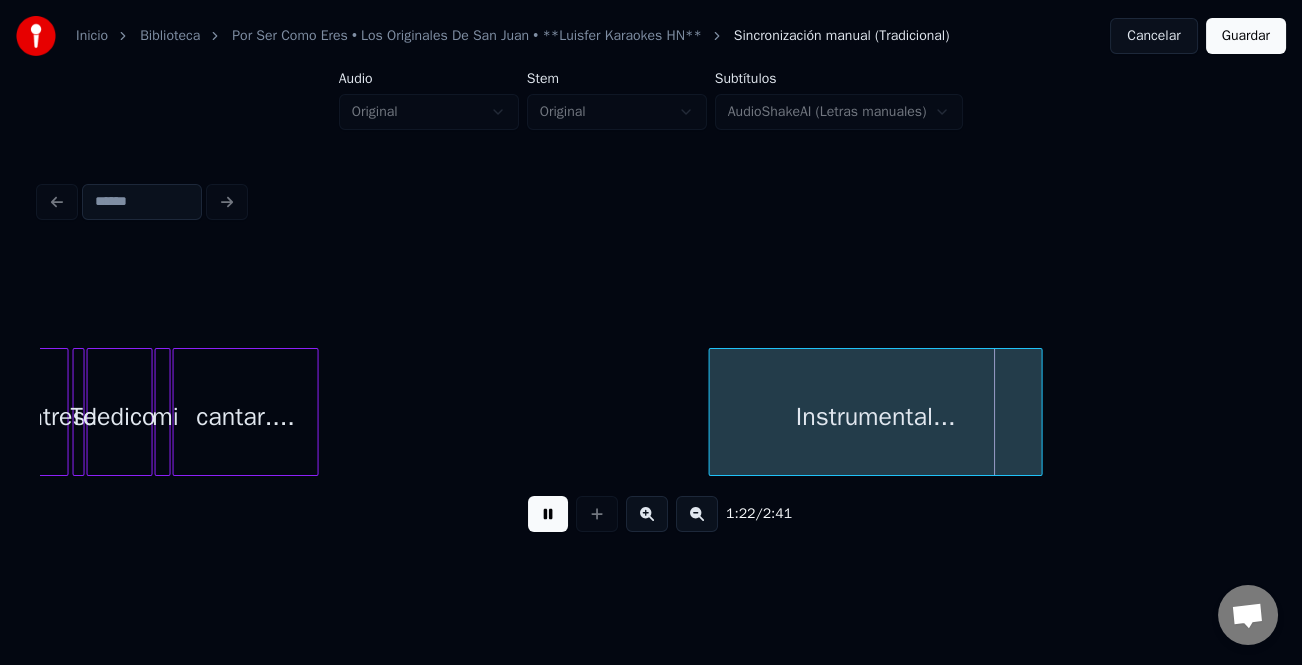 scroll, scrollTop: 0, scrollLeft: 7156, axis: horizontal 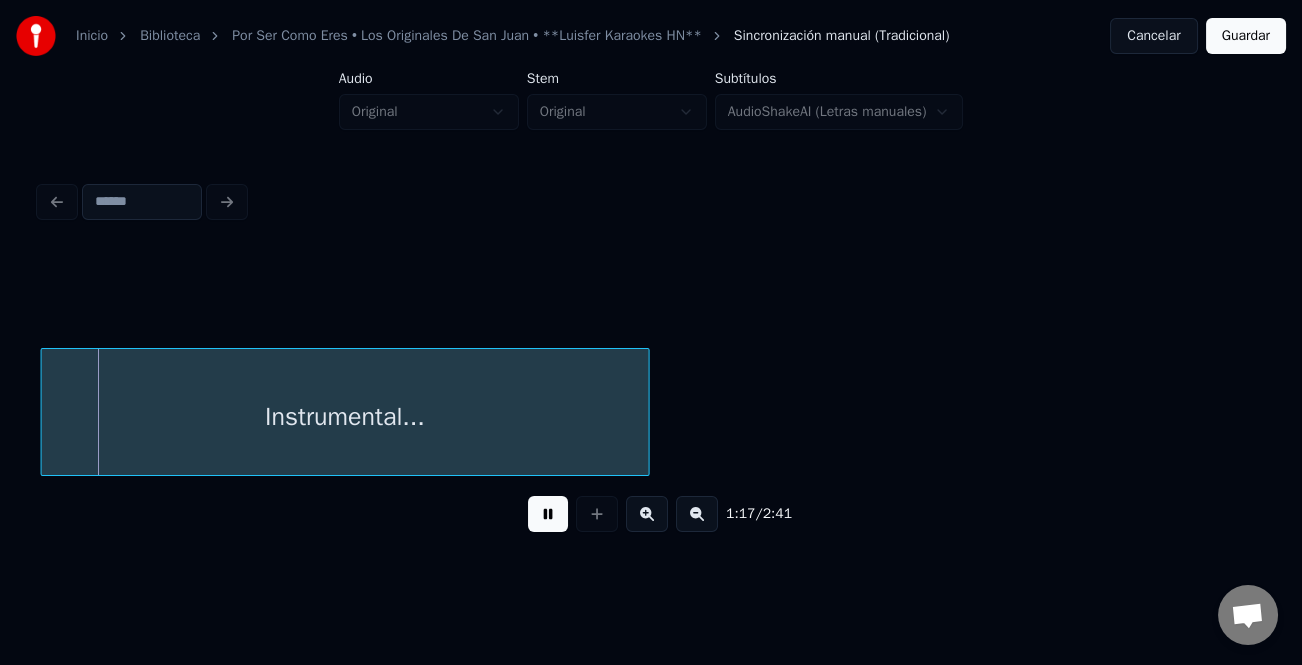 drag, startPoint x: 535, startPoint y: 521, endPoint x: 595, endPoint y: 511, distance: 60.827625 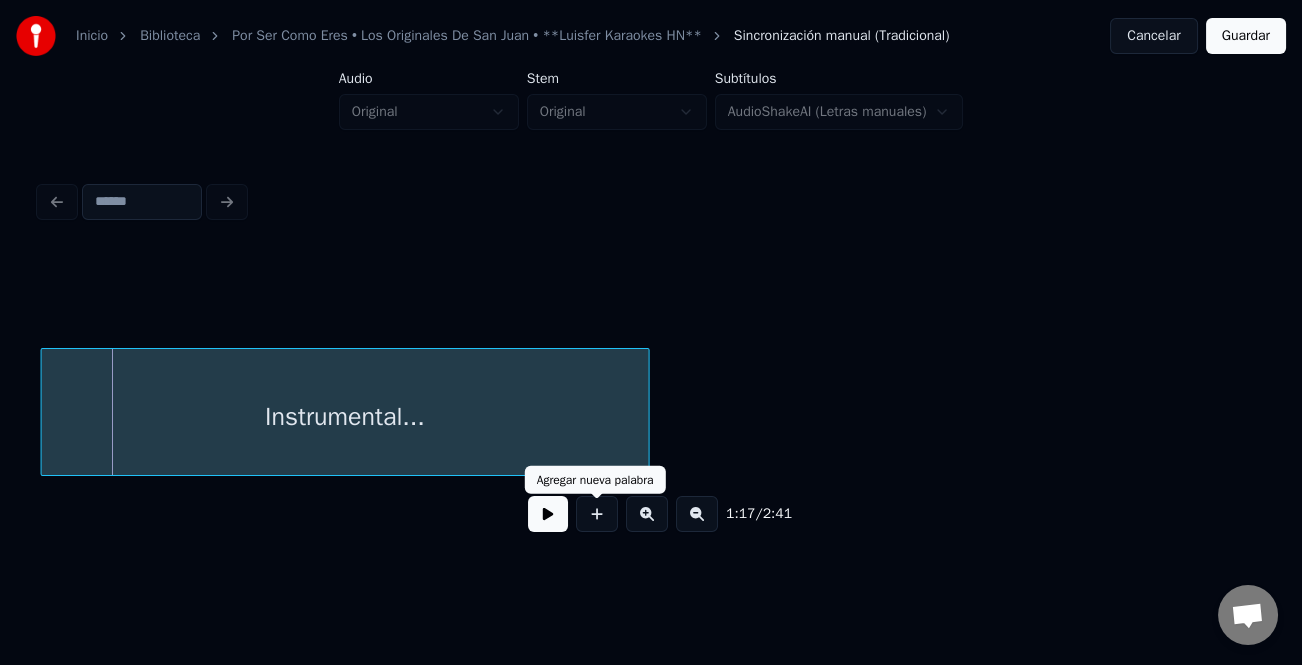 click on "Agregar nueva palabra" at bounding box center [595, 480] 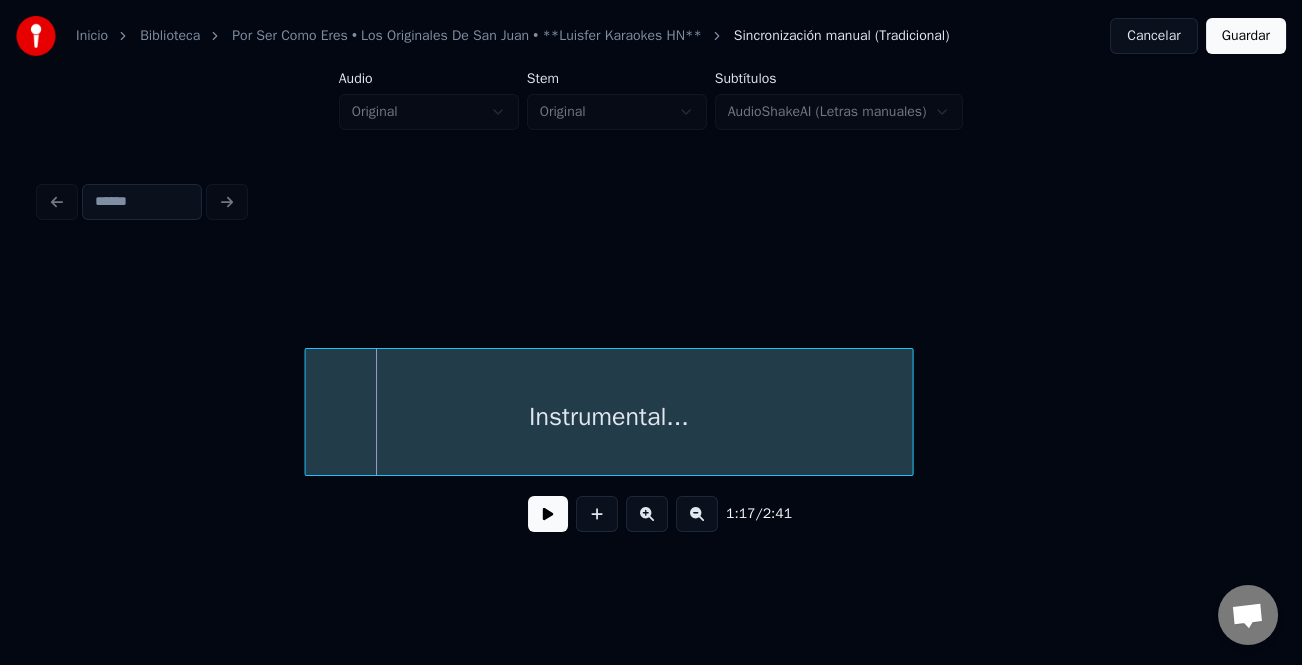 scroll, scrollTop: 0, scrollLeft: 8061, axis: horizontal 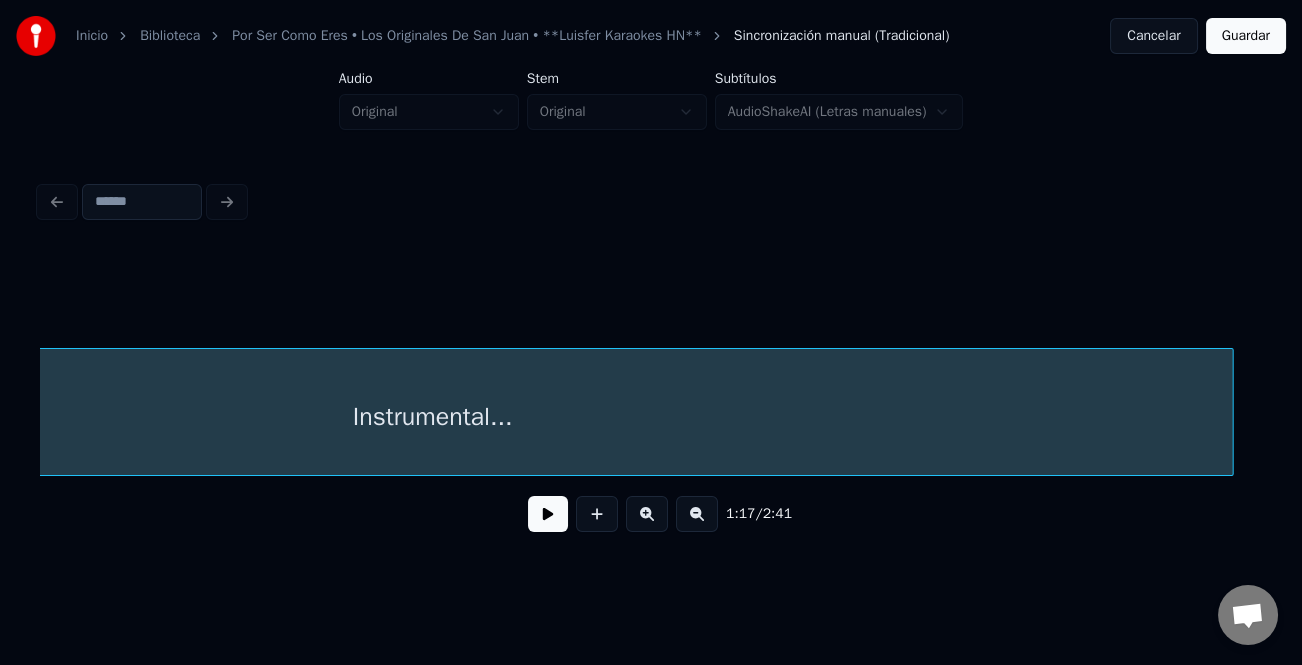 click at bounding box center [1230, 412] 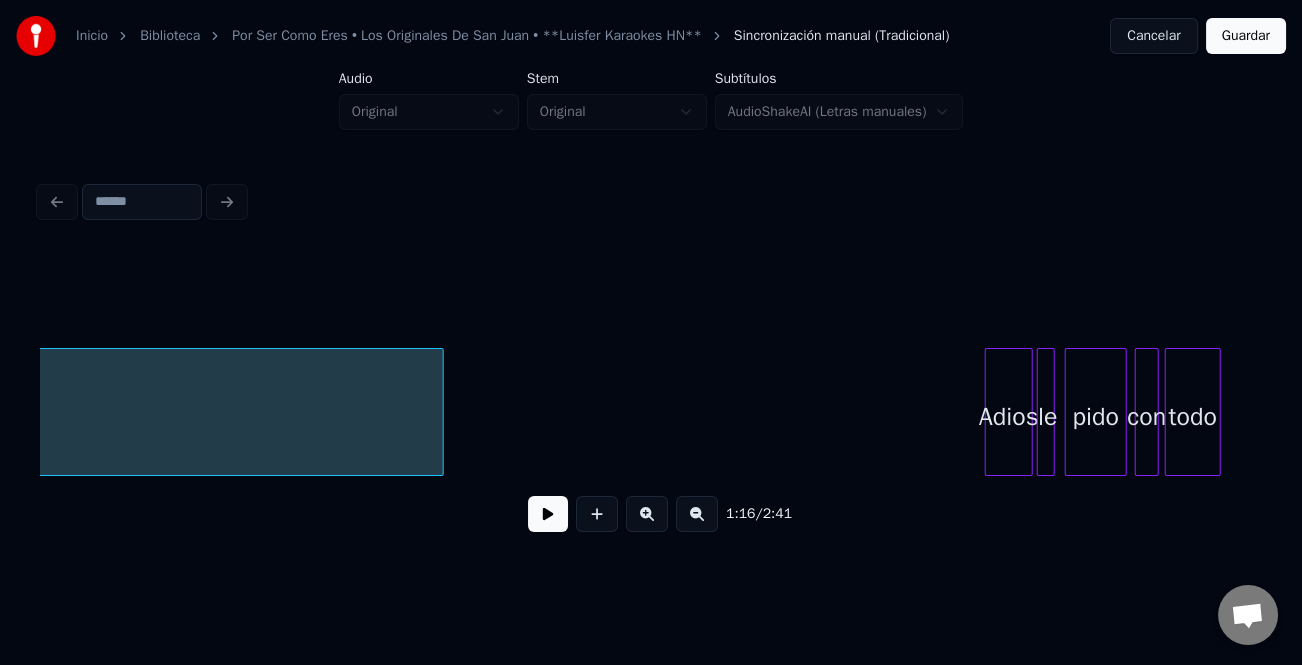 scroll, scrollTop: 0, scrollLeft: 8863, axis: horizontal 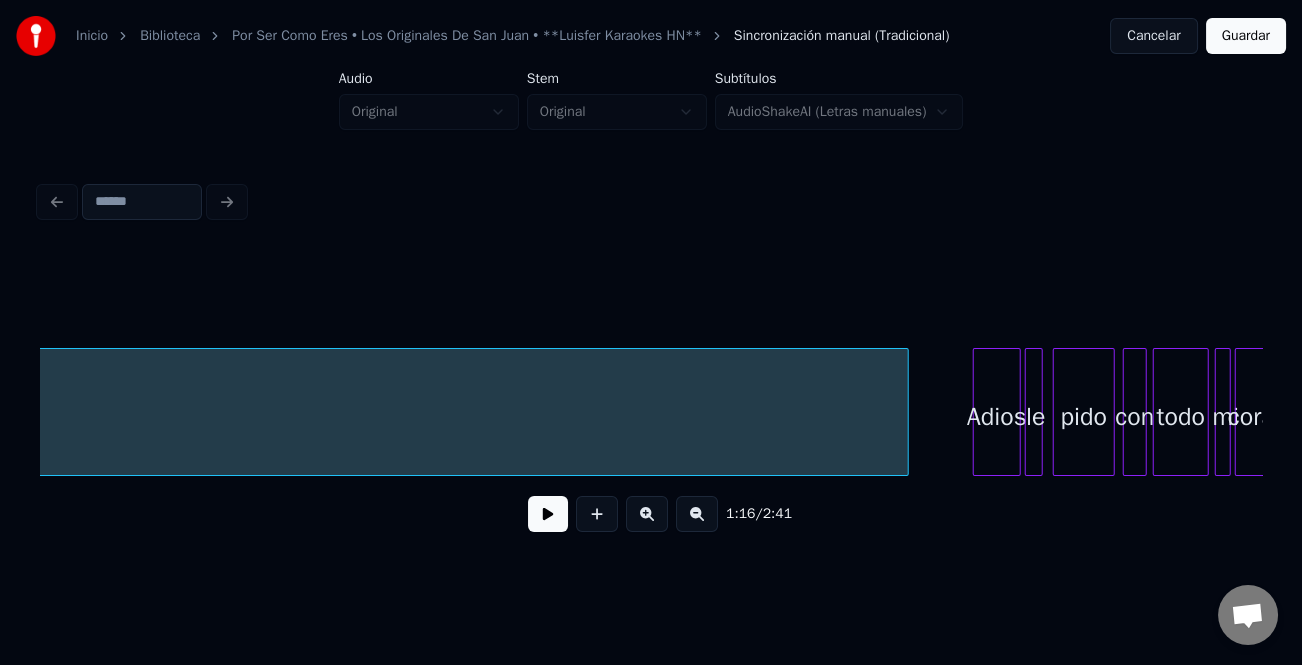click at bounding box center (905, 412) 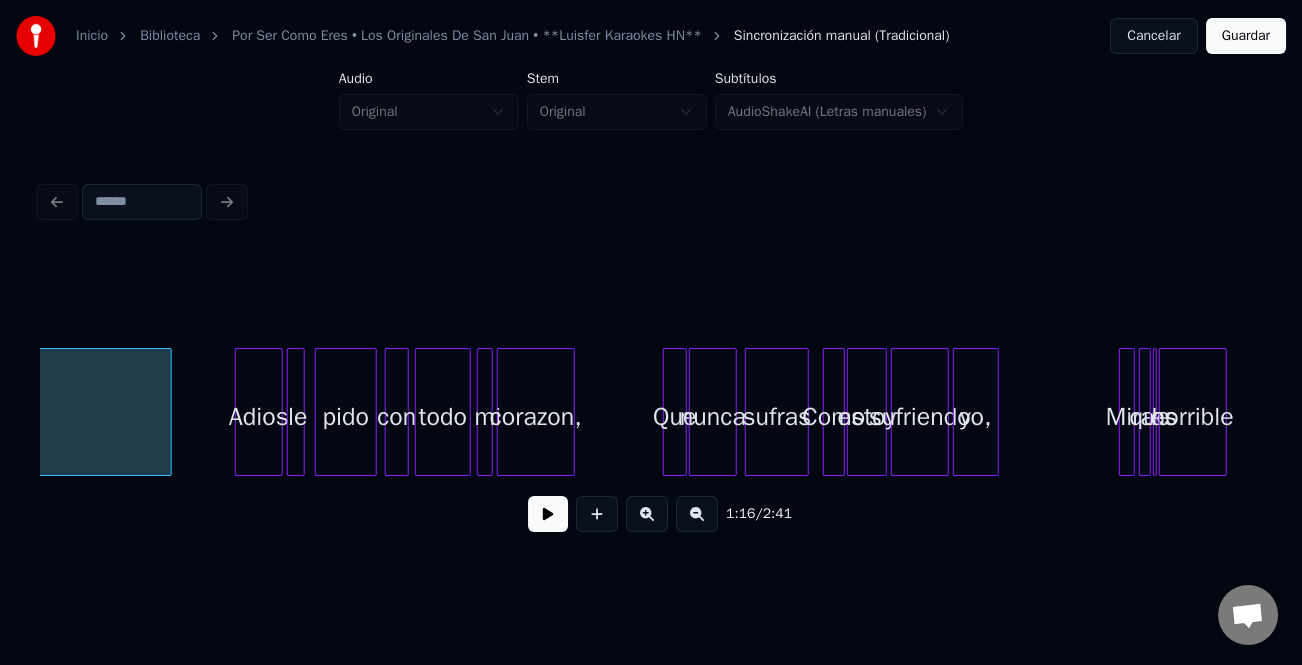 scroll, scrollTop: 0, scrollLeft: 9561, axis: horizontal 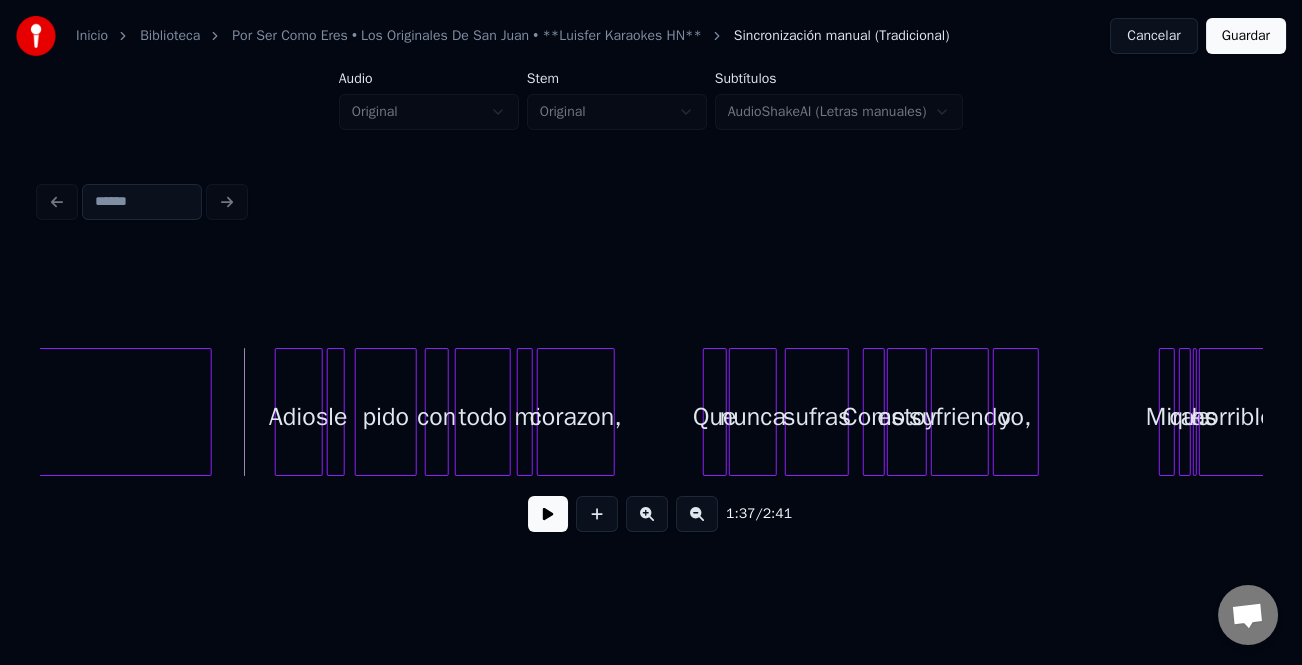click at bounding box center (548, 514) 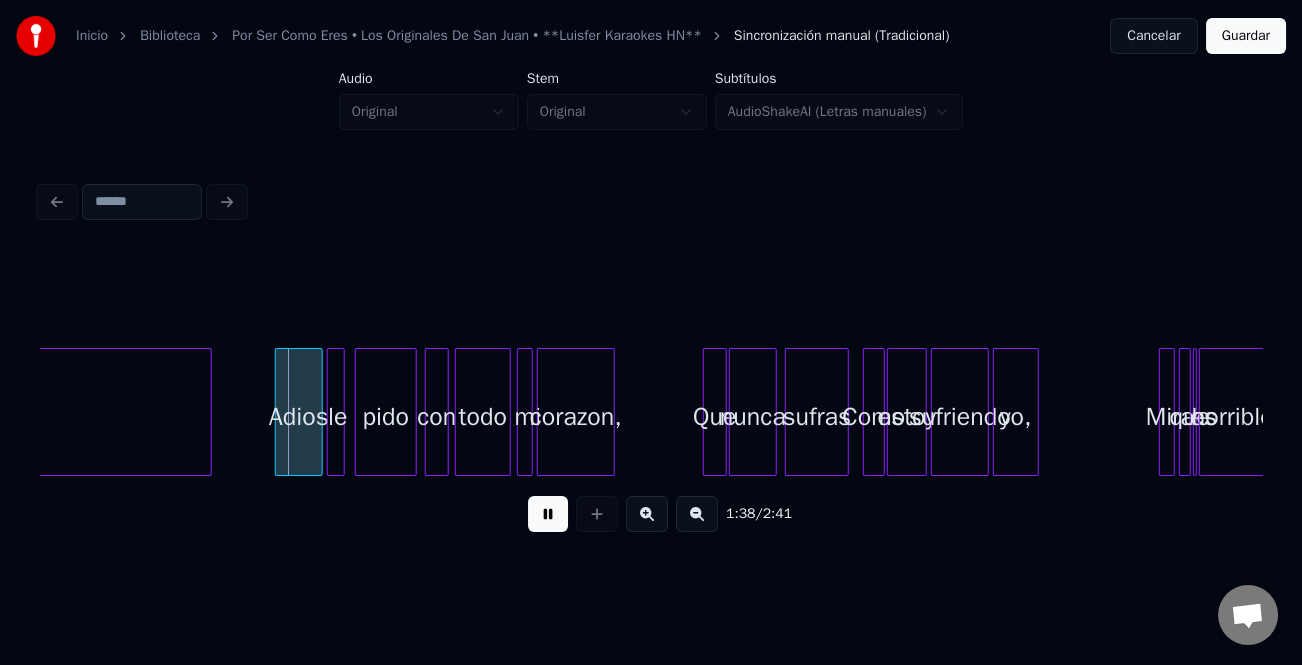 click at bounding box center [647, 514] 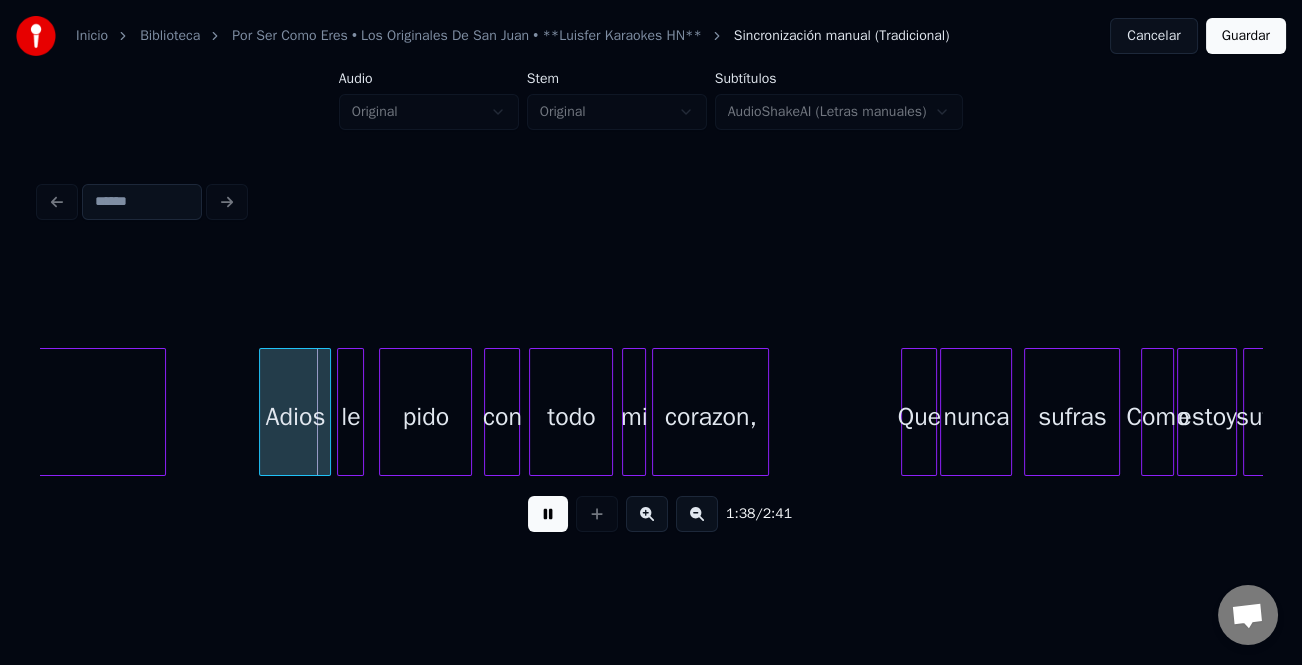 click at bounding box center (647, 514) 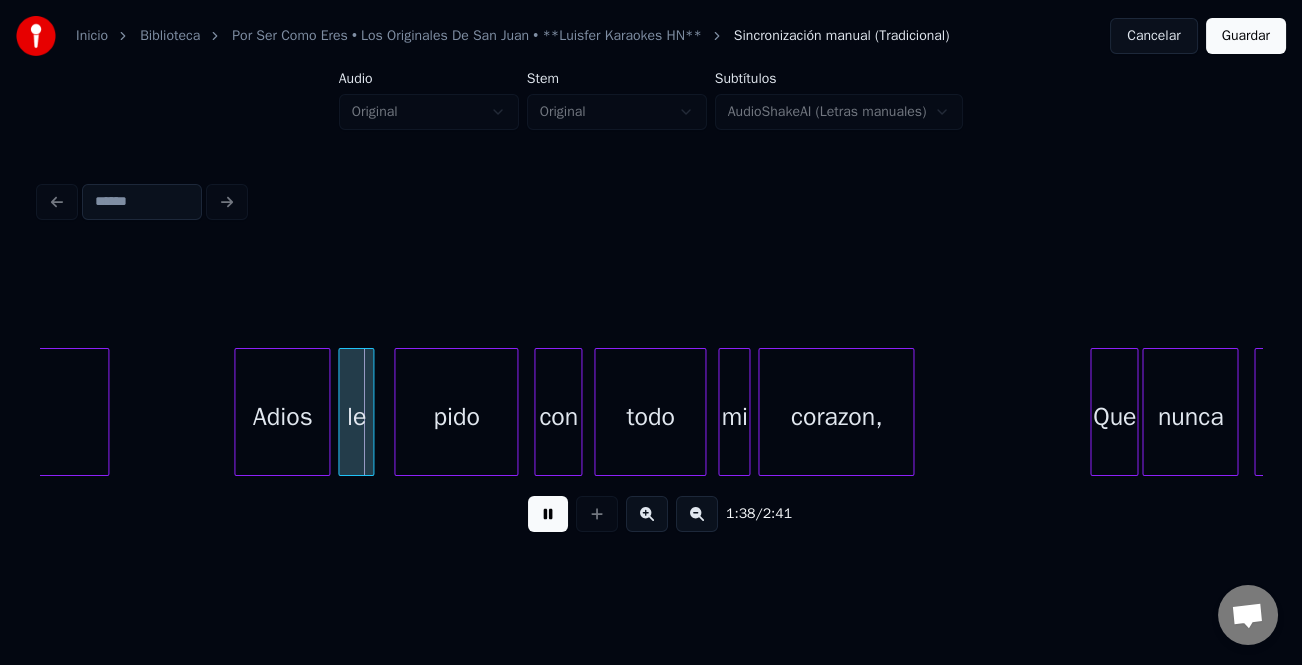 click at bounding box center [647, 514] 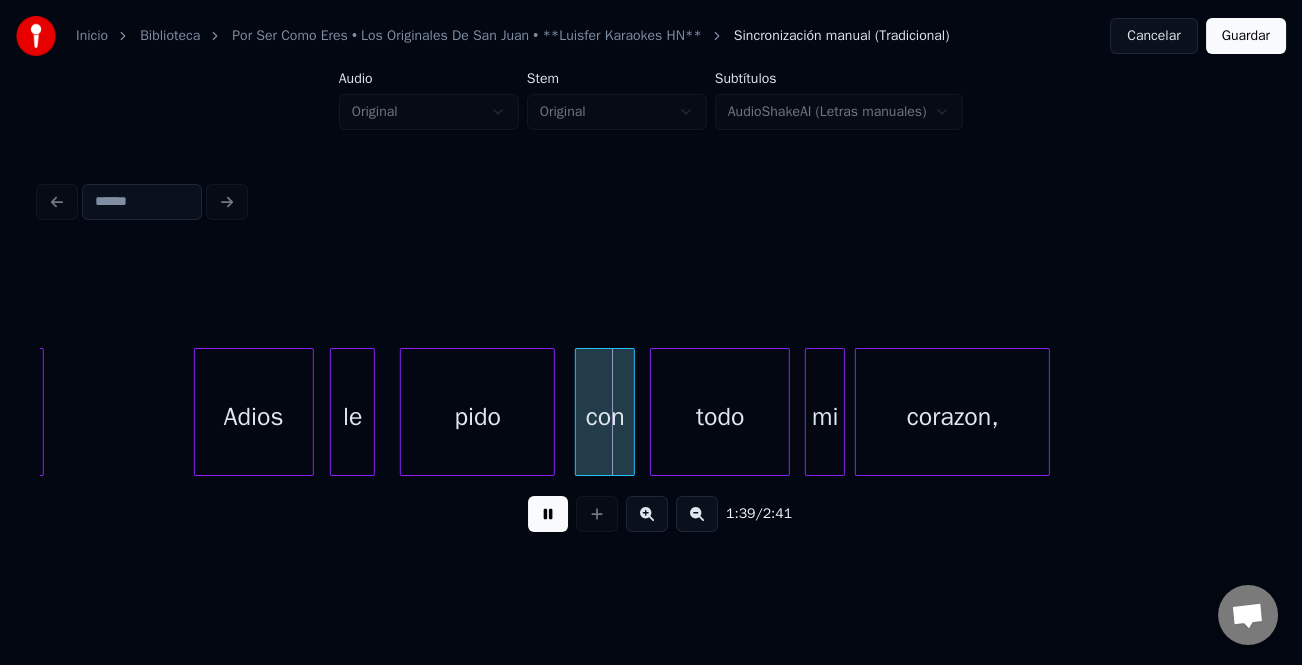 click on "Adios" at bounding box center [254, 417] 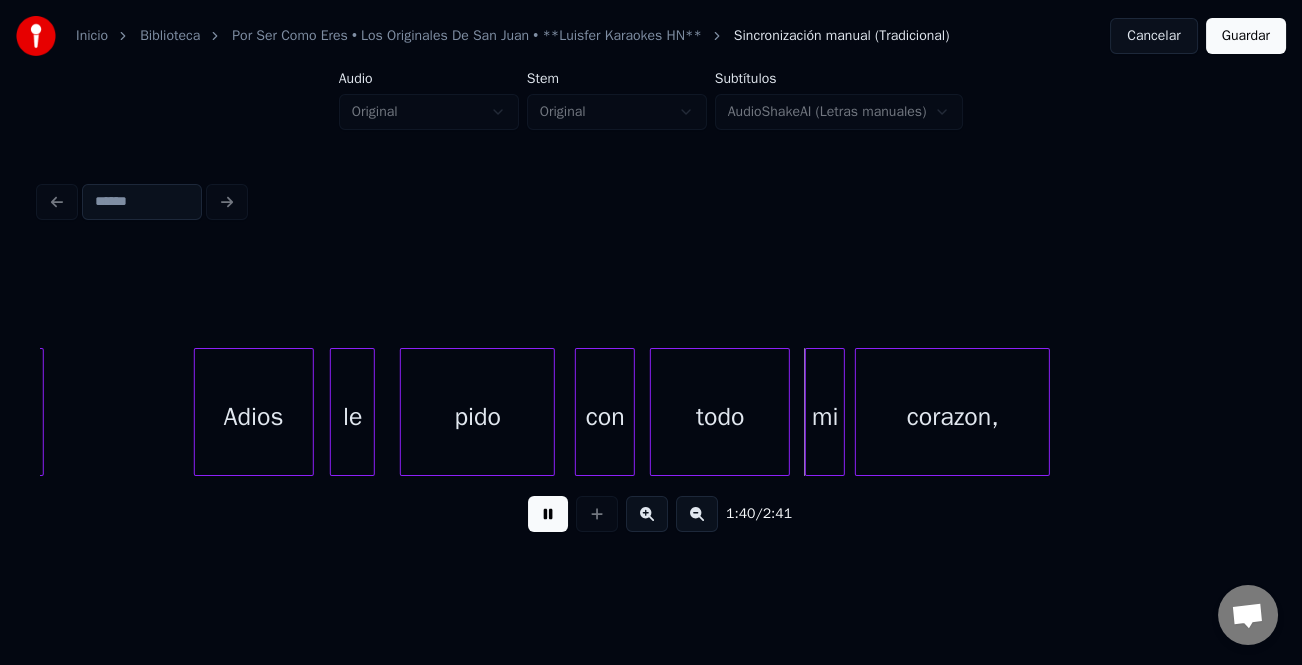 drag, startPoint x: 547, startPoint y: 517, endPoint x: 602, endPoint y: 409, distance: 121.19818 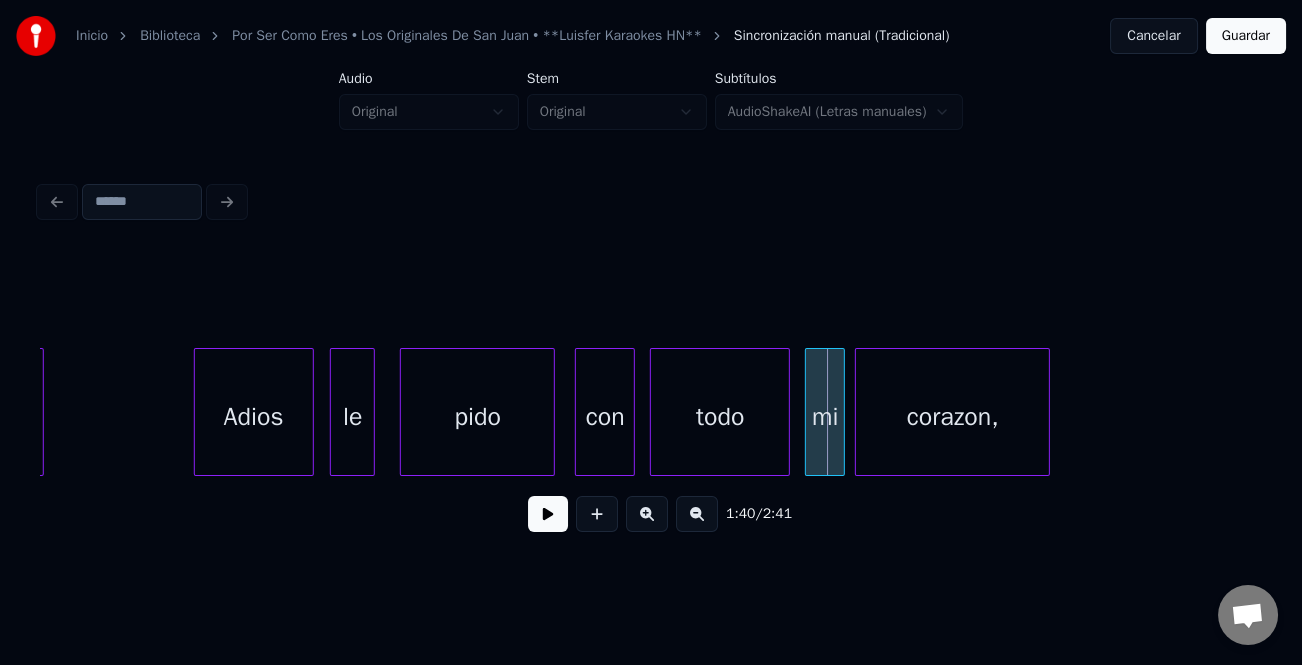 click on "con" at bounding box center (605, 417) 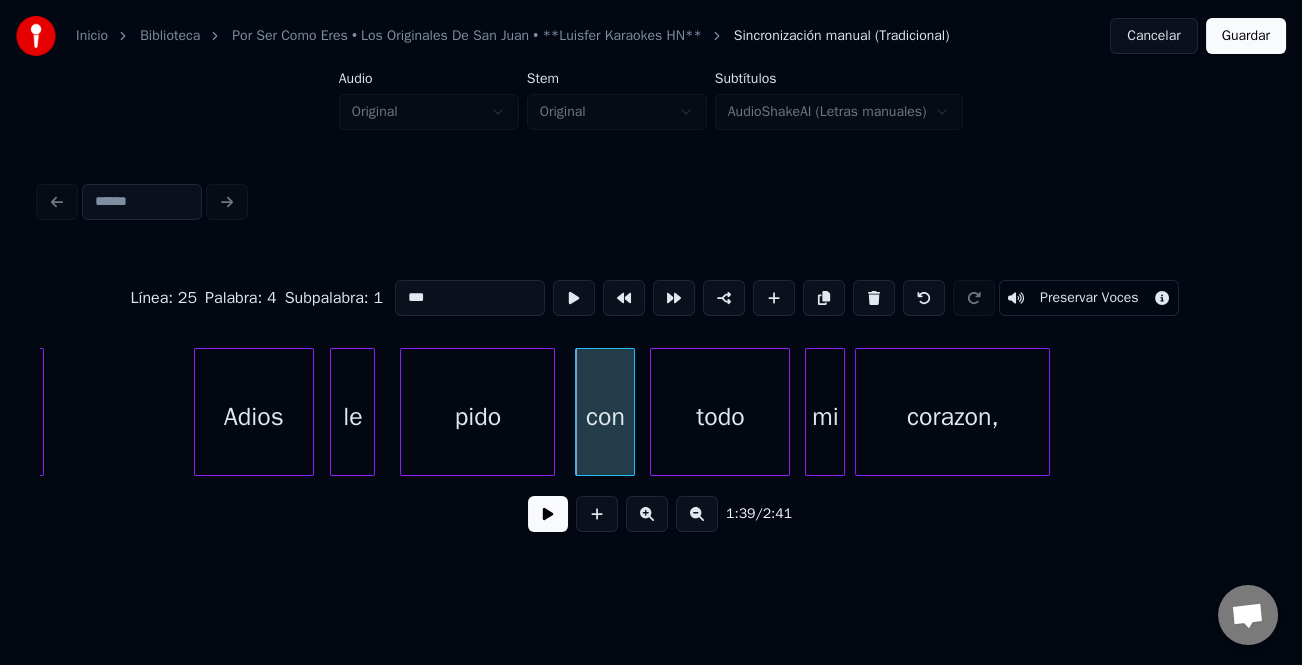 click on "***" at bounding box center (470, 298) 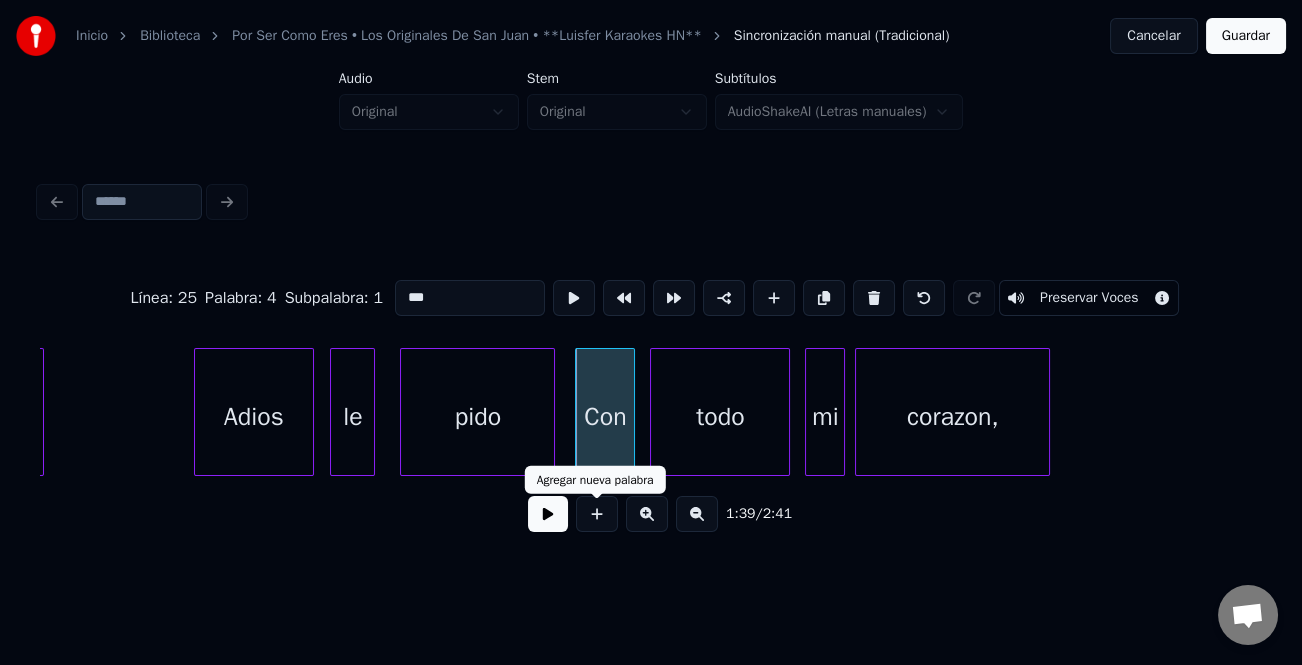 type on "***" 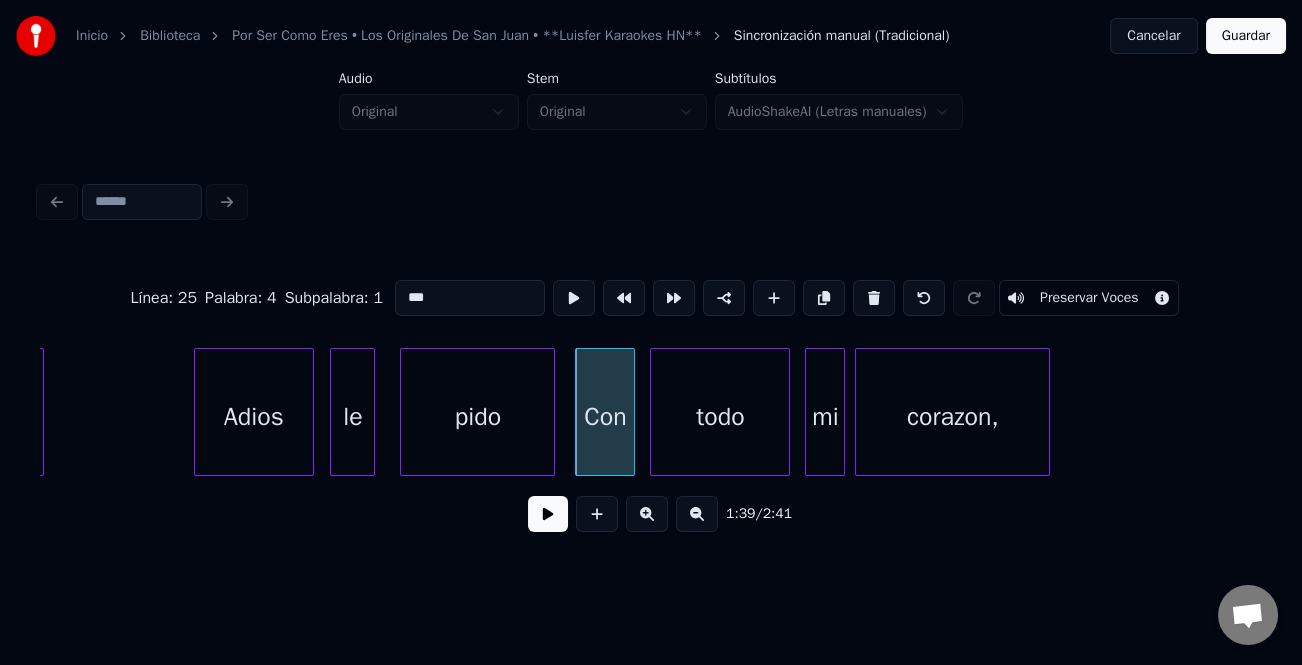 click at bounding box center [548, 514] 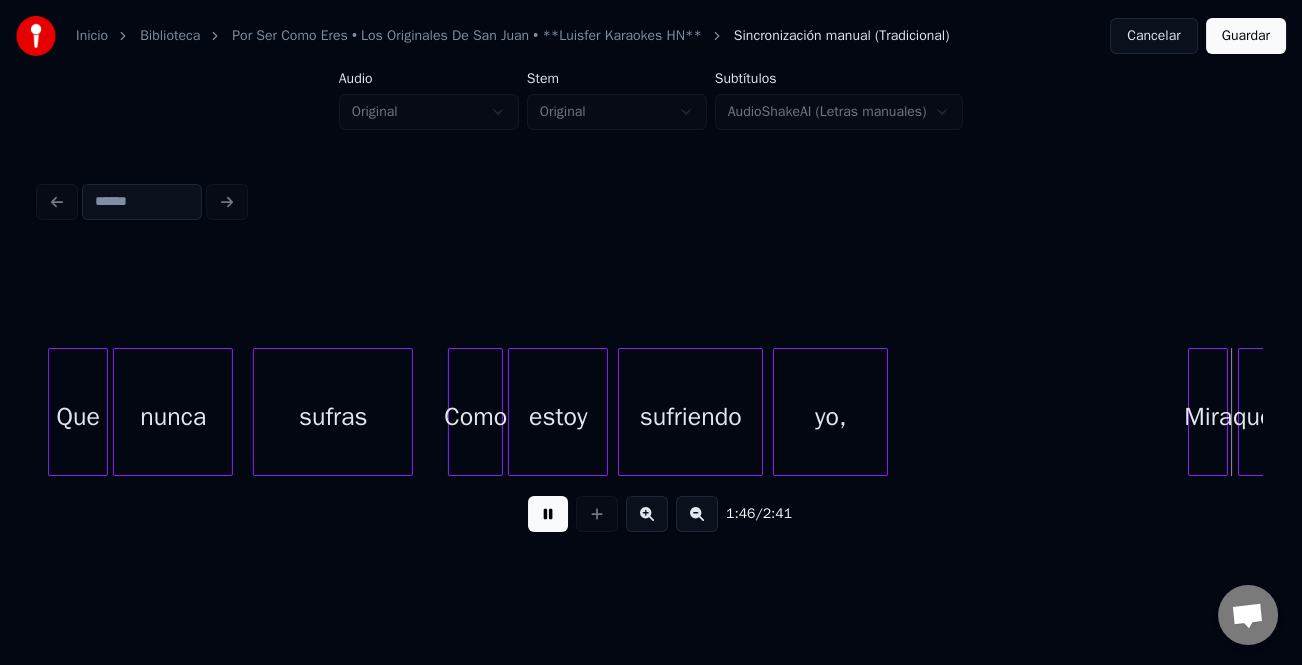 scroll, scrollTop: 0, scrollLeft: 26774, axis: horizontal 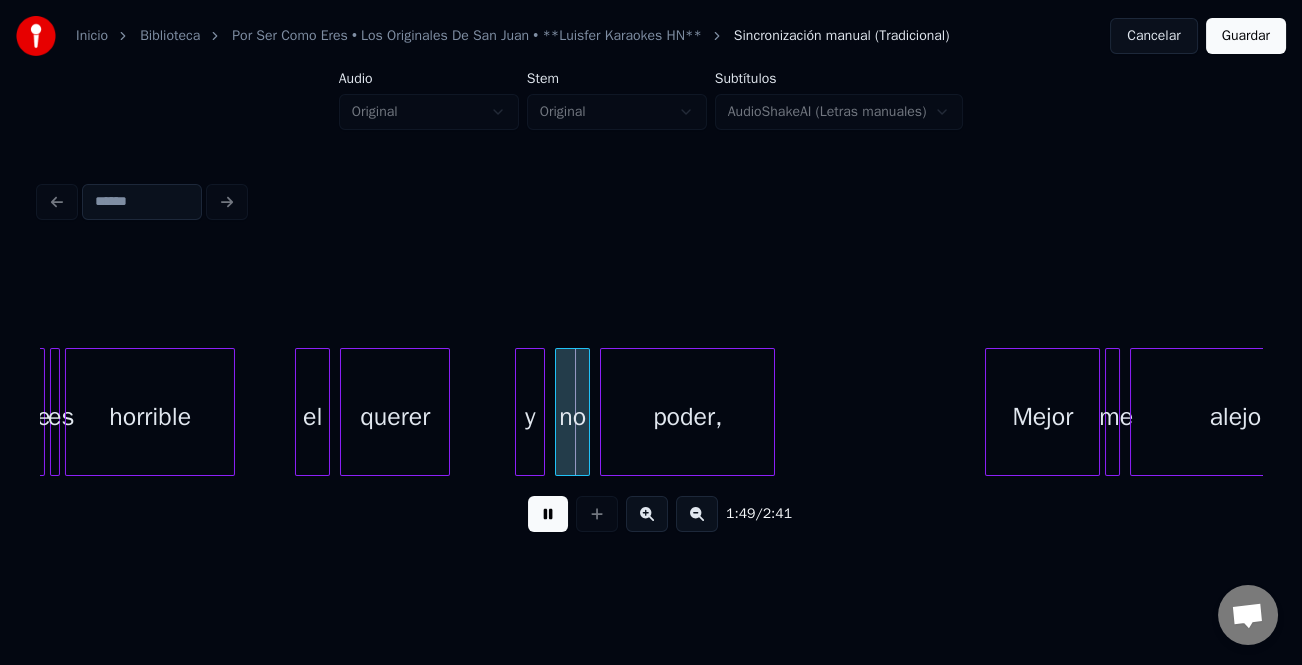 click at bounding box center (548, 514) 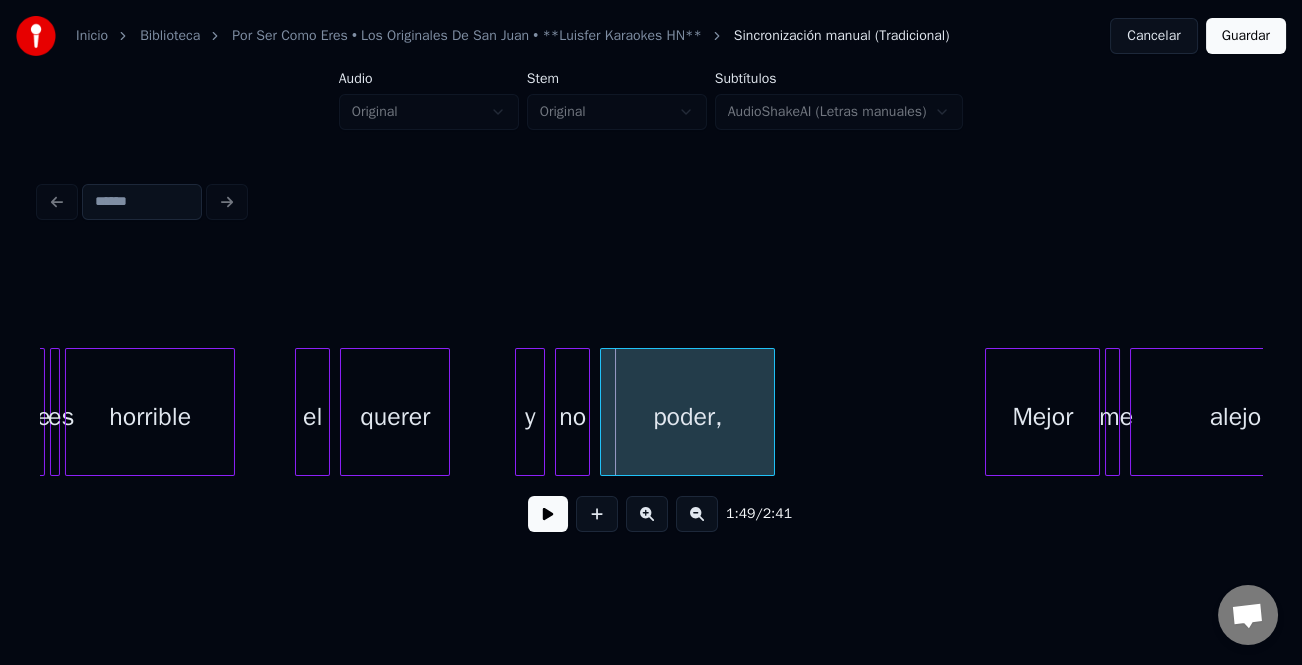 click on "el" at bounding box center [312, 417] 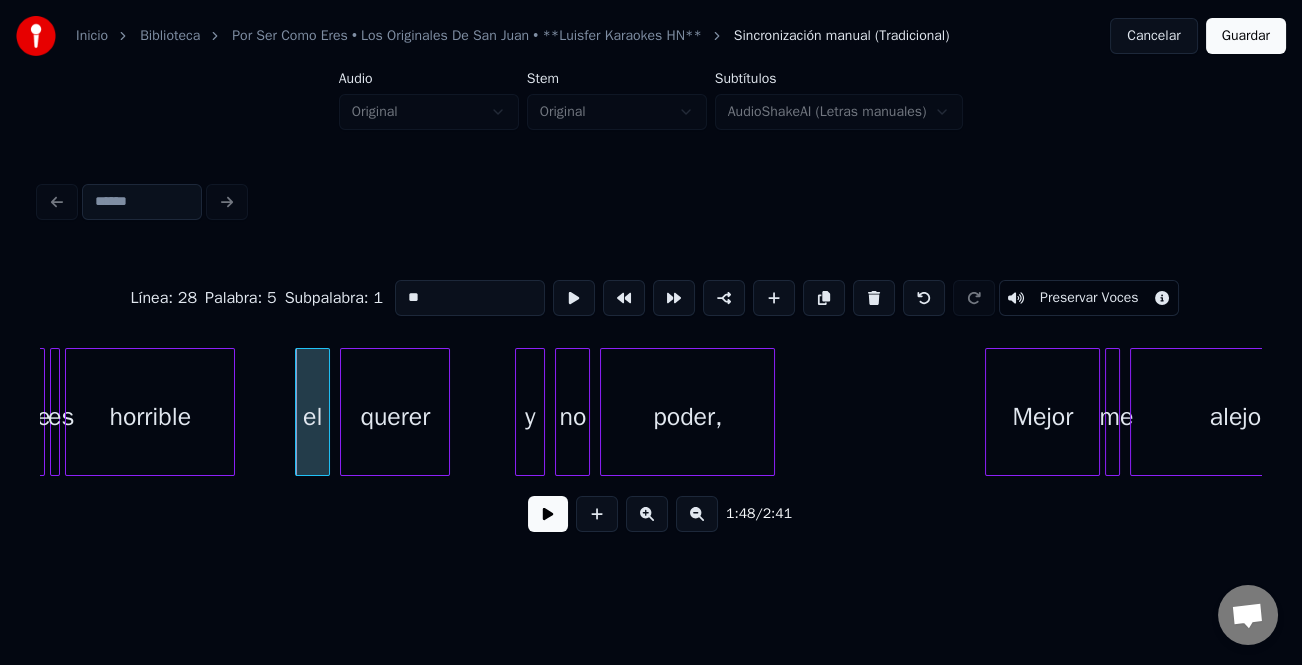 drag, startPoint x: 409, startPoint y: 287, endPoint x: 409, endPoint y: 314, distance: 27 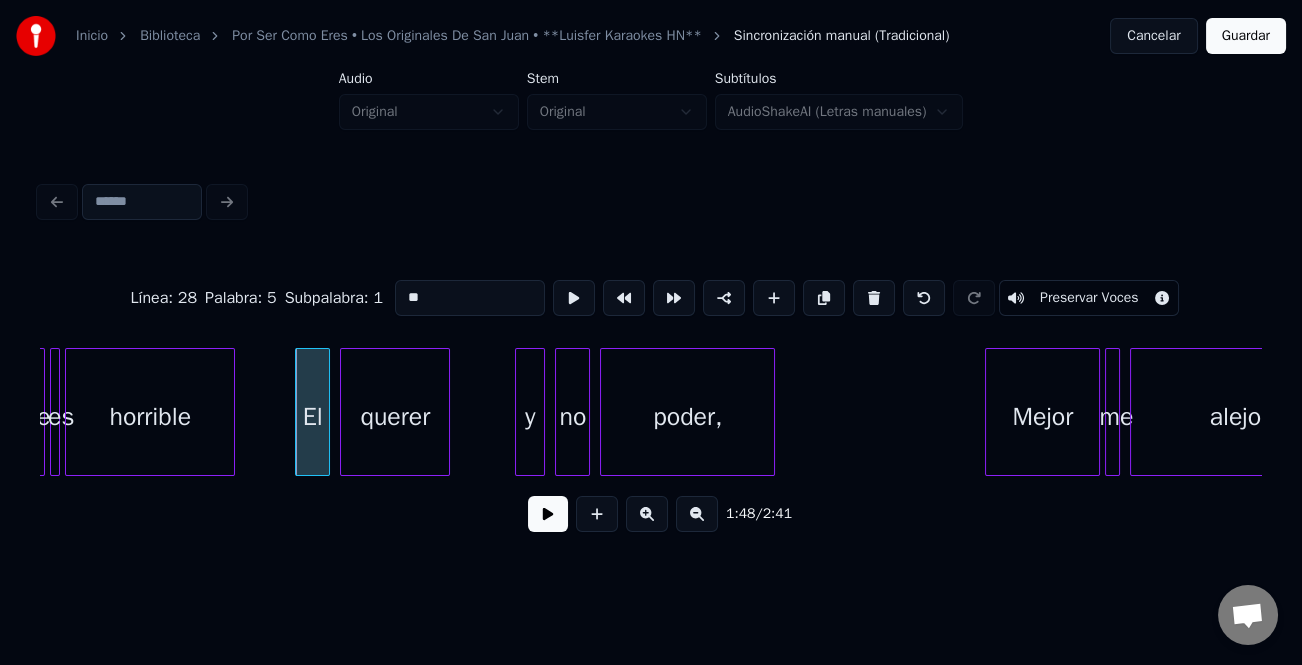 type on "**" 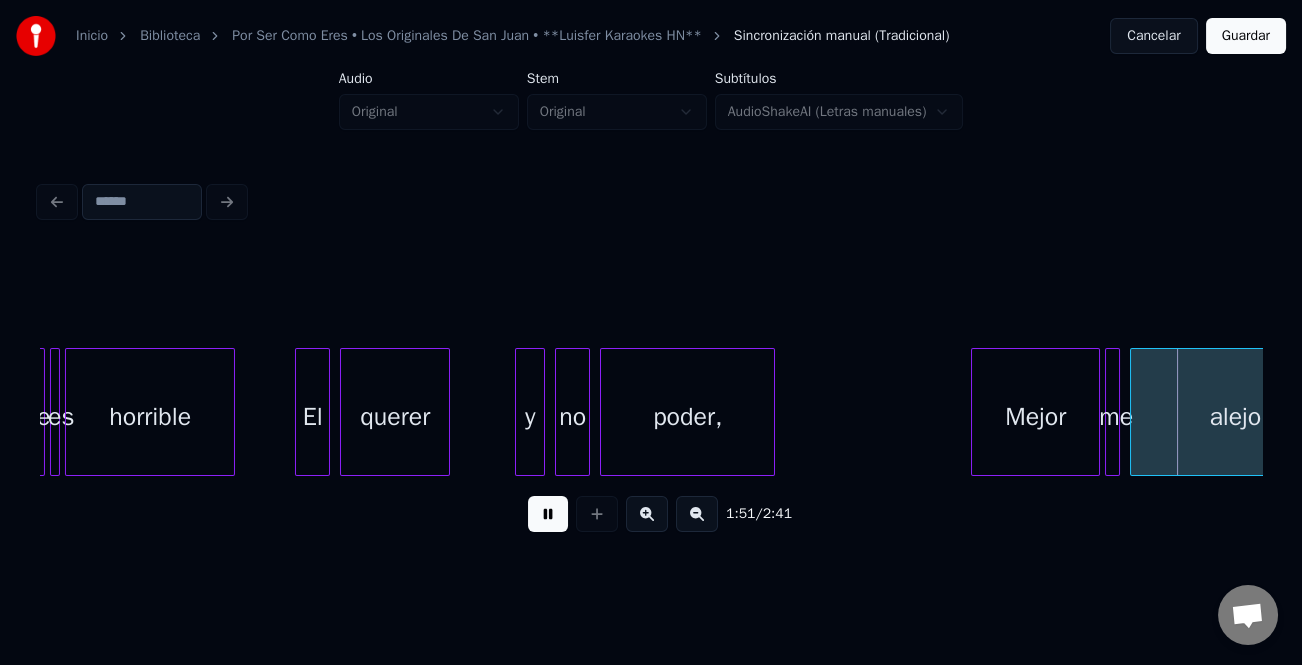 click at bounding box center (975, 412) 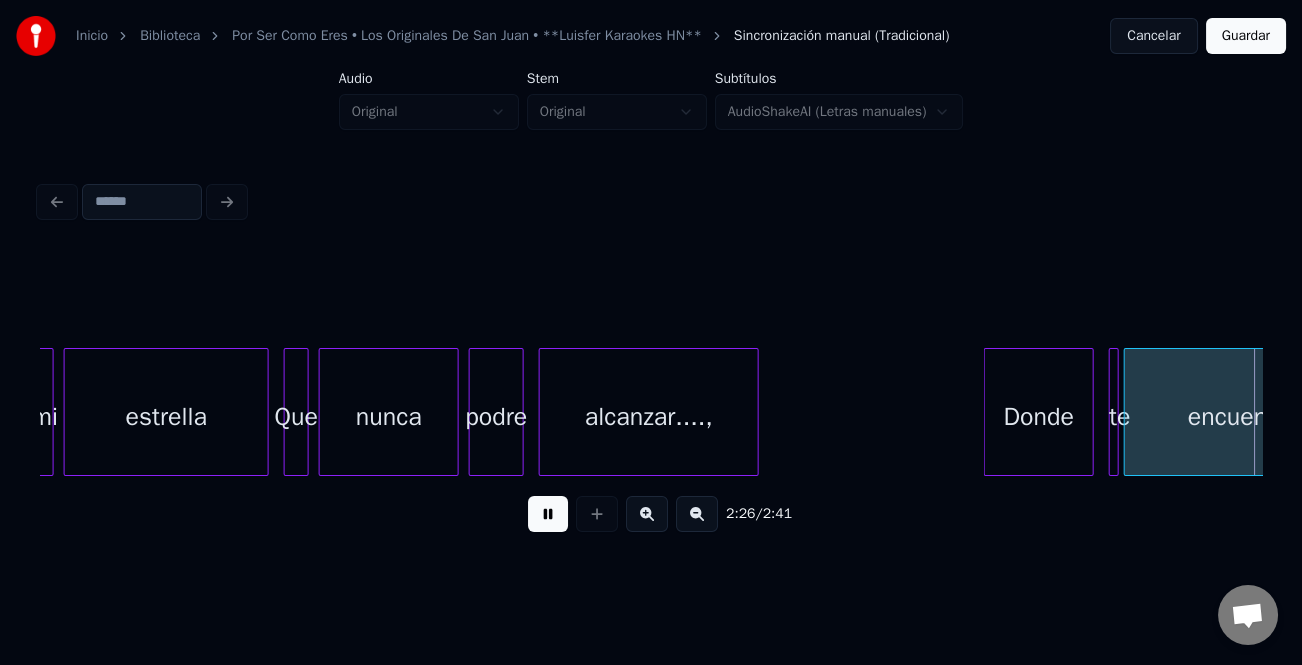 scroll, scrollTop: 0, scrollLeft: 36558, axis: horizontal 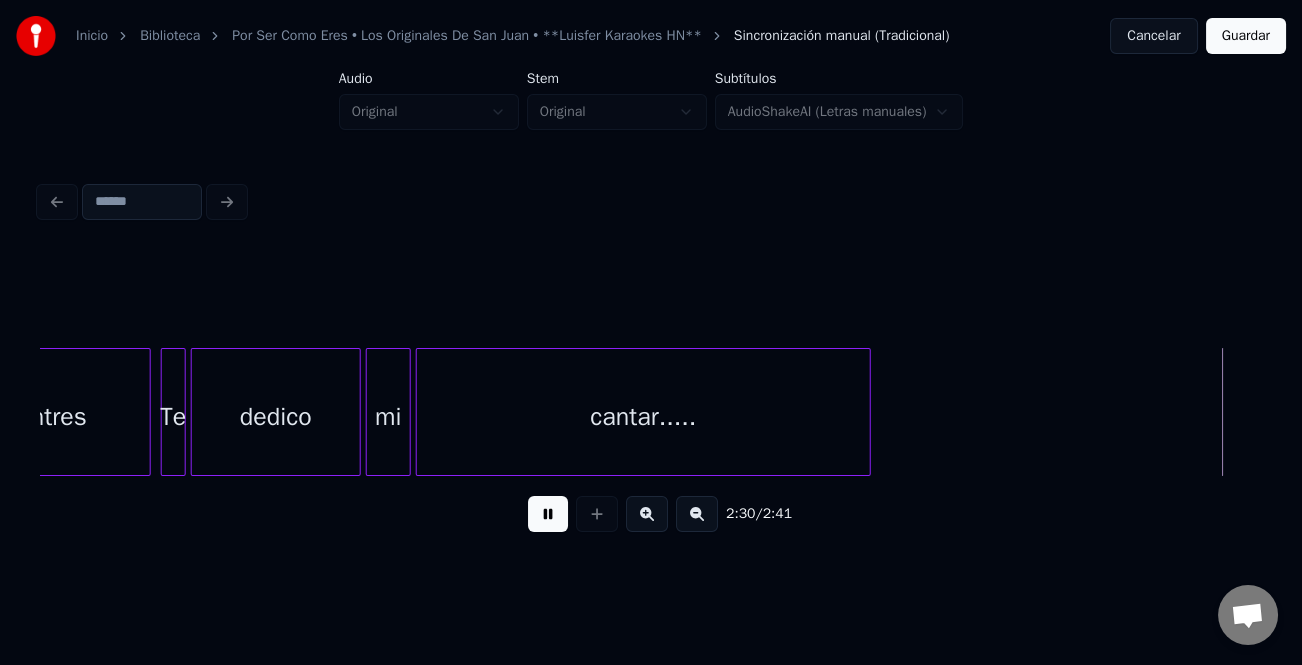click on "Guardar" at bounding box center (1246, 36) 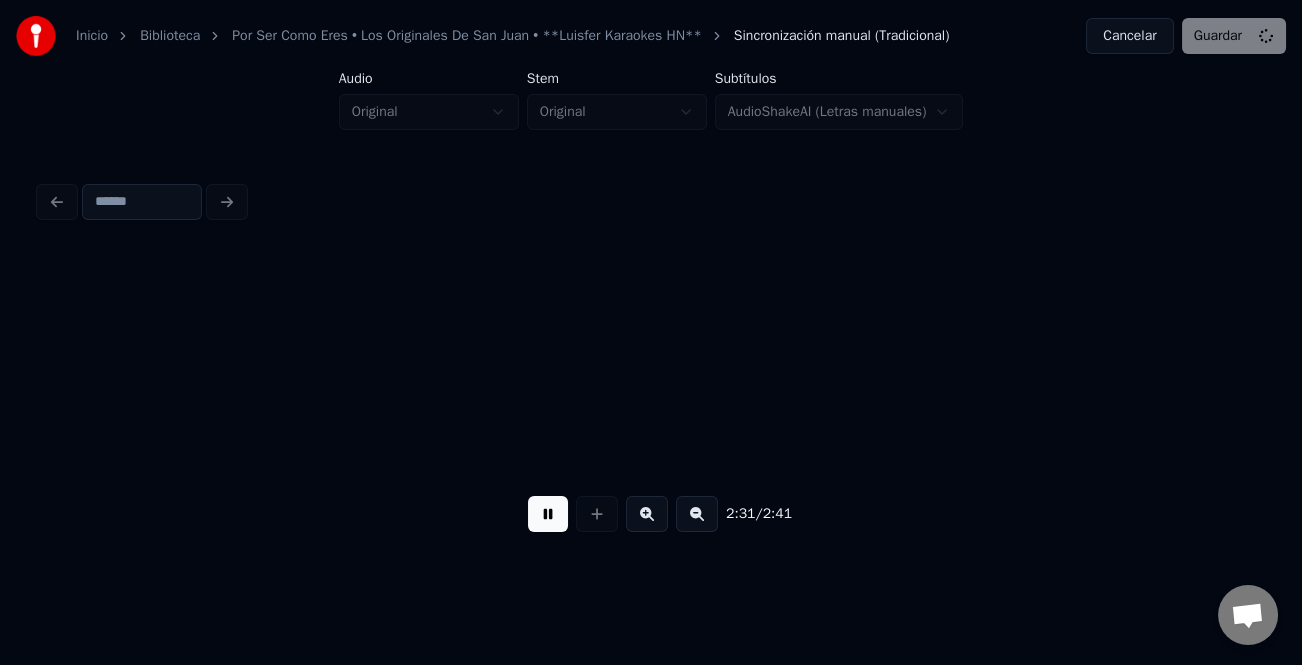 scroll, scrollTop: 0, scrollLeft: 37780, axis: horizontal 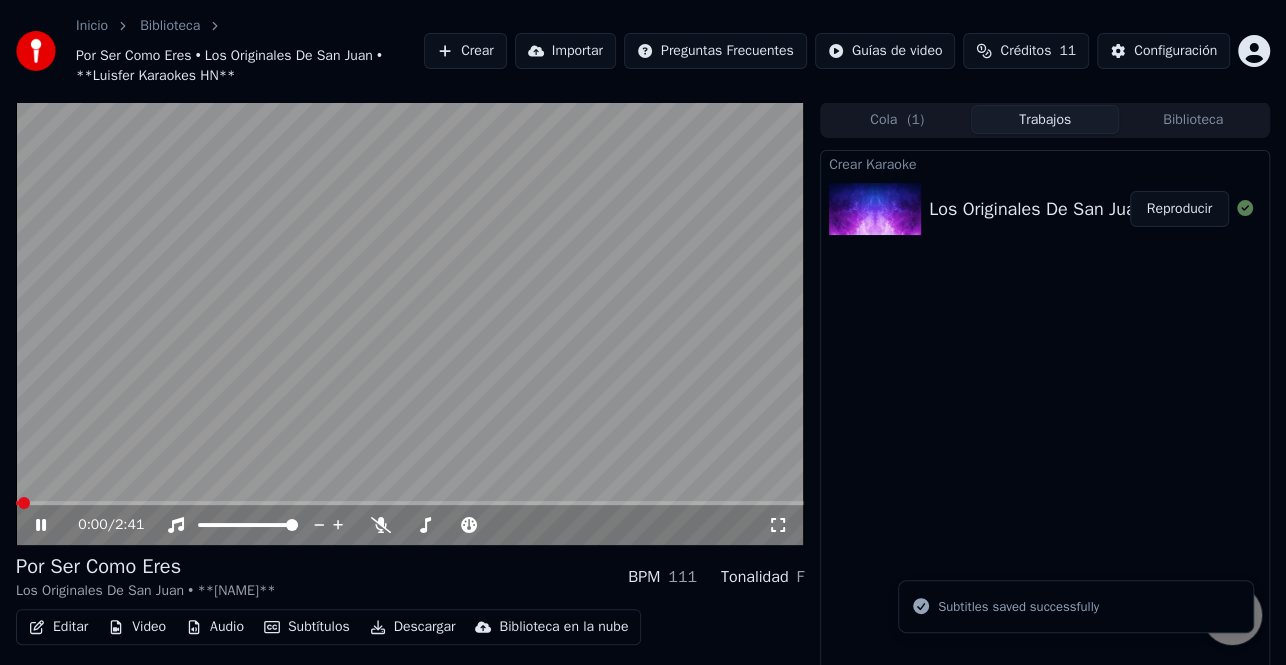 click on "Descargar" at bounding box center [413, 627] 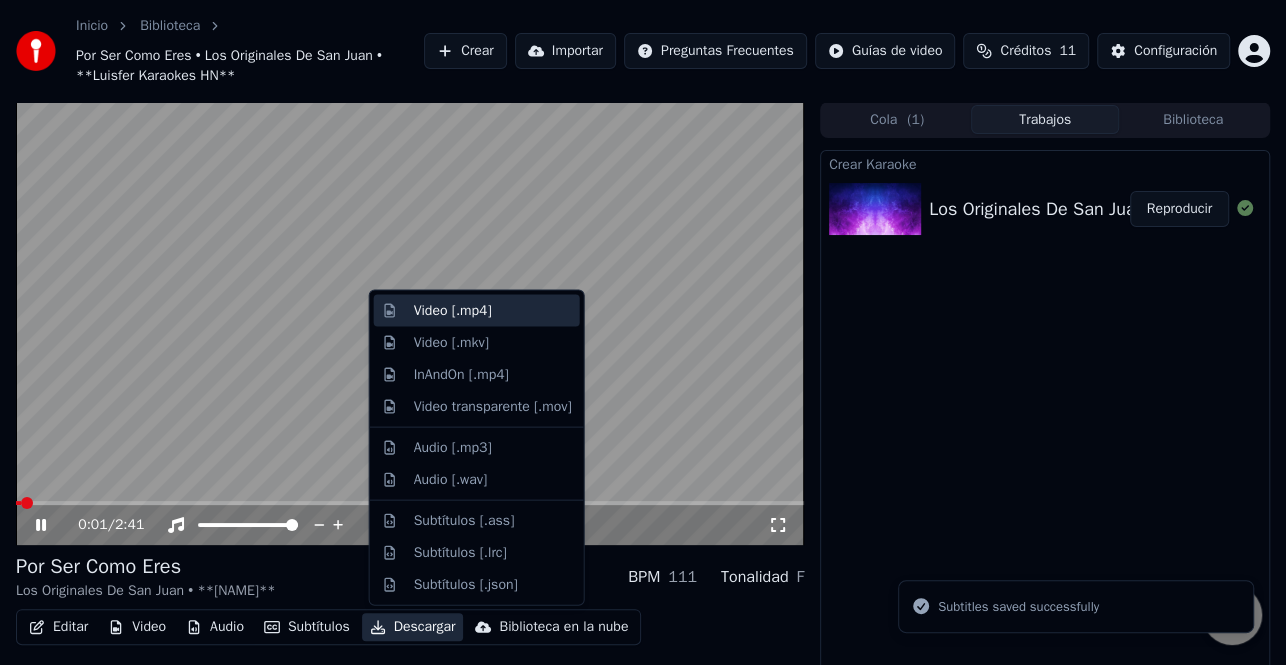 click on "Video [.mp4]" at bounding box center (453, 311) 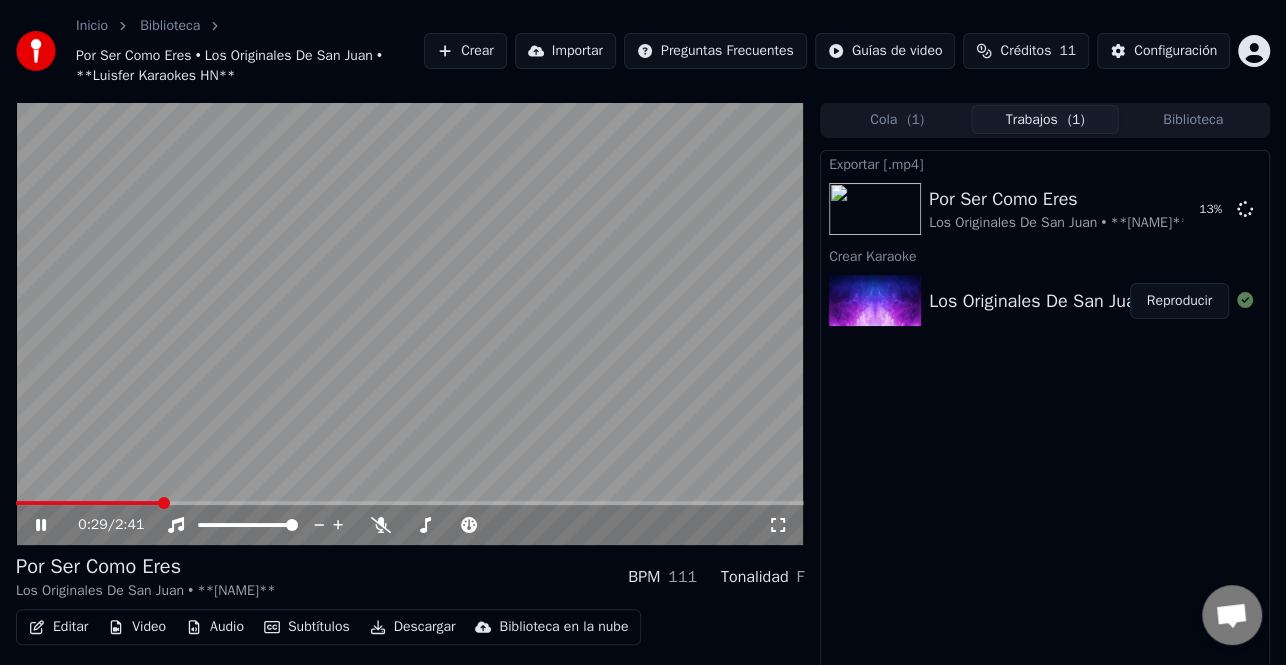 click 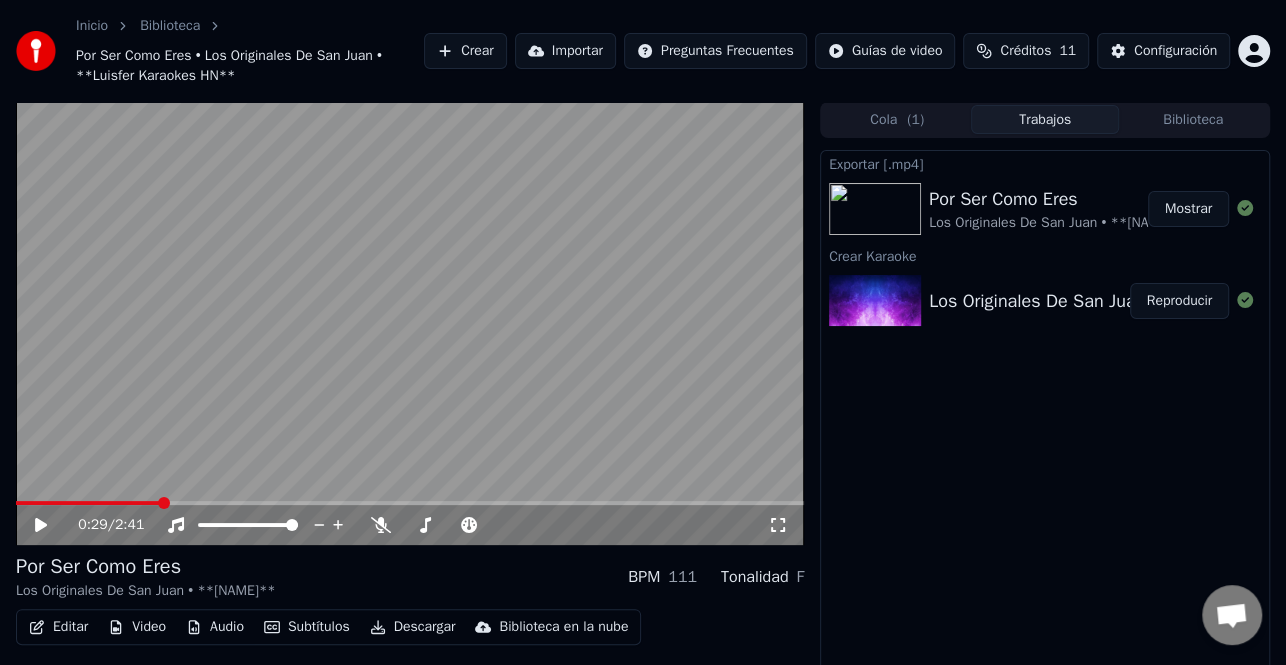 click on "Mostrar" at bounding box center (1188, 209) 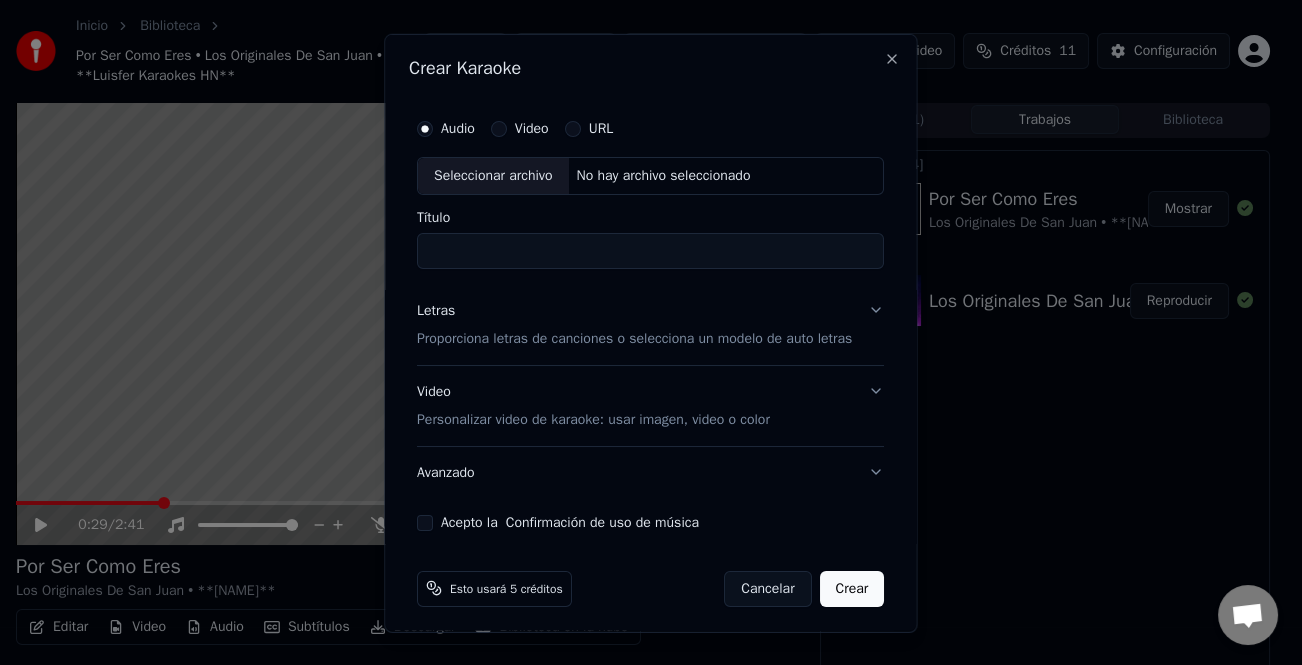 click on "Seleccionar archivo" at bounding box center [493, 175] 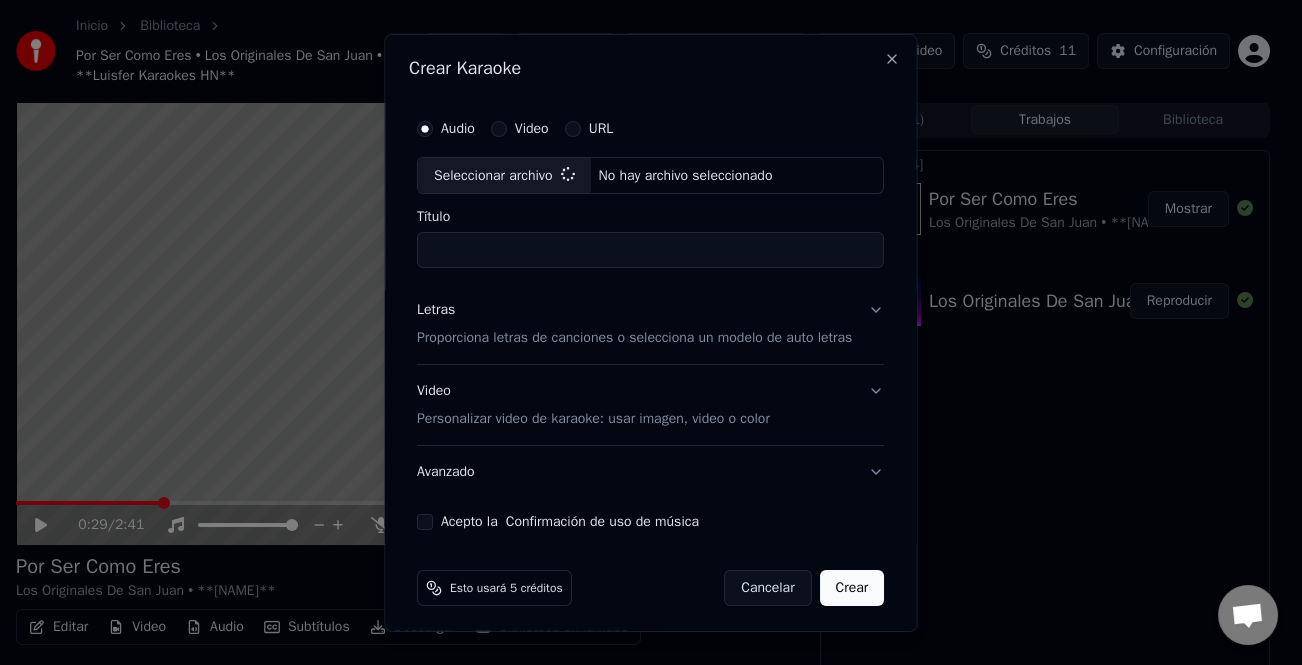 type on "**********" 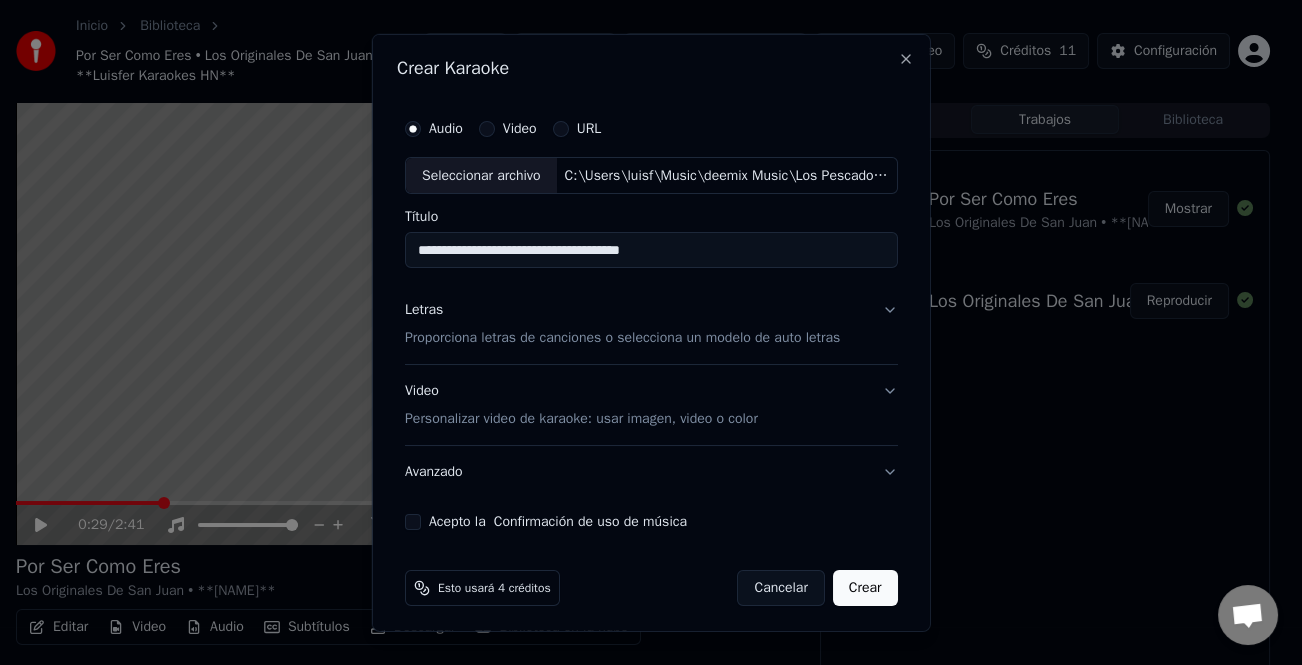 click on "Letras" at bounding box center [424, 310] 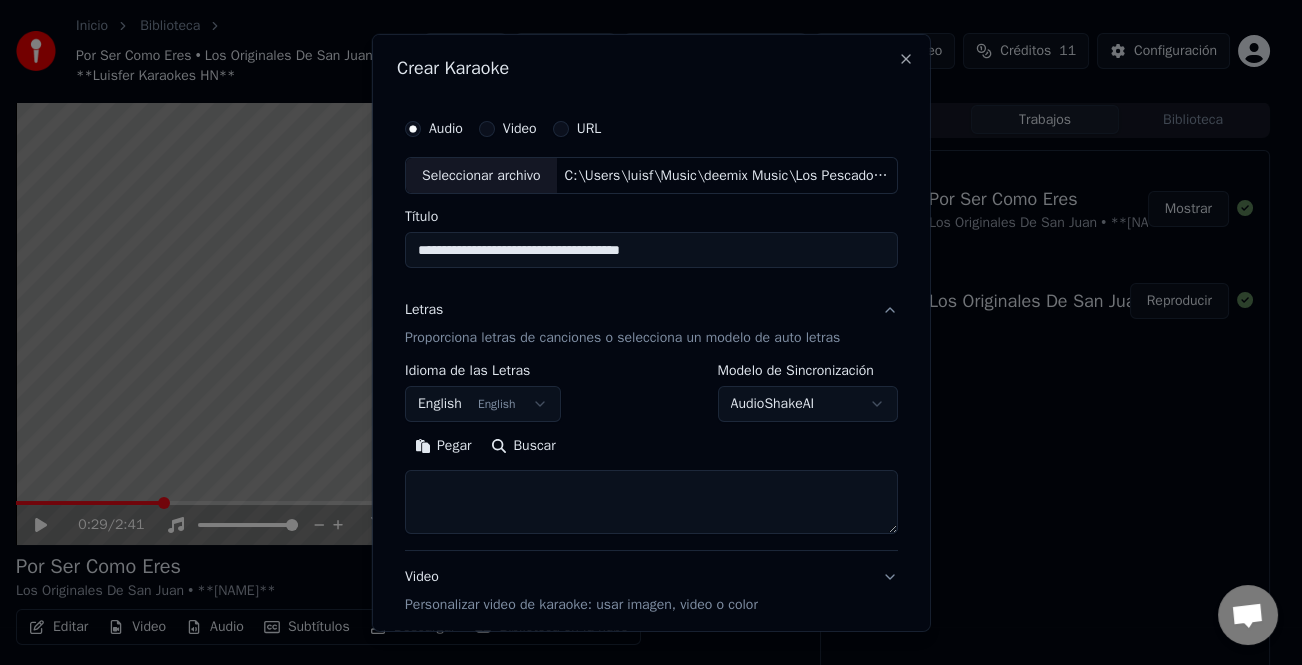 click on "Pegar" at bounding box center [443, 446] 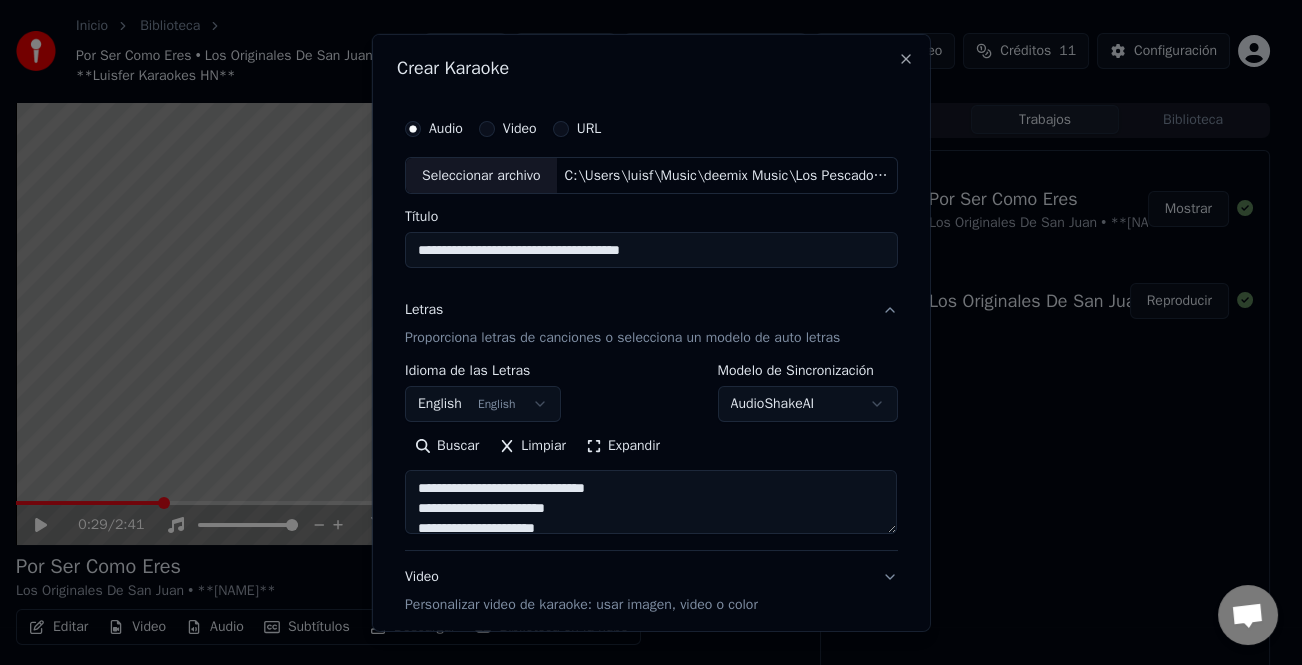 click on "Expandir" at bounding box center (623, 446) 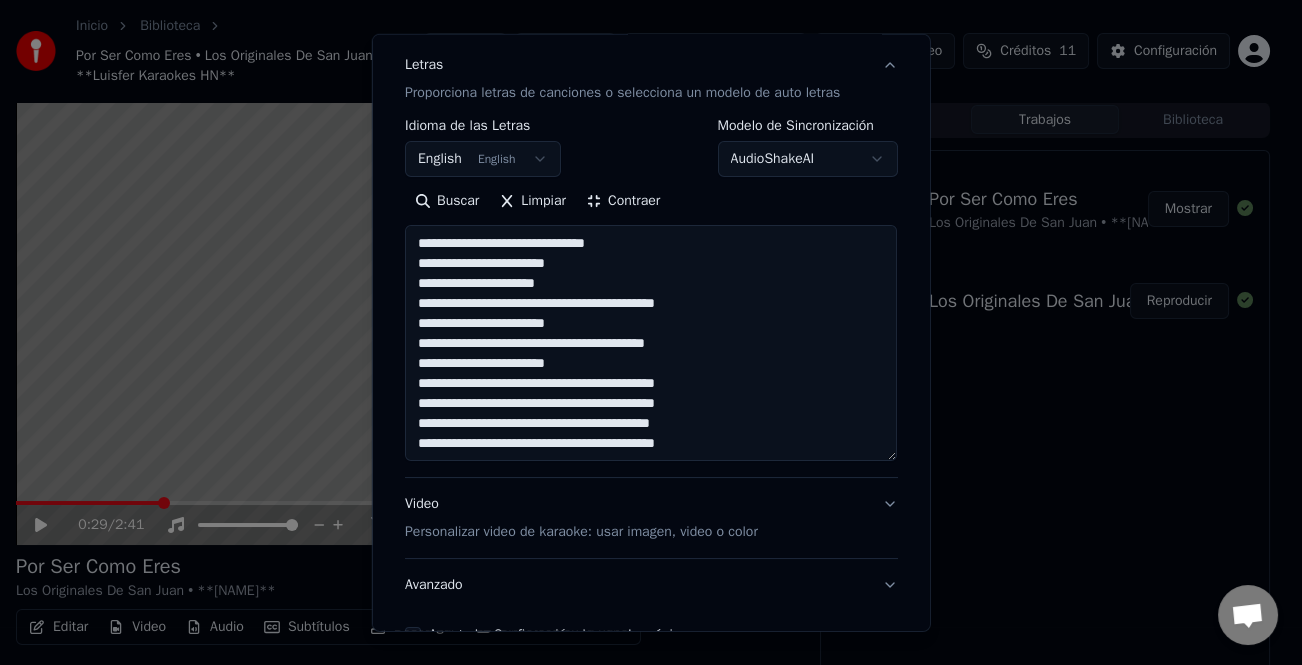 scroll, scrollTop: 365, scrollLeft: 0, axis: vertical 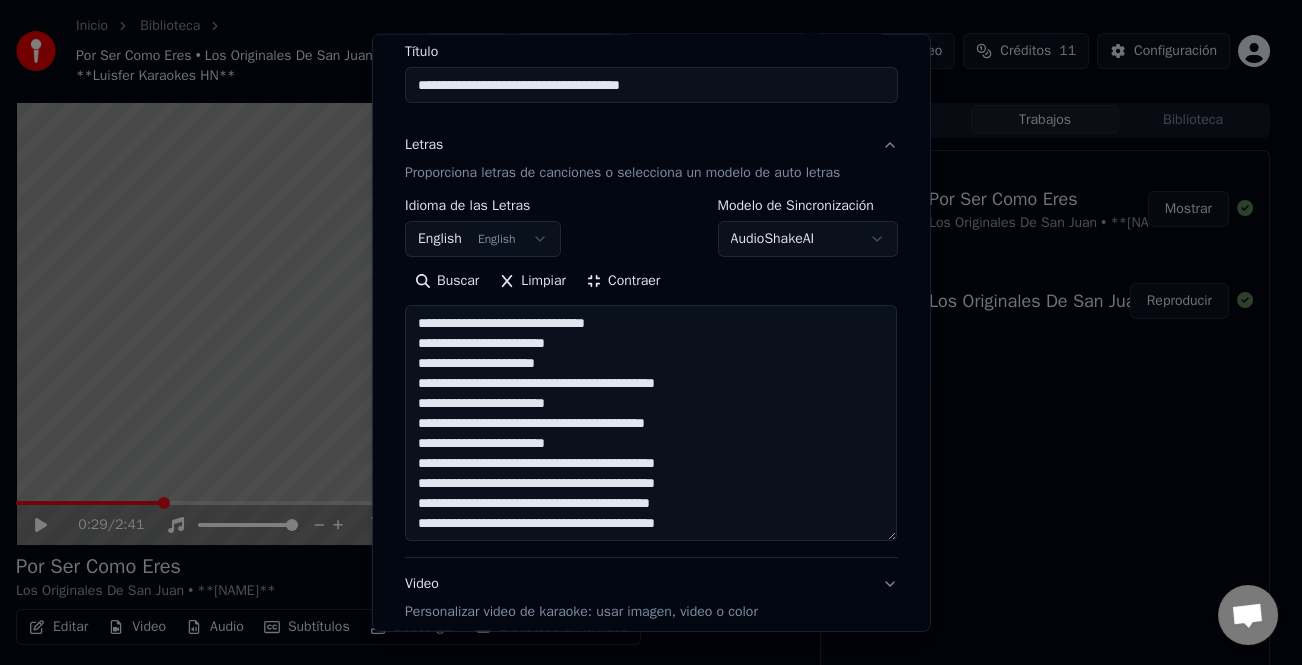 click on "**********" at bounding box center (651, 423) 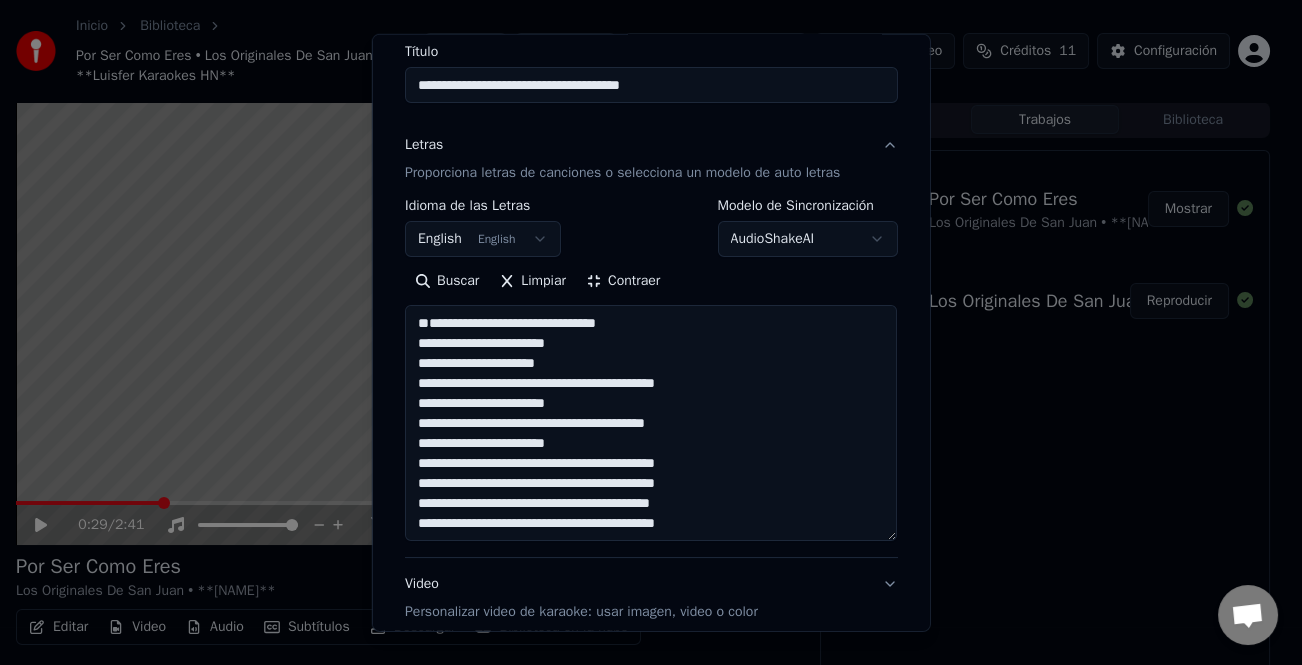 click on "**********" at bounding box center [651, 423] 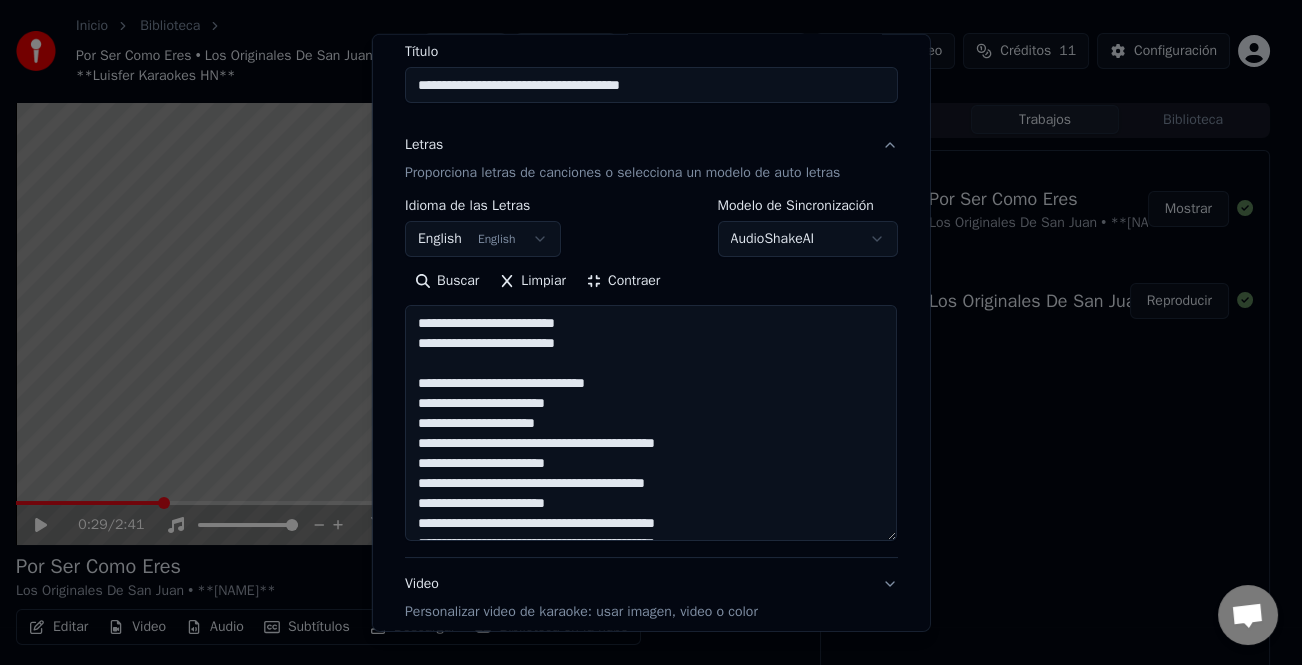 click on "**********" at bounding box center [651, 423] 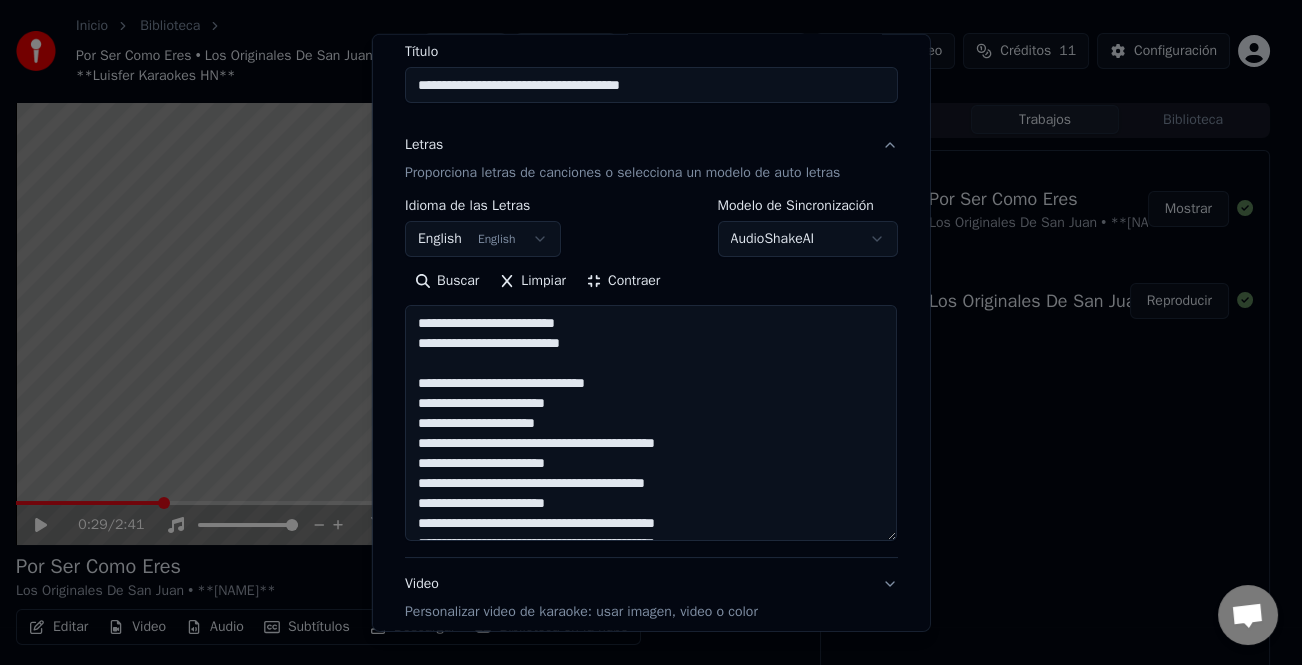 click on "**********" at bounding box center (651, 423) 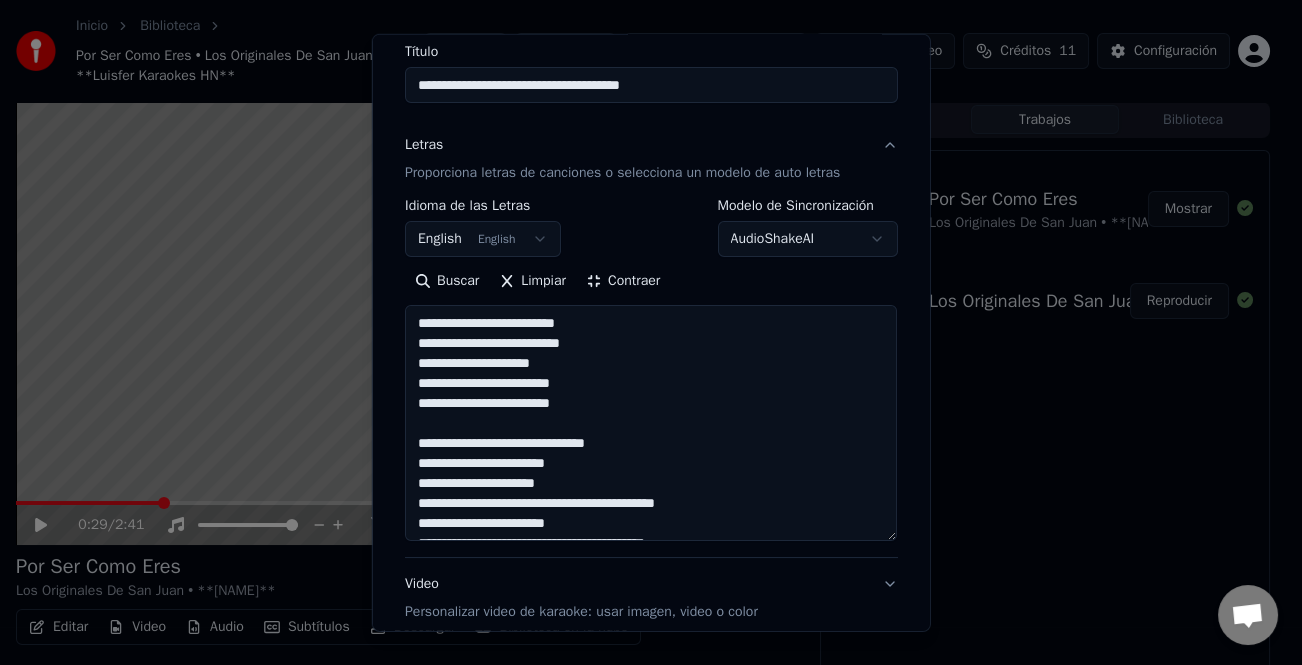 click on "**********" at bounding box center (651, 423) 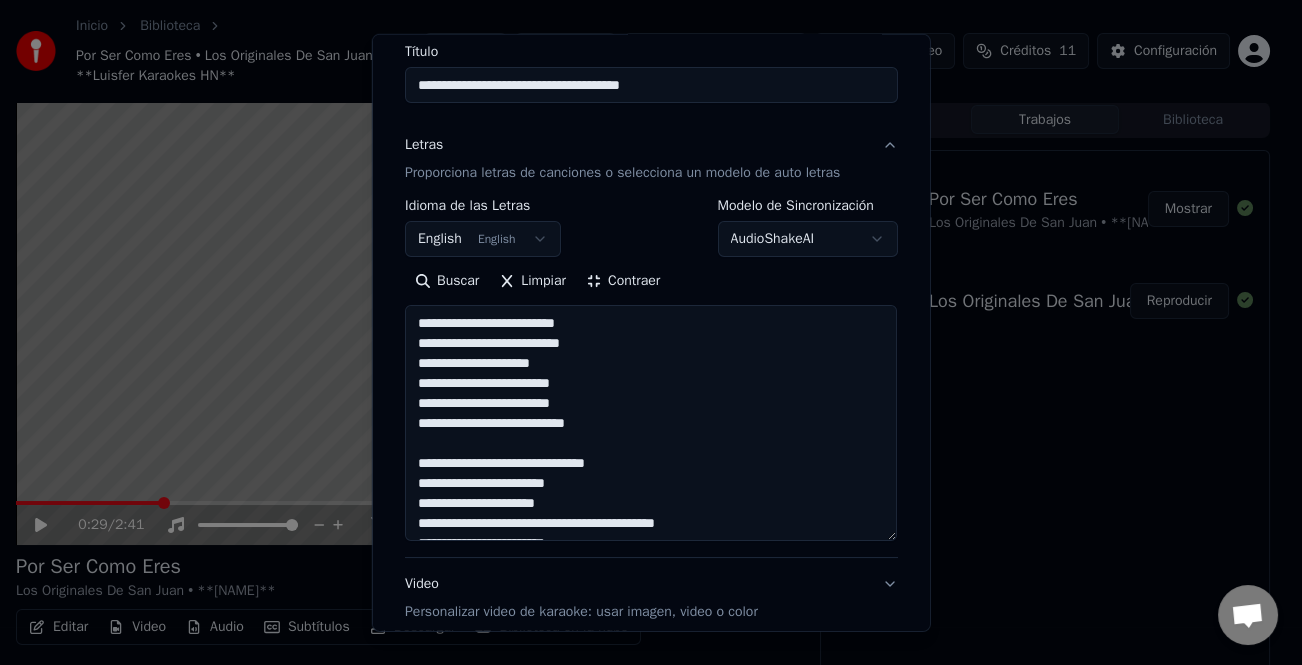 click on "**********" at bounding box center [651, 423] 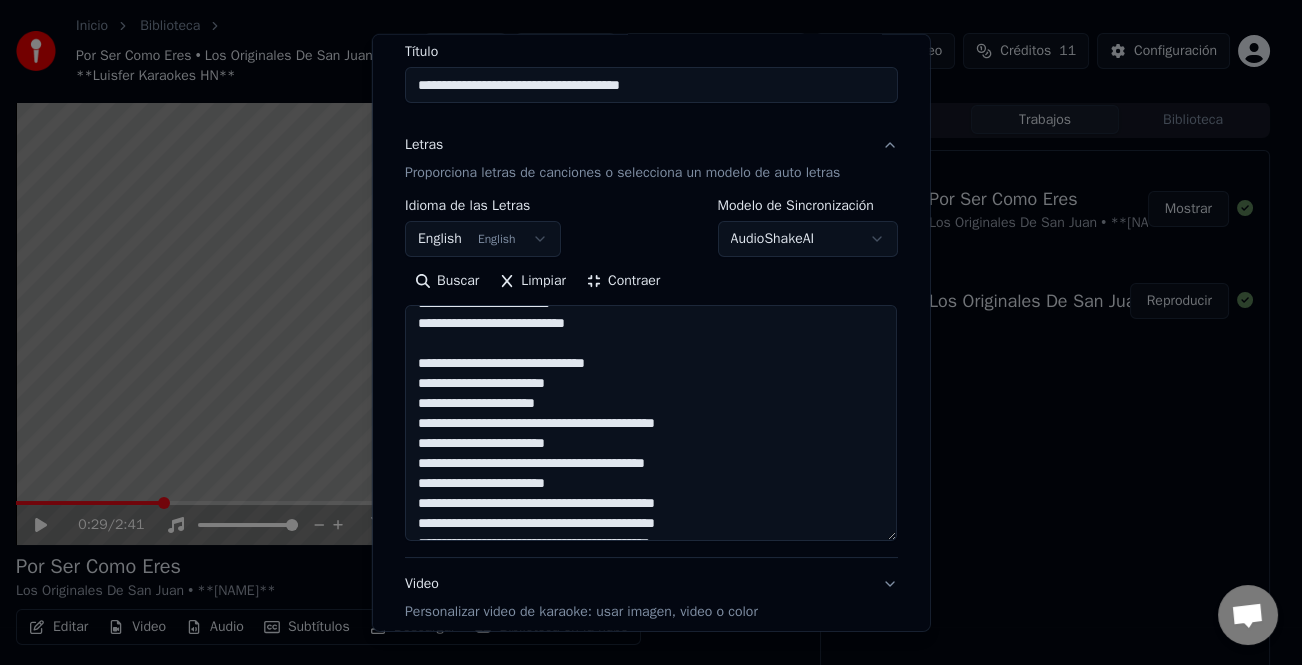 scroll, scrollTop: 0, scrollLeft: 0, axis: both 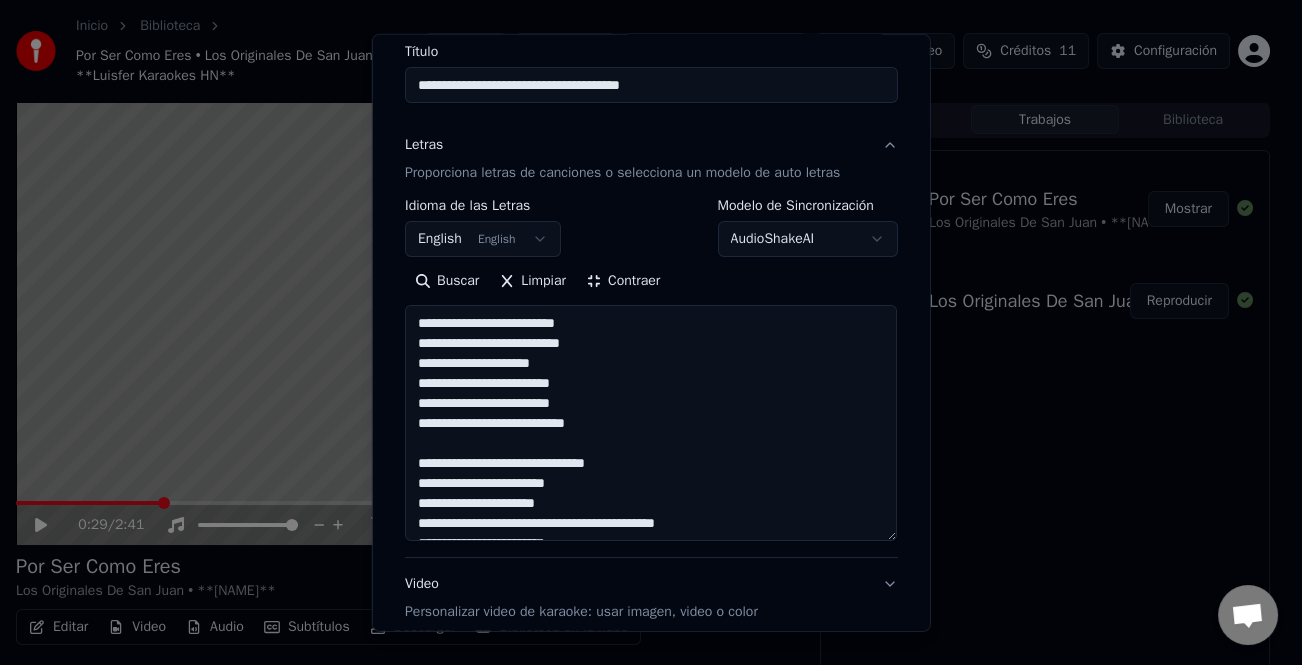 click on "**********" at bounding box center (651, 423) 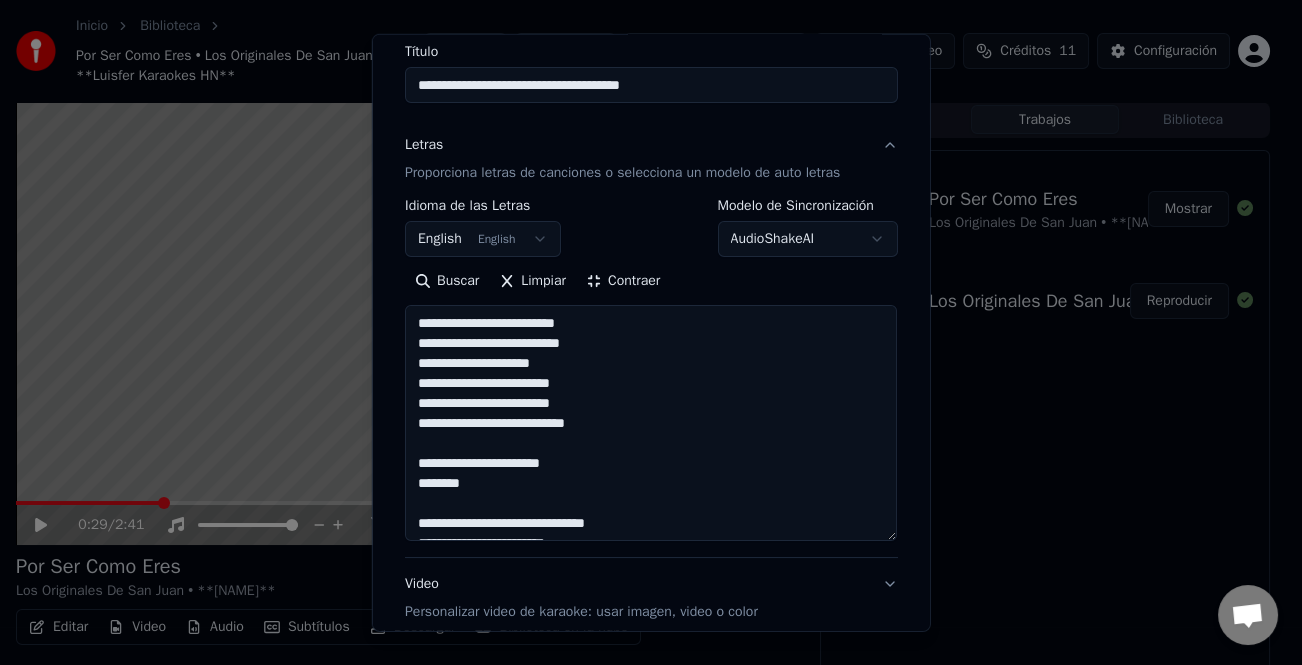 click on "**********" at bounding box center (651, 423) 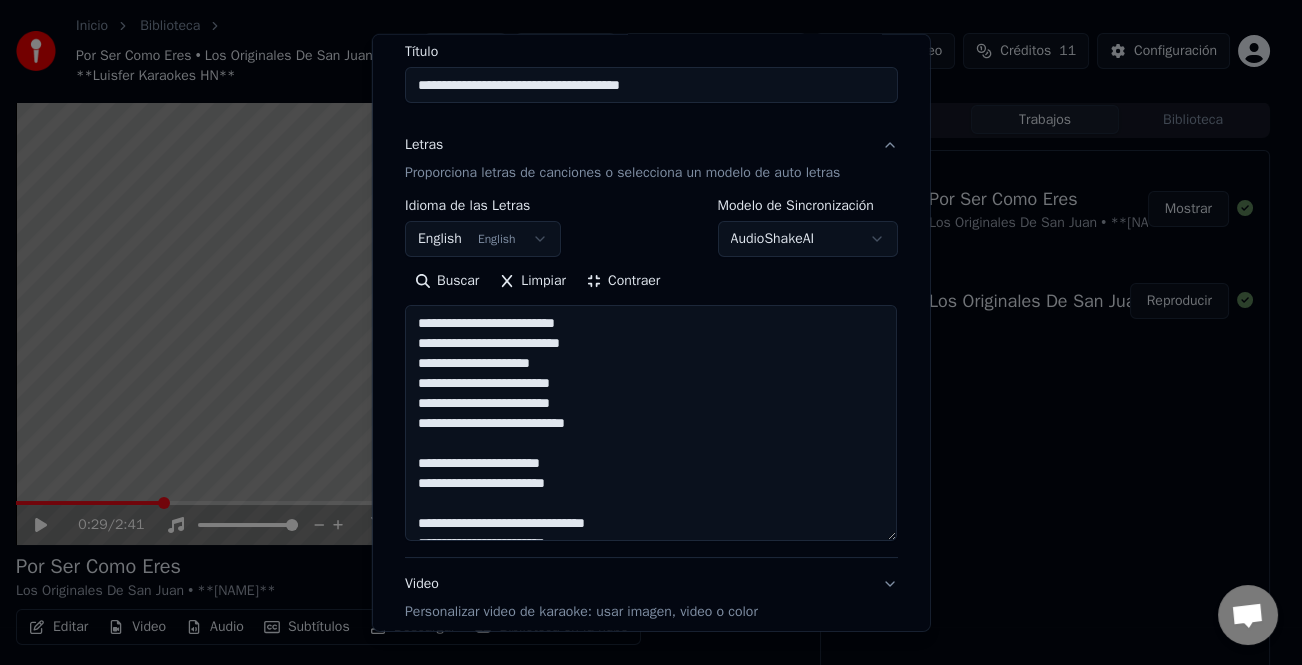 click on "**********" at bounding box center [651, 423] 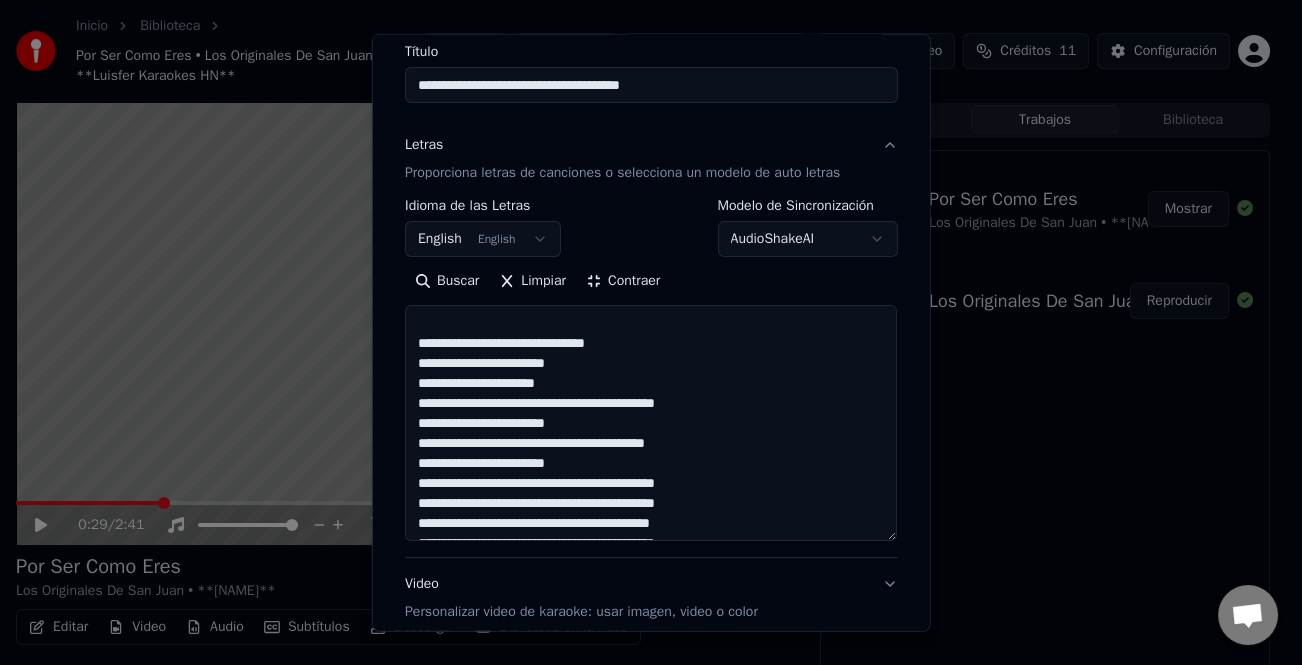 scroll, scrollTop: 100, scrollLeft: 0, axis: vertical 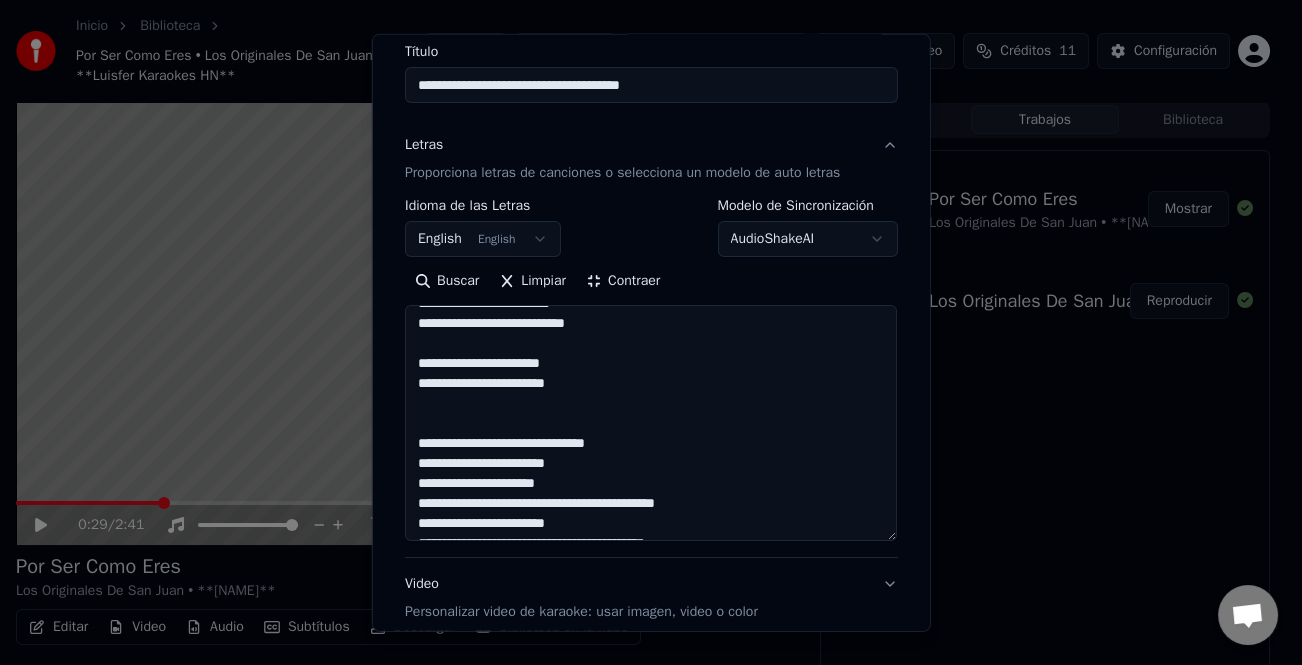click on "**********" at bounding box center (651, 423) 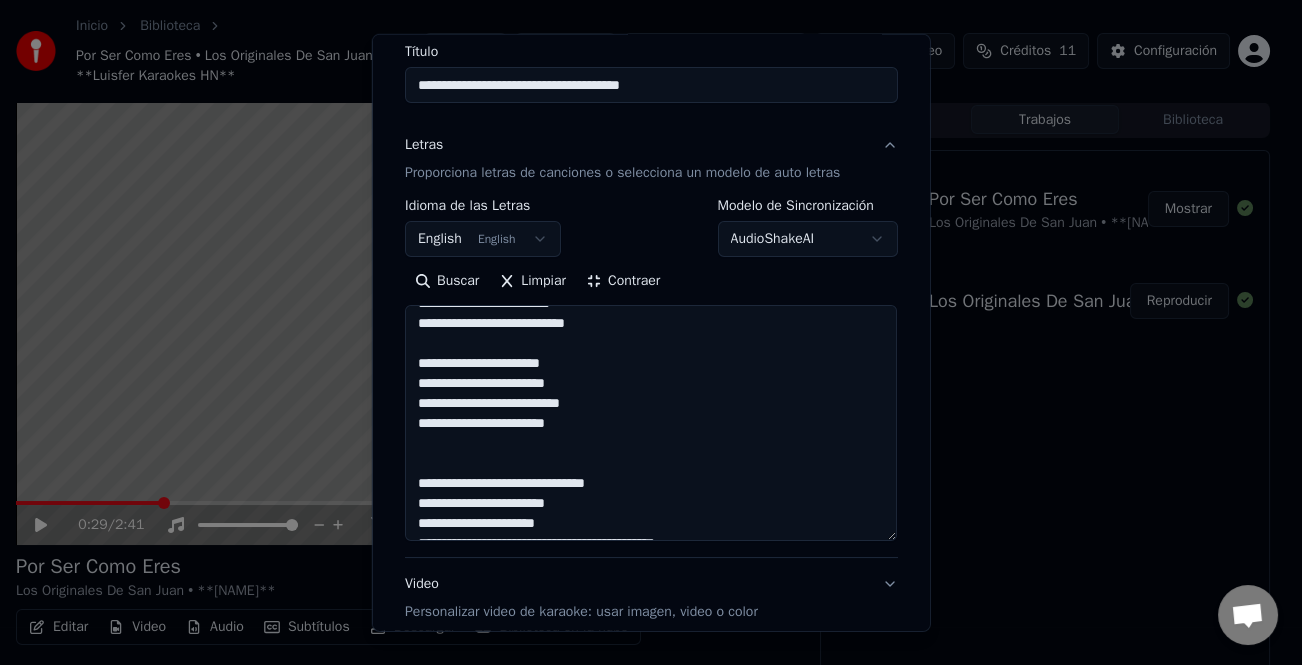 scroll, scrollTop: 200, scrollLeft: 0, axis: vertical 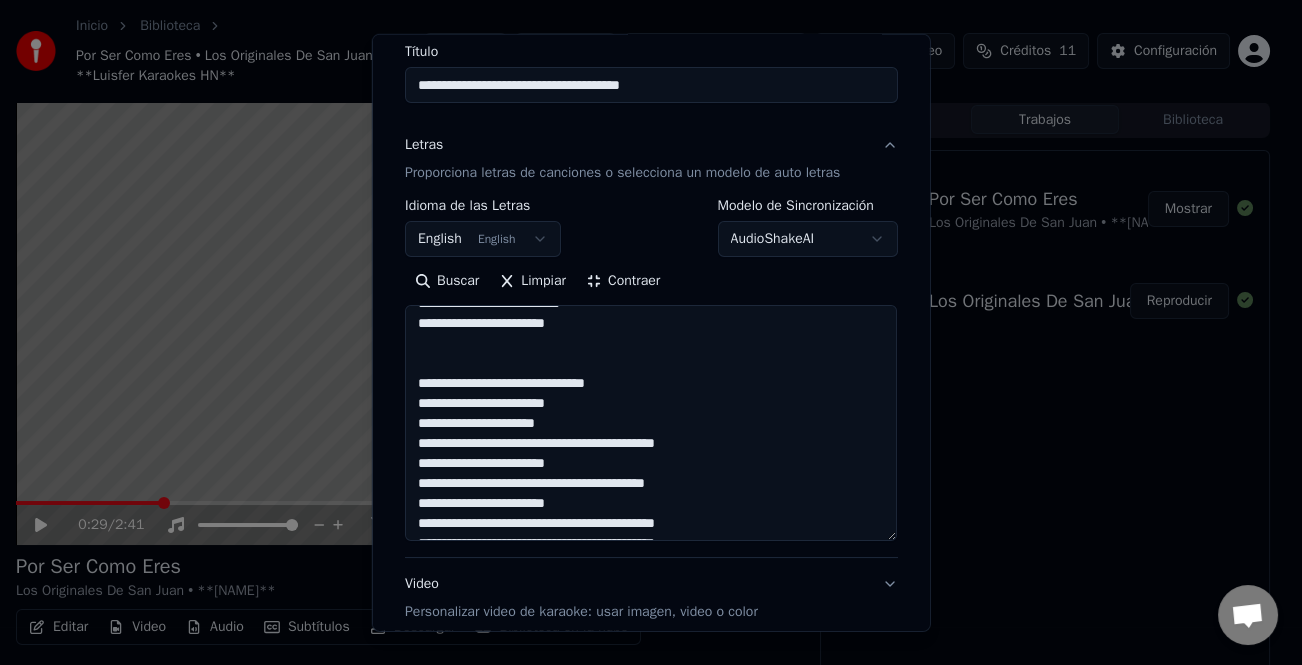 click on "**********" at bounding box center [651, 423] 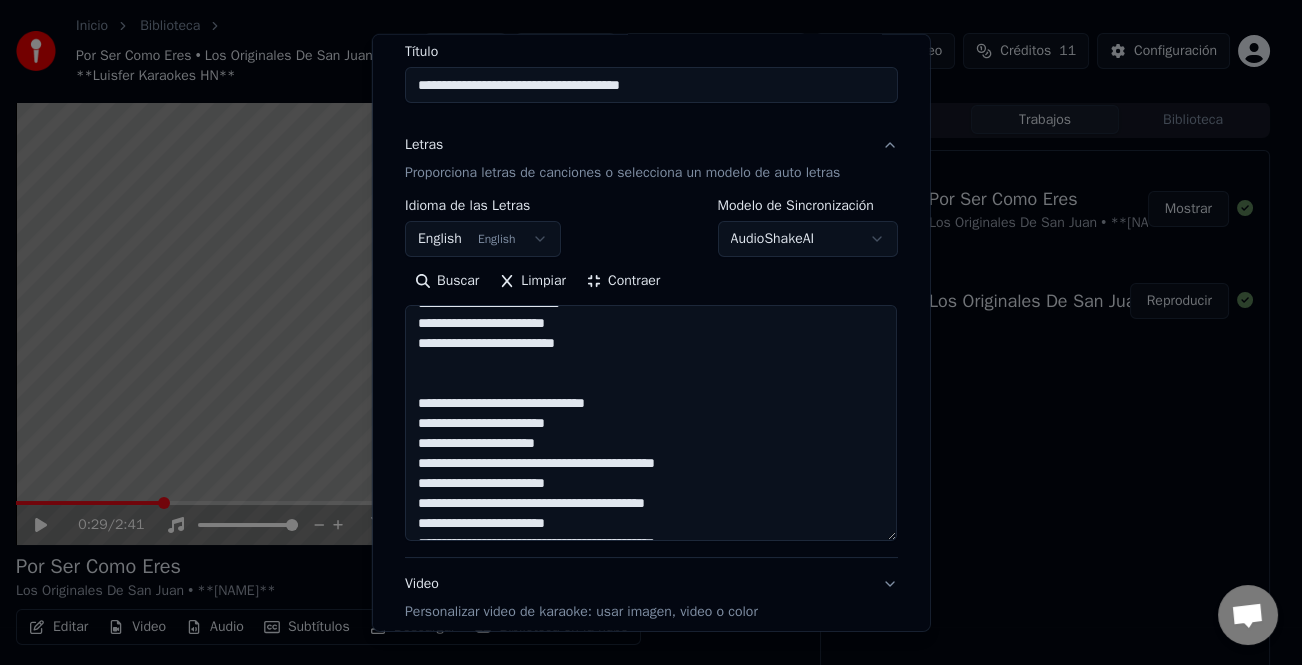 click on "**********" at bounding box center (651, 423) 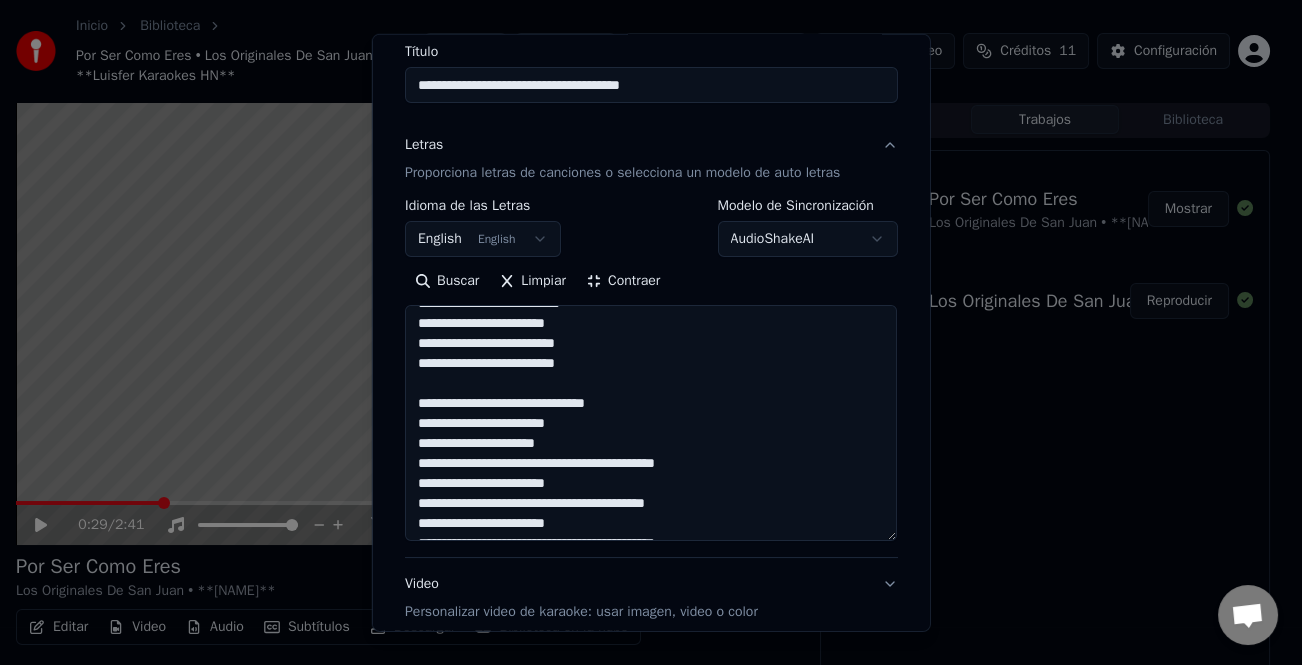 click on "**********" at bounding box center (651, 423) 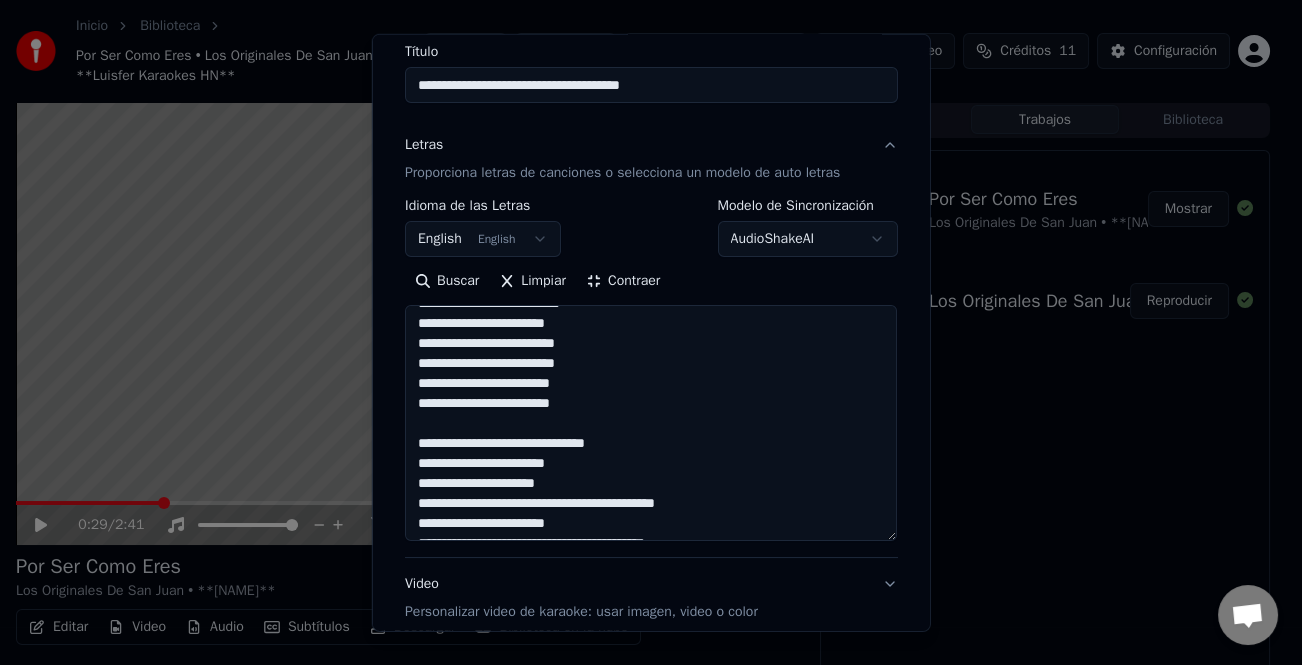 click on "**********" at bounding box center [651, 423] 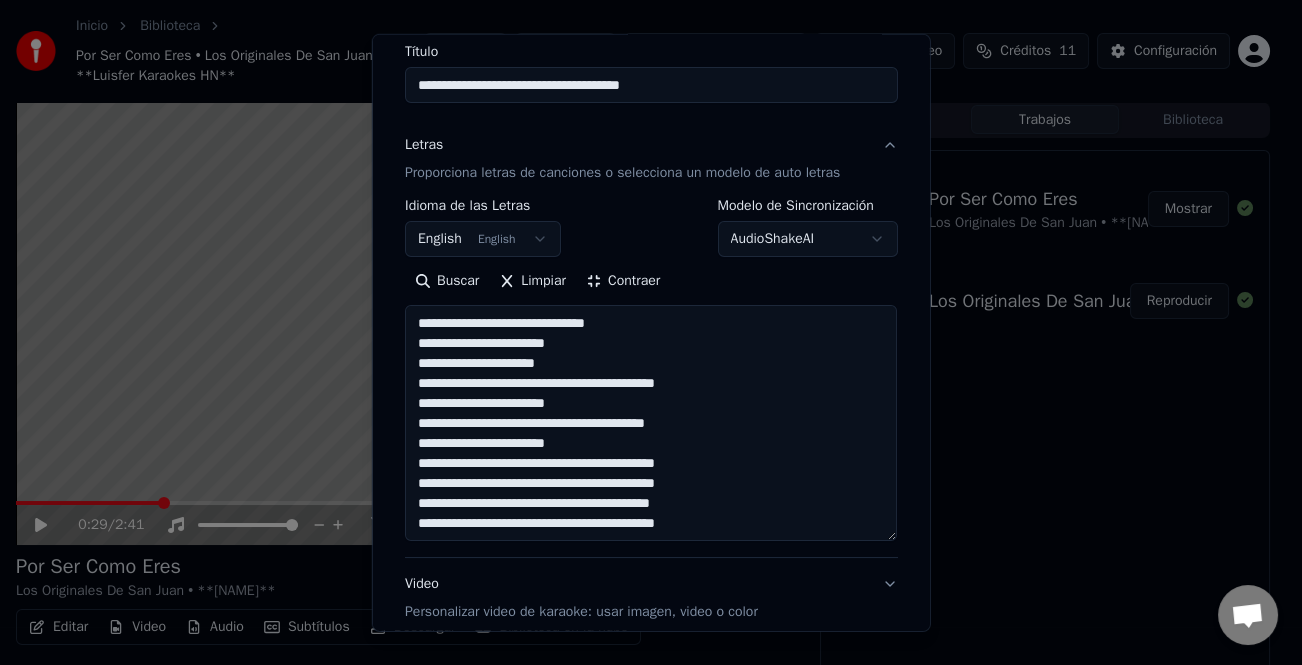 scroll, scrollTop: 321, scrollLeft: 0, axis: vertical 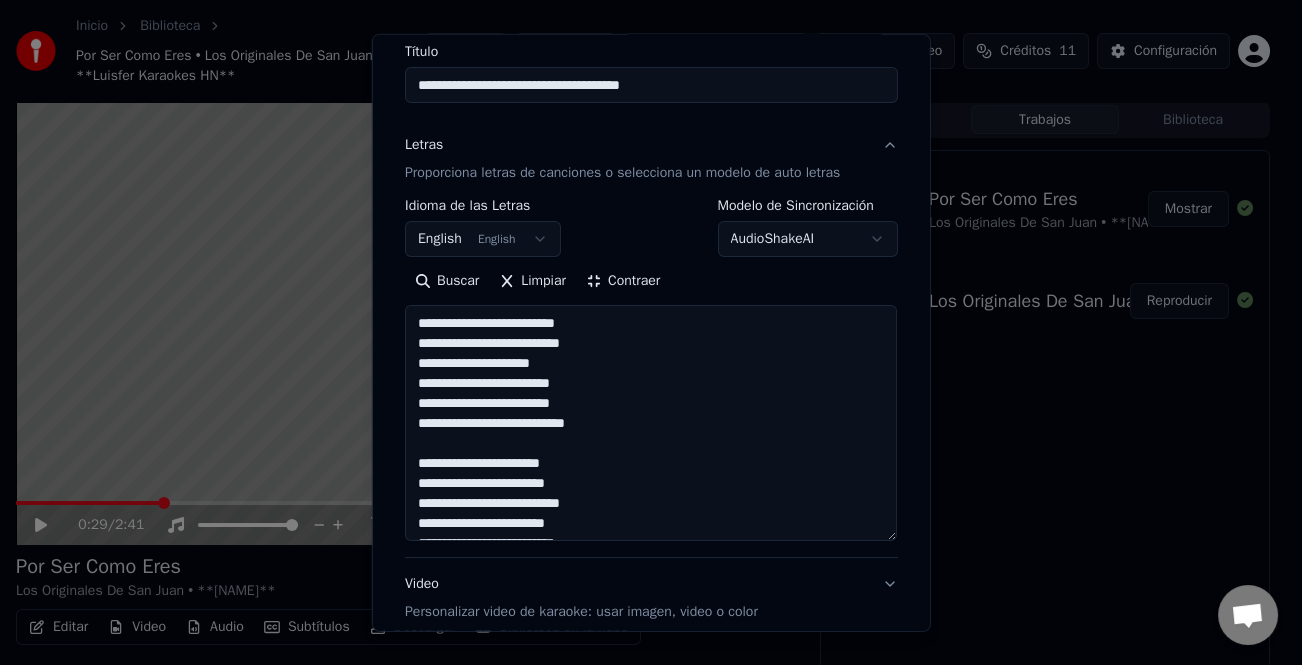 drag, startPoint x: 752, startPoint y: 521, endPoint x: 343, endPoint y: 215, distance: 510.80035 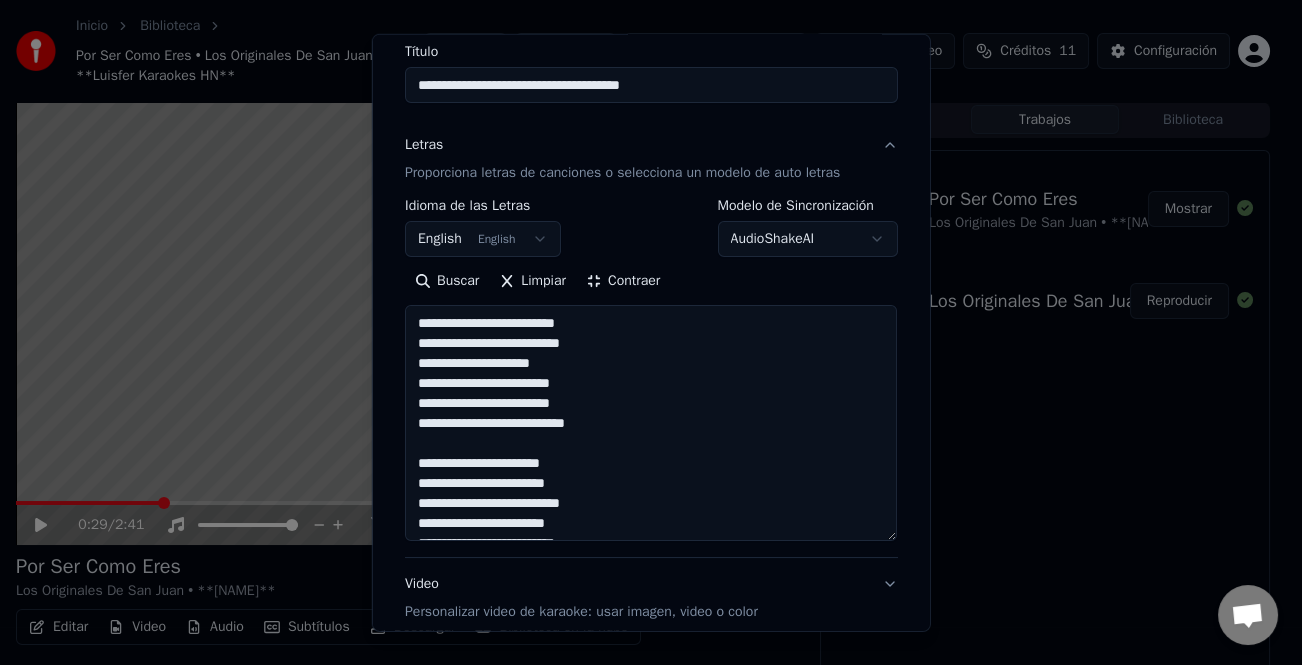 type on "**********" 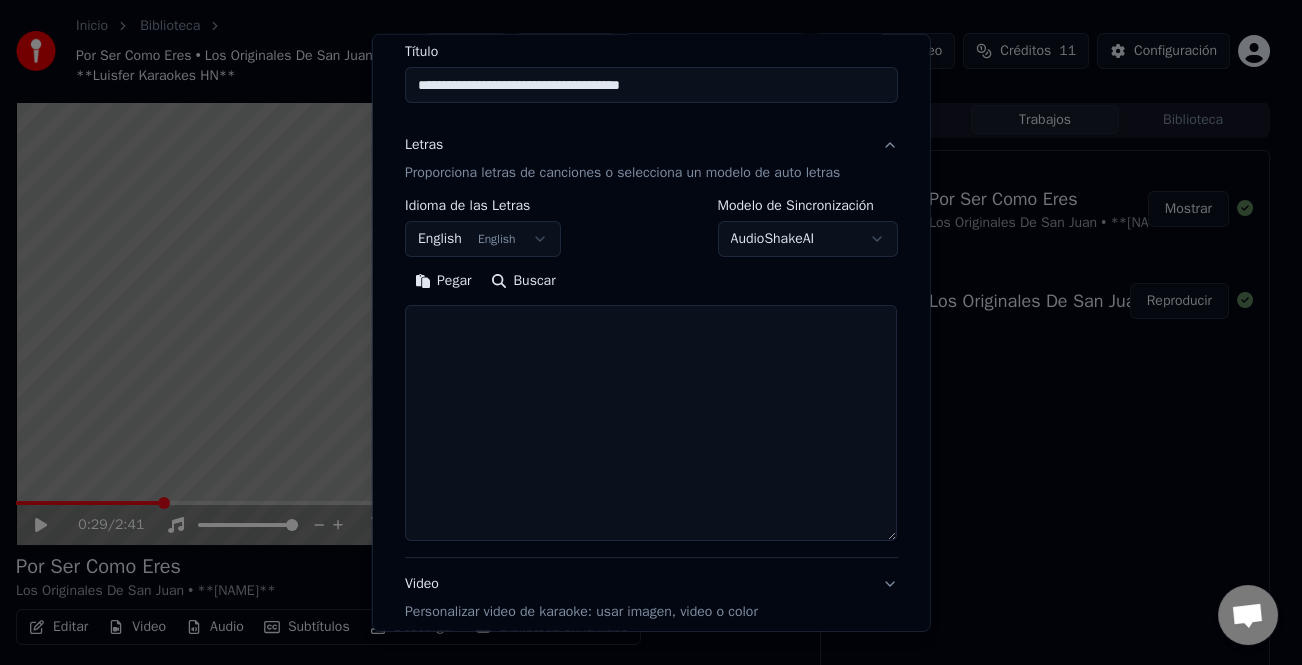 click on "Pegar" at bounding box center (443, 281) 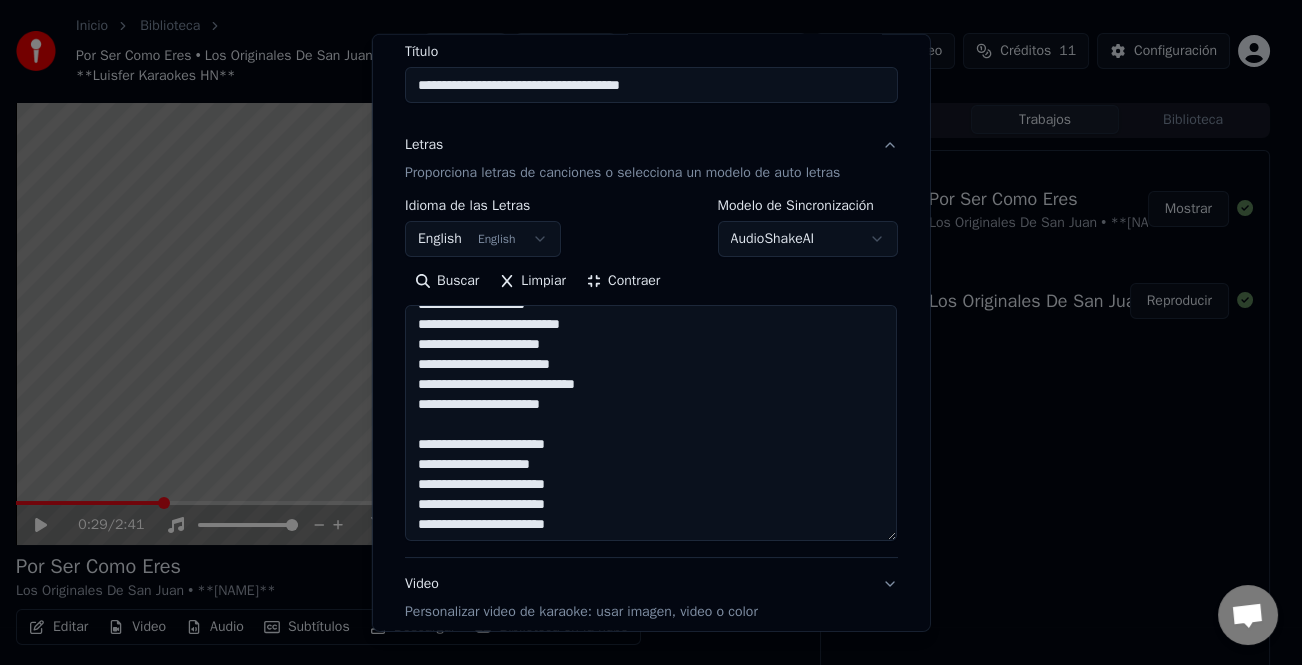 scroll, scrollTop: 481, scrollLeft: 0, axis: vertical 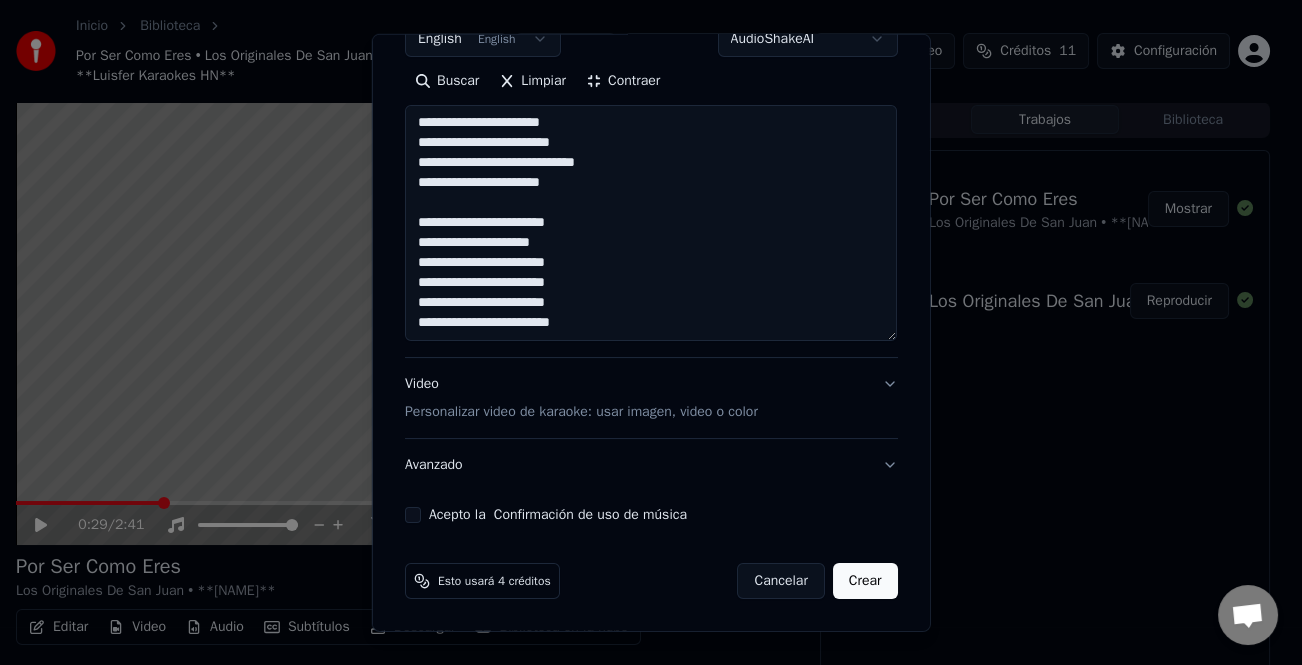 type on "**********" 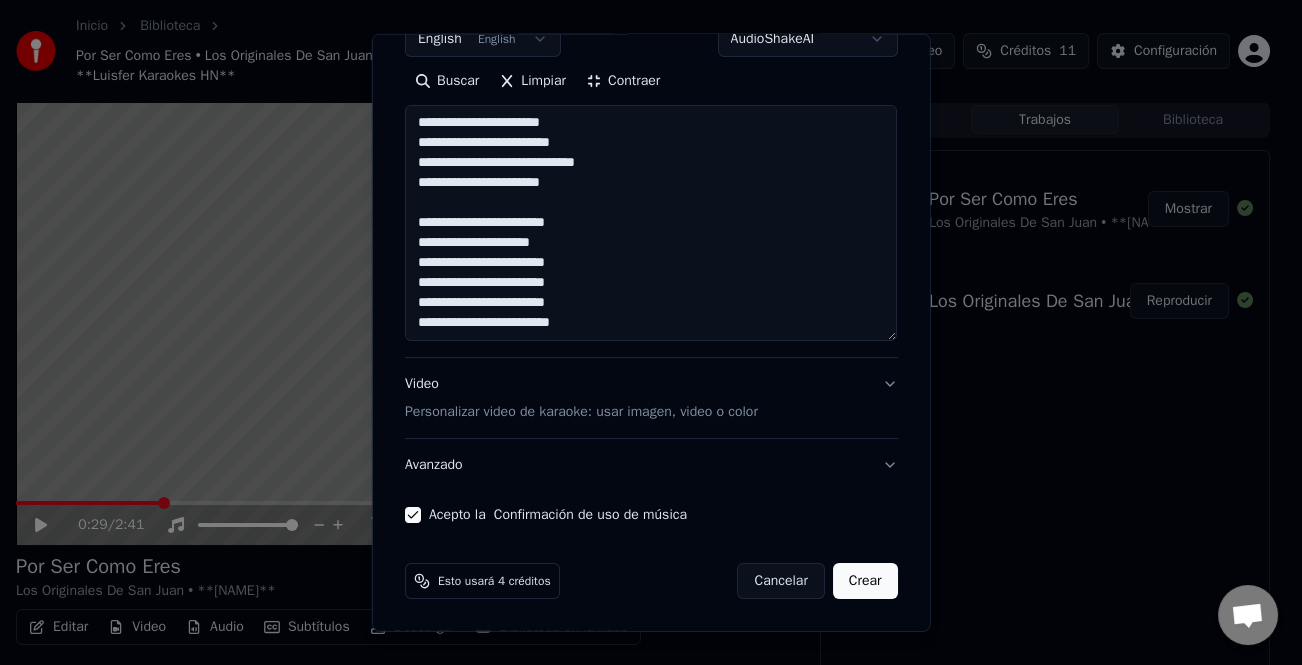 click on "Crear" at bounding box center (865, 581) 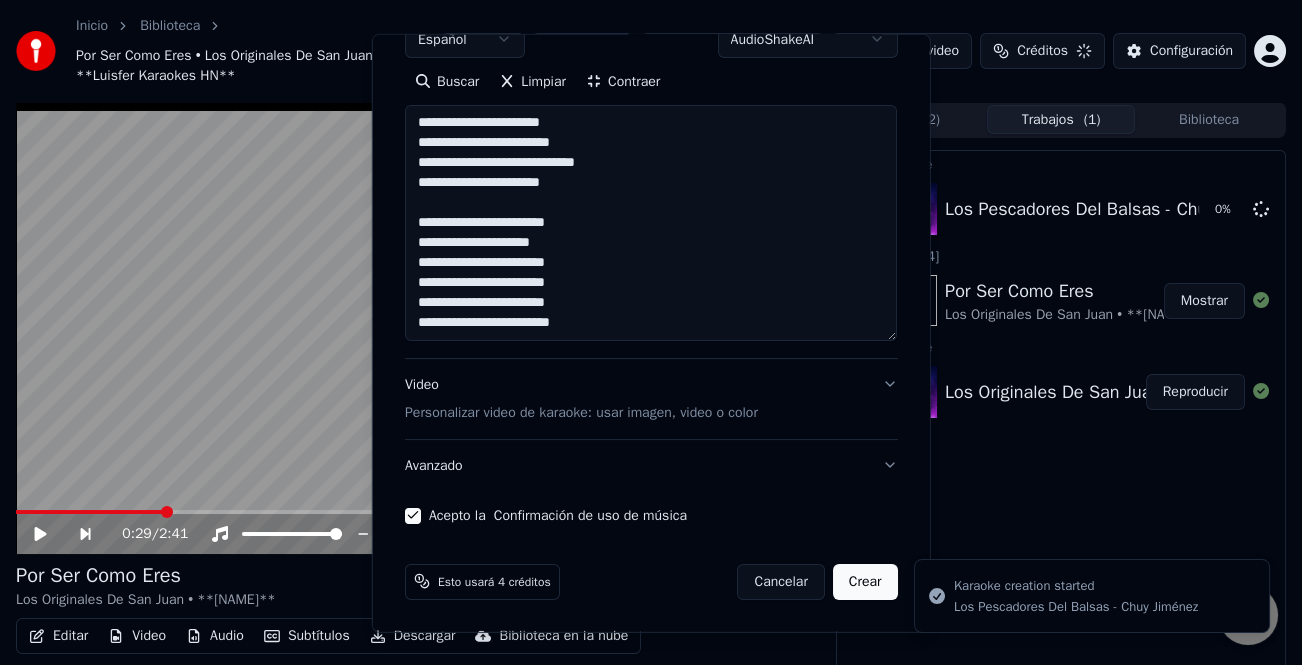 type on "**********" 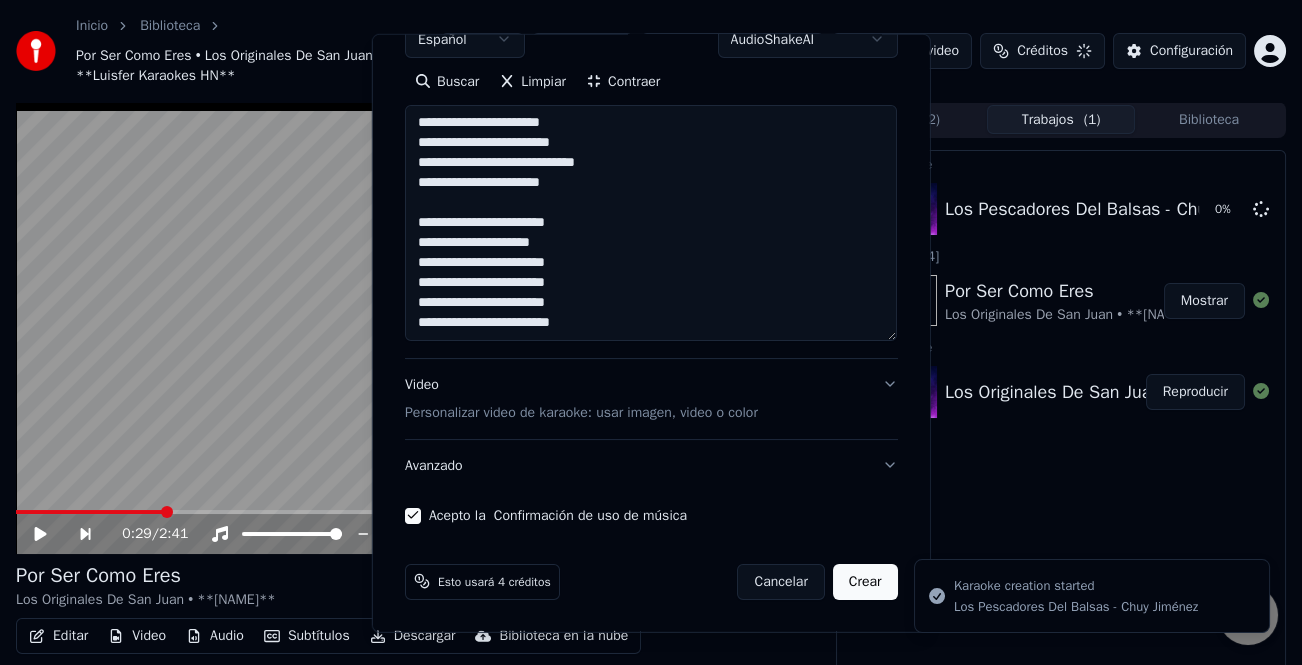 type 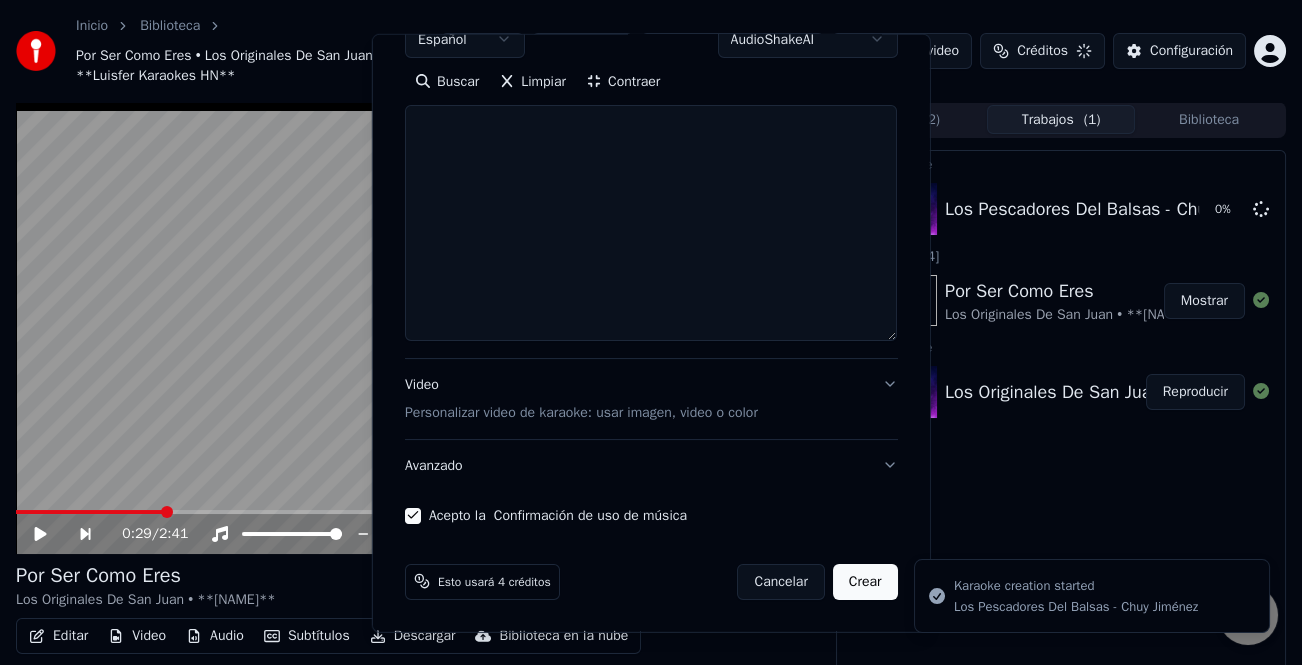 select 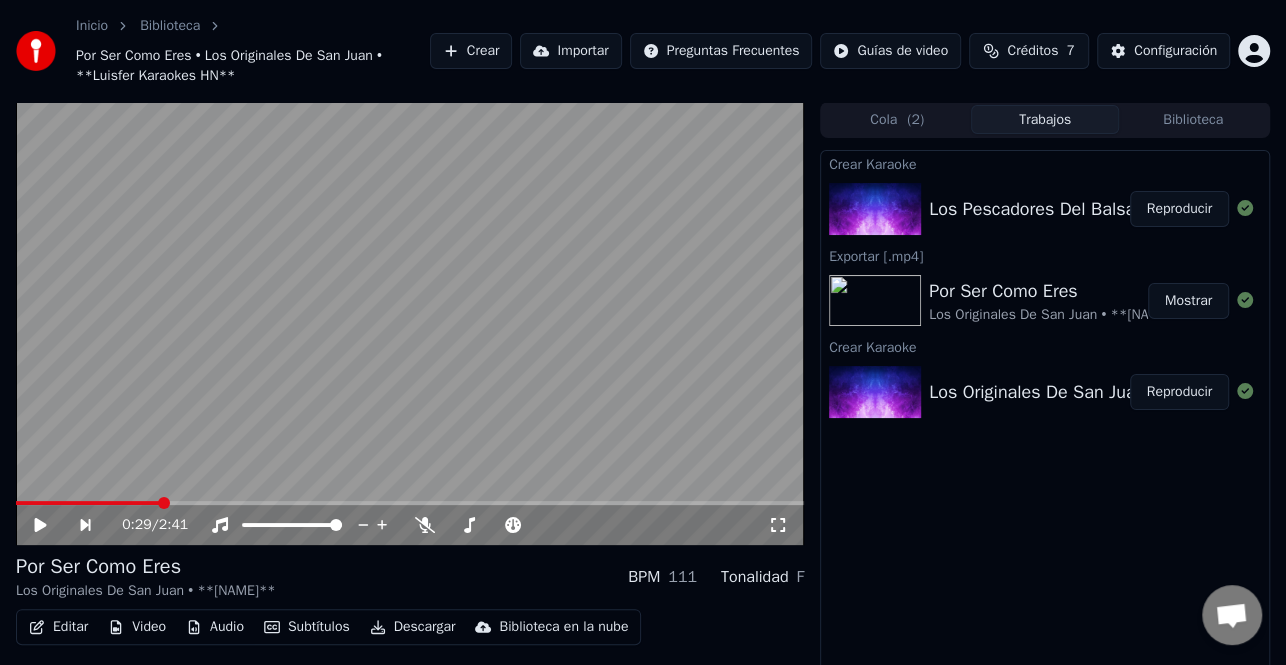 scroll, scrollTop: 0, scrollLeft: 0, axis: both 